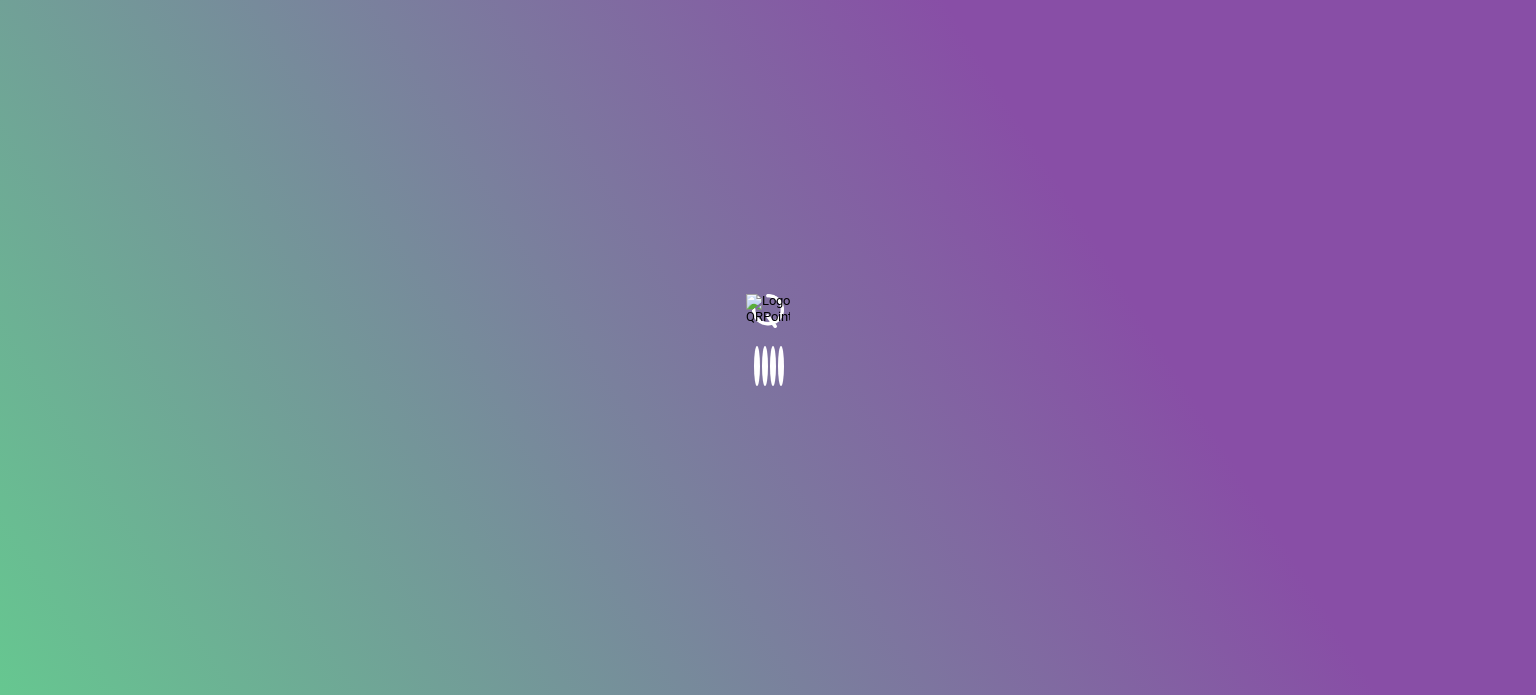 scroll, scrollTop: 0, scrollLeft: 0, axis: both 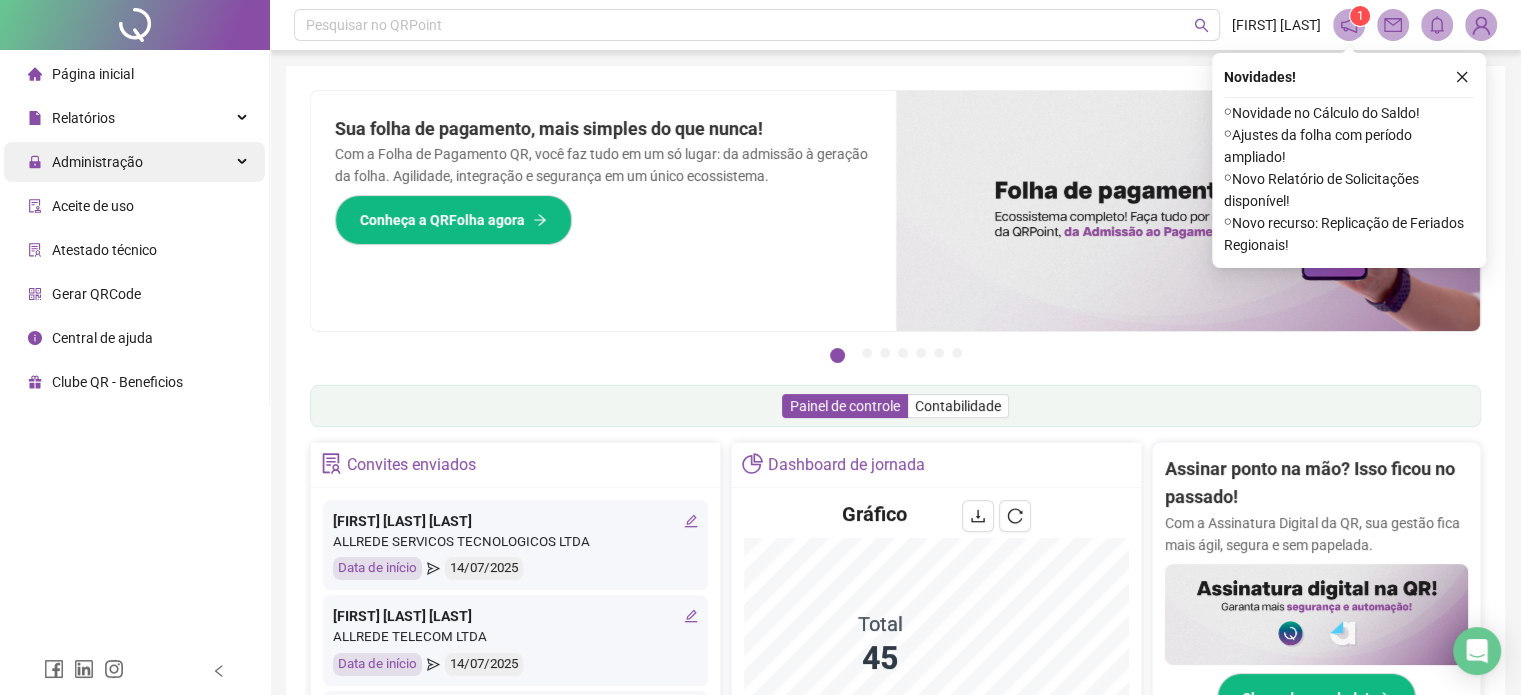click on "Administração" at bounding box center (97, 162) 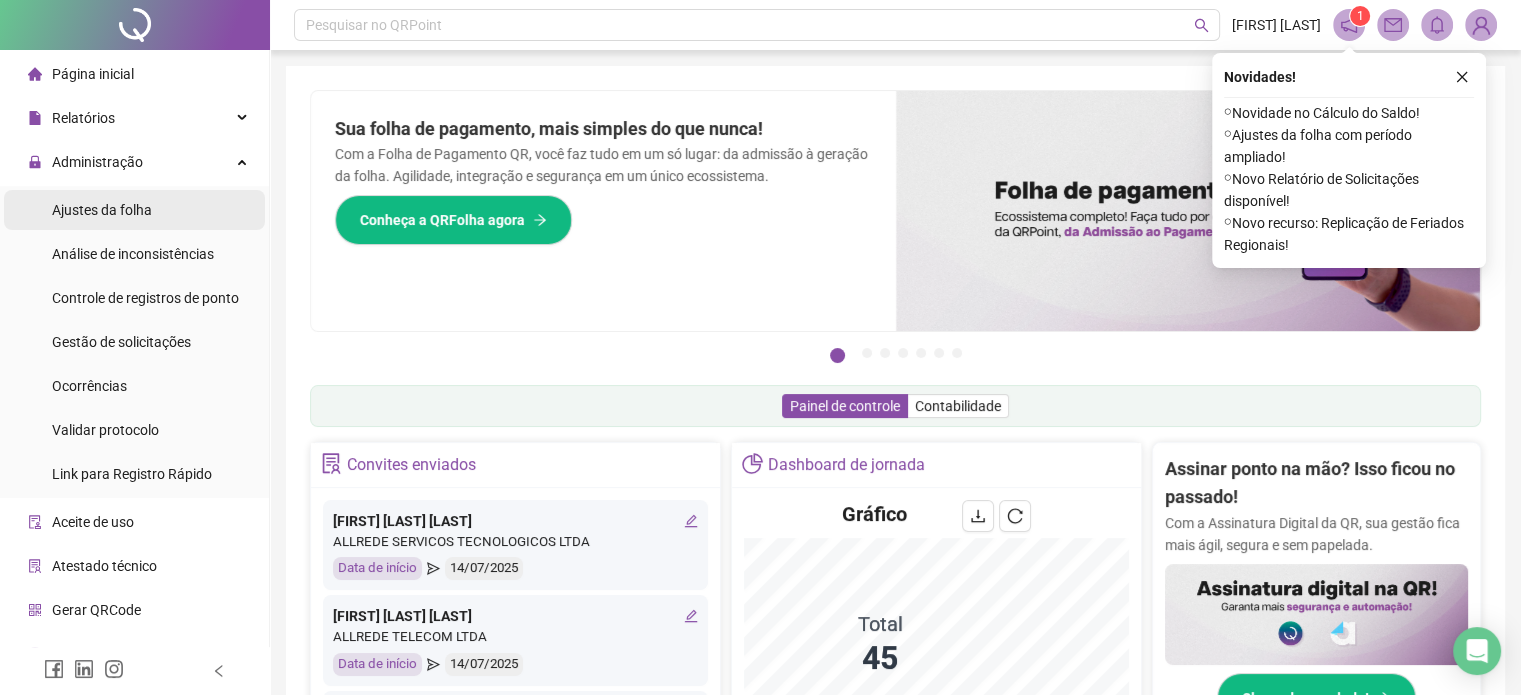 click on "Ajustes da folha" at bounding box center [102, 210] 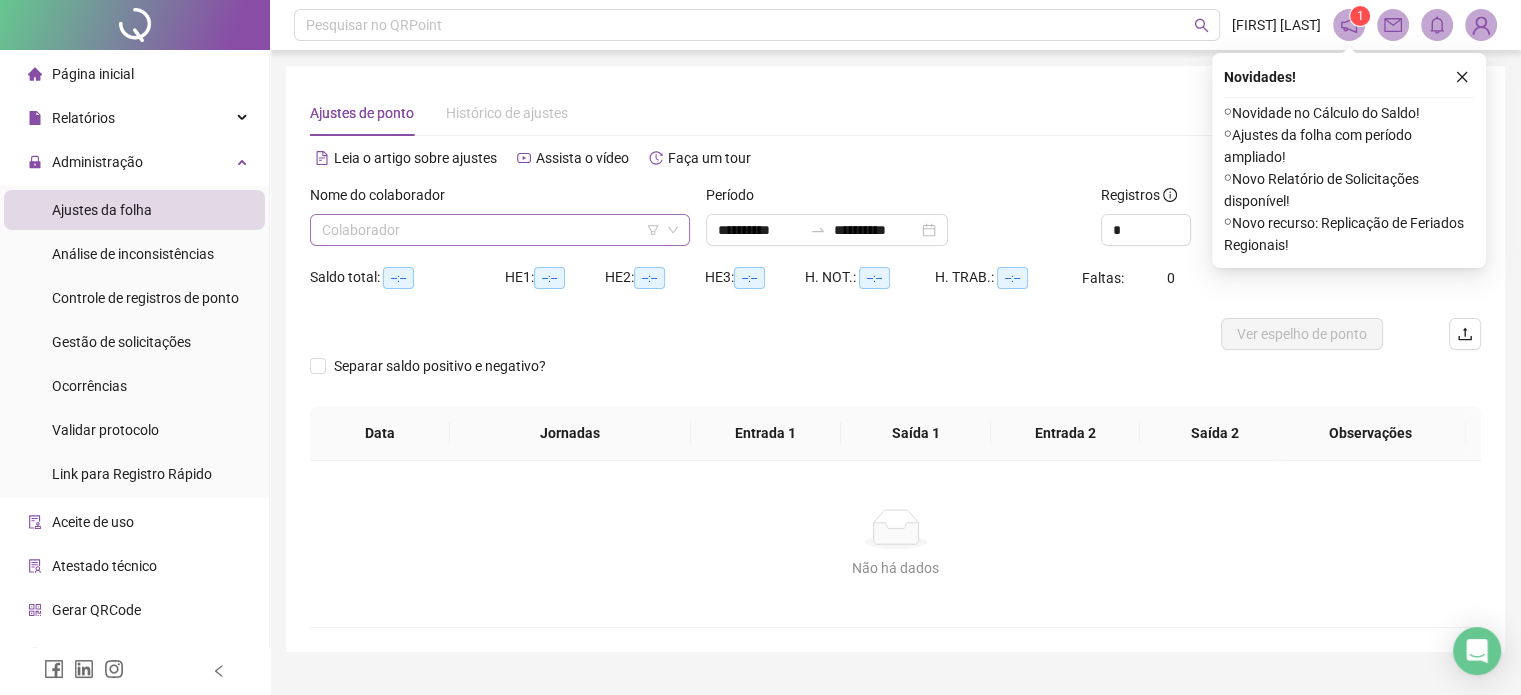 click at bounding box center (494, 230) 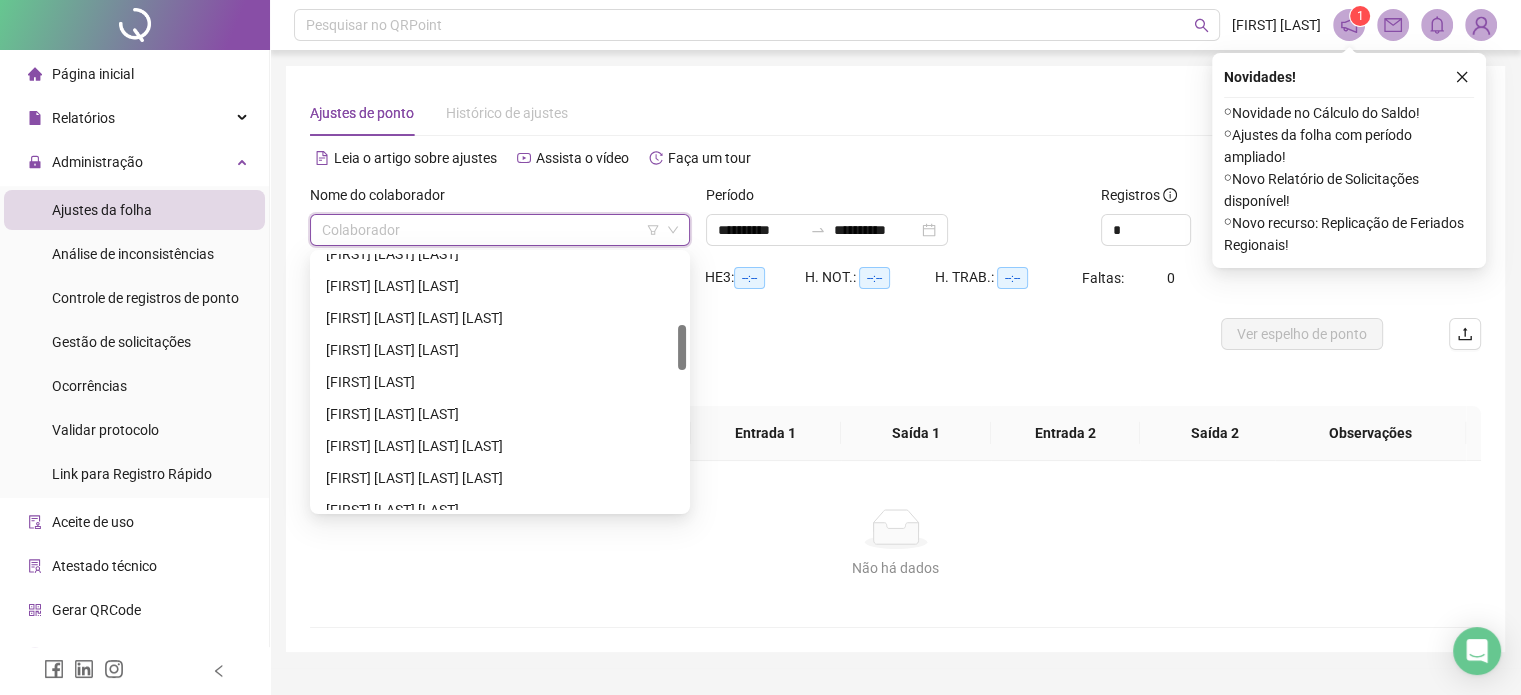 scroll, scrollTop: 0, scrollLeft: 0, axis: both 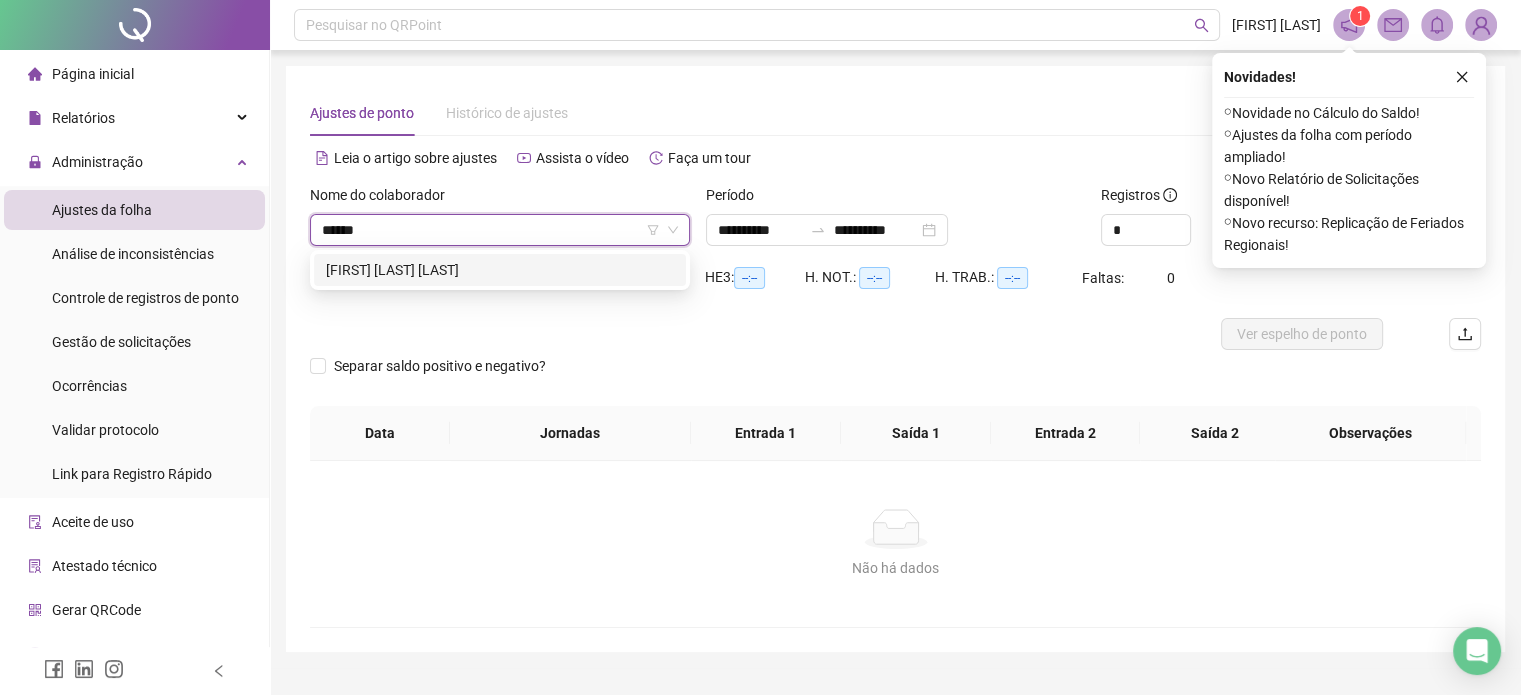 type on "*******" 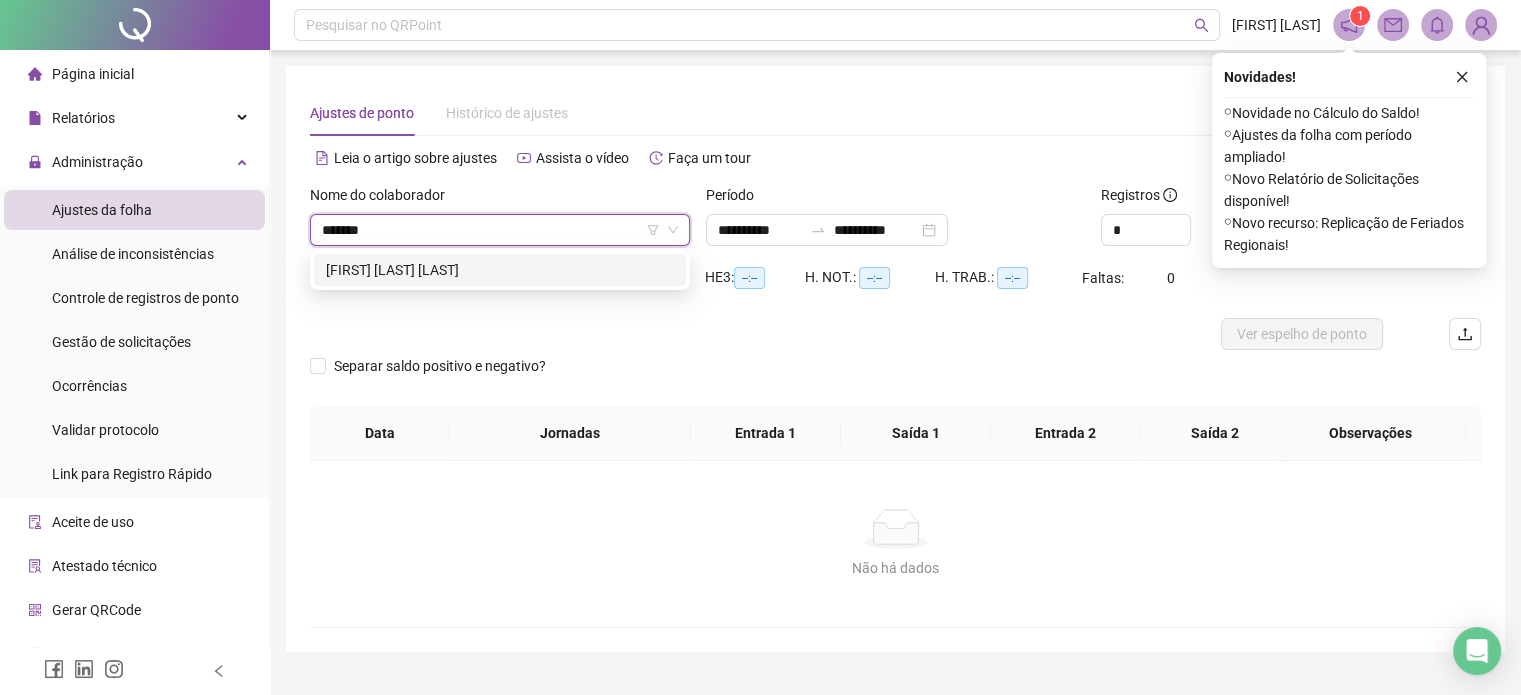 click on "[FIRST] [LAST] [LAST]" at bounding box center [500, 270] 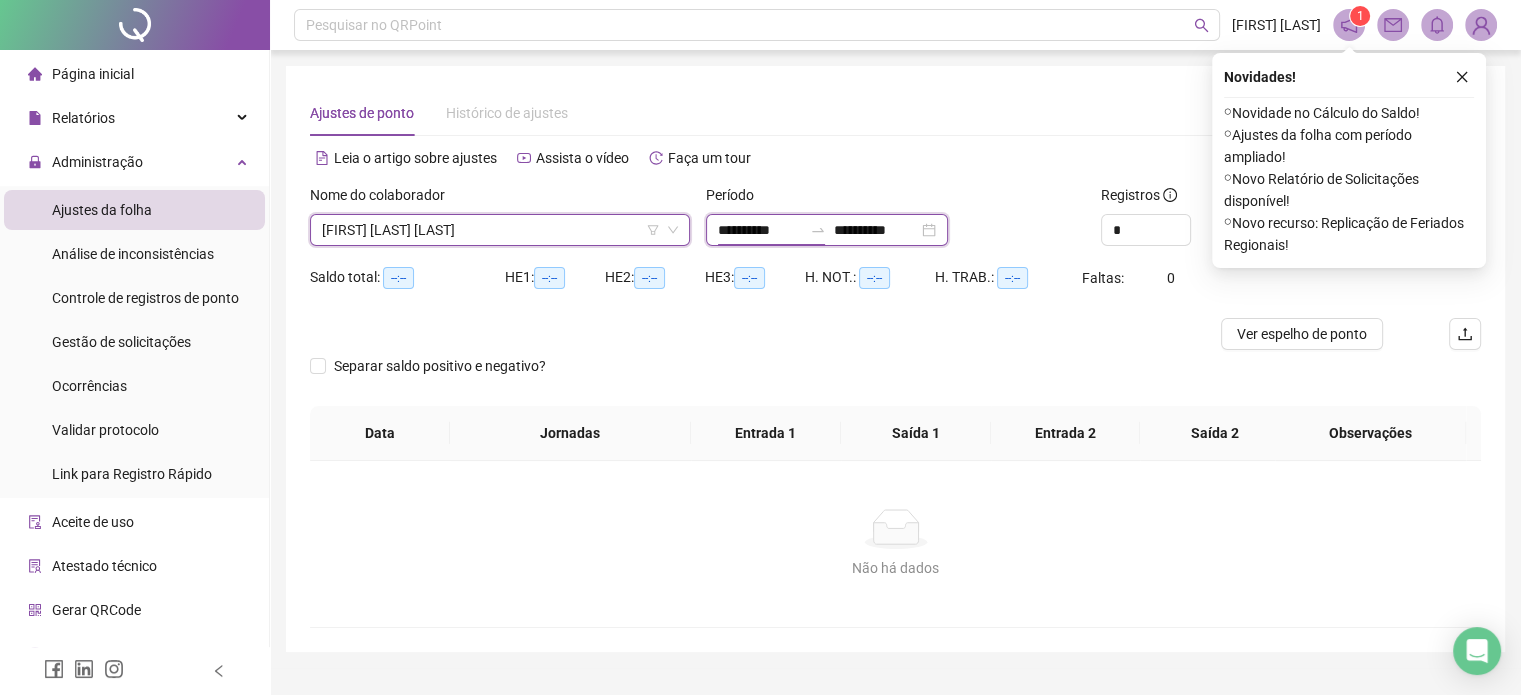 click on "**********" at bounding box center [760, 230] 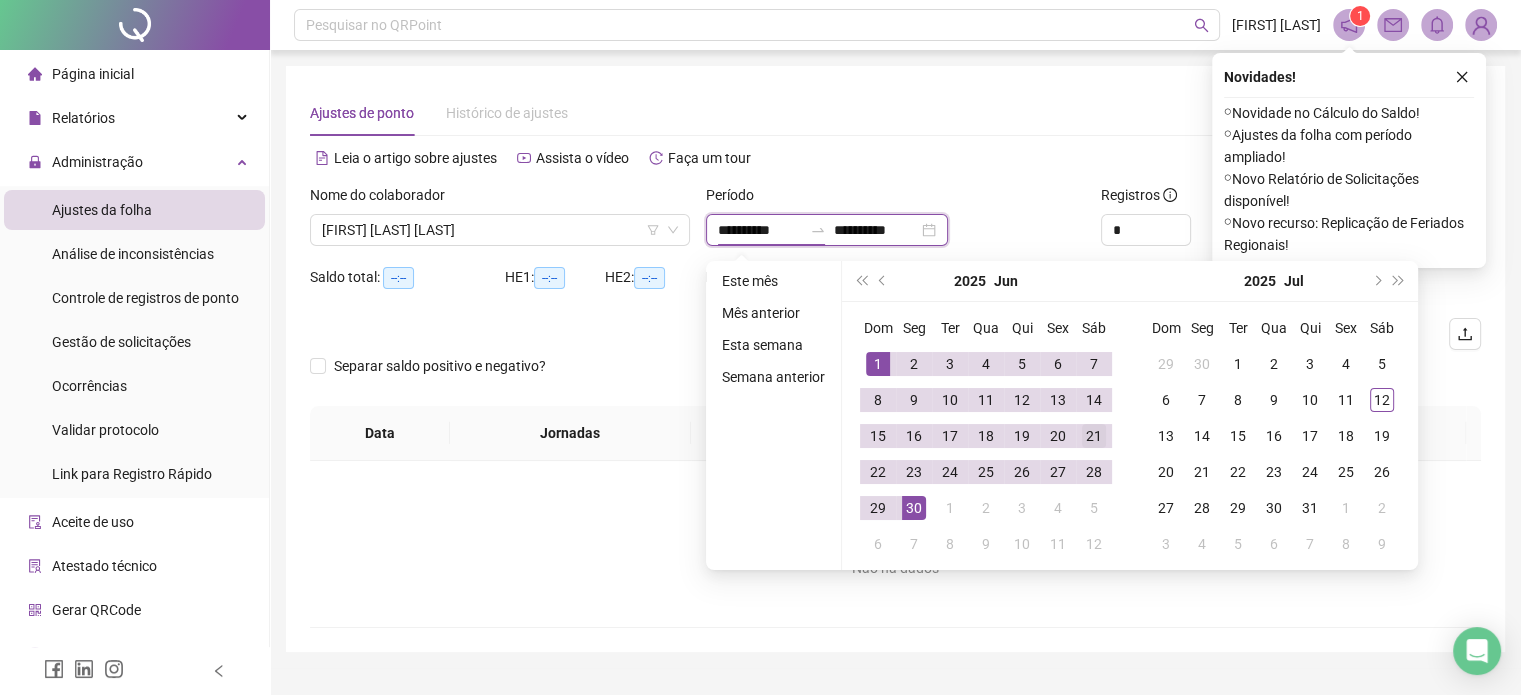 type on "**********" 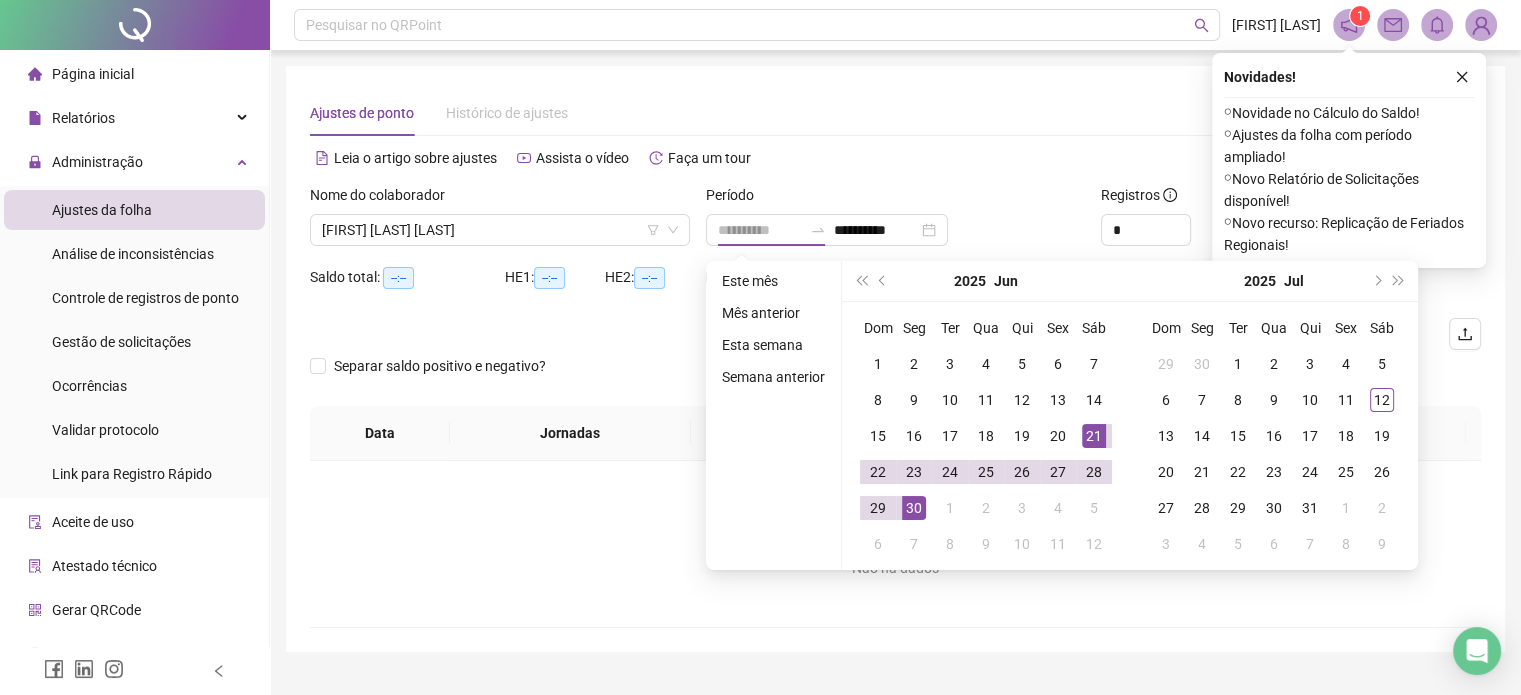 click on "21" at bounding box center [1094, 436] 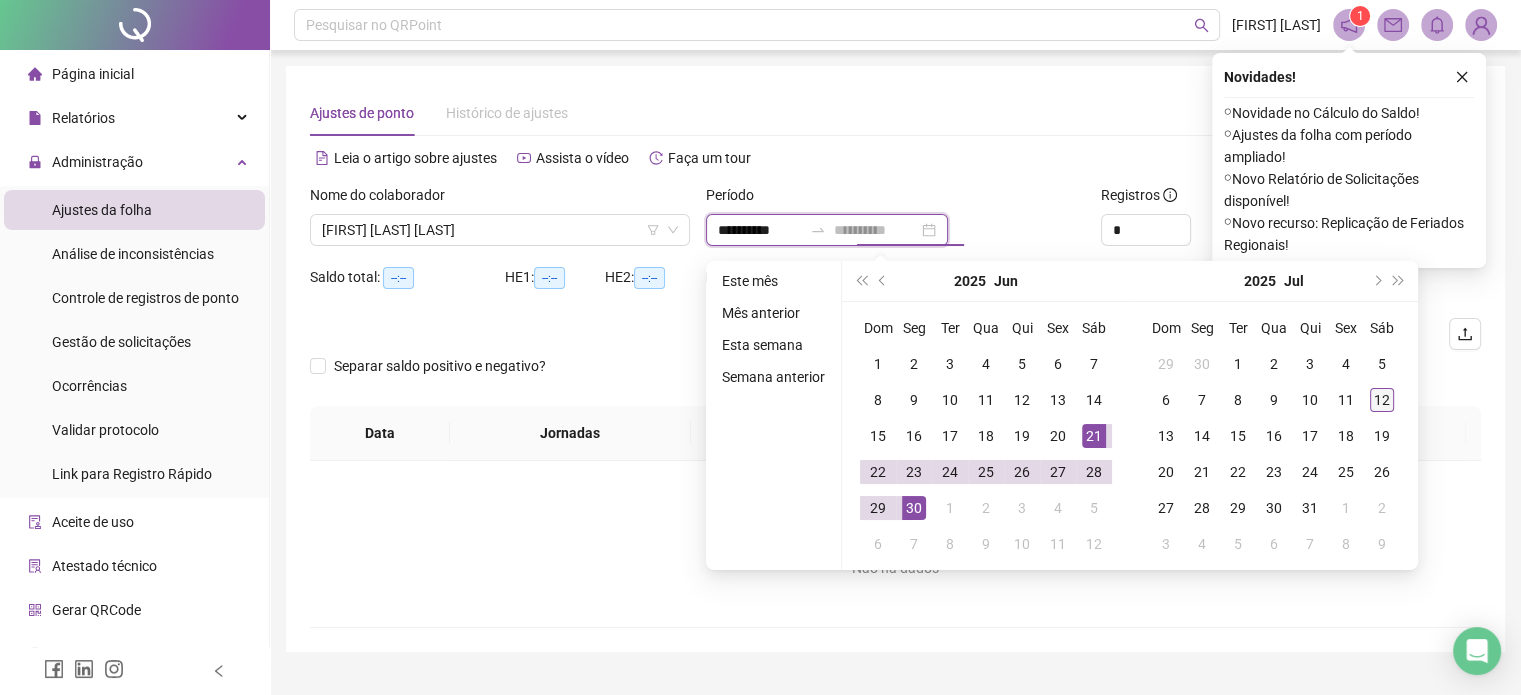 type on "**********" 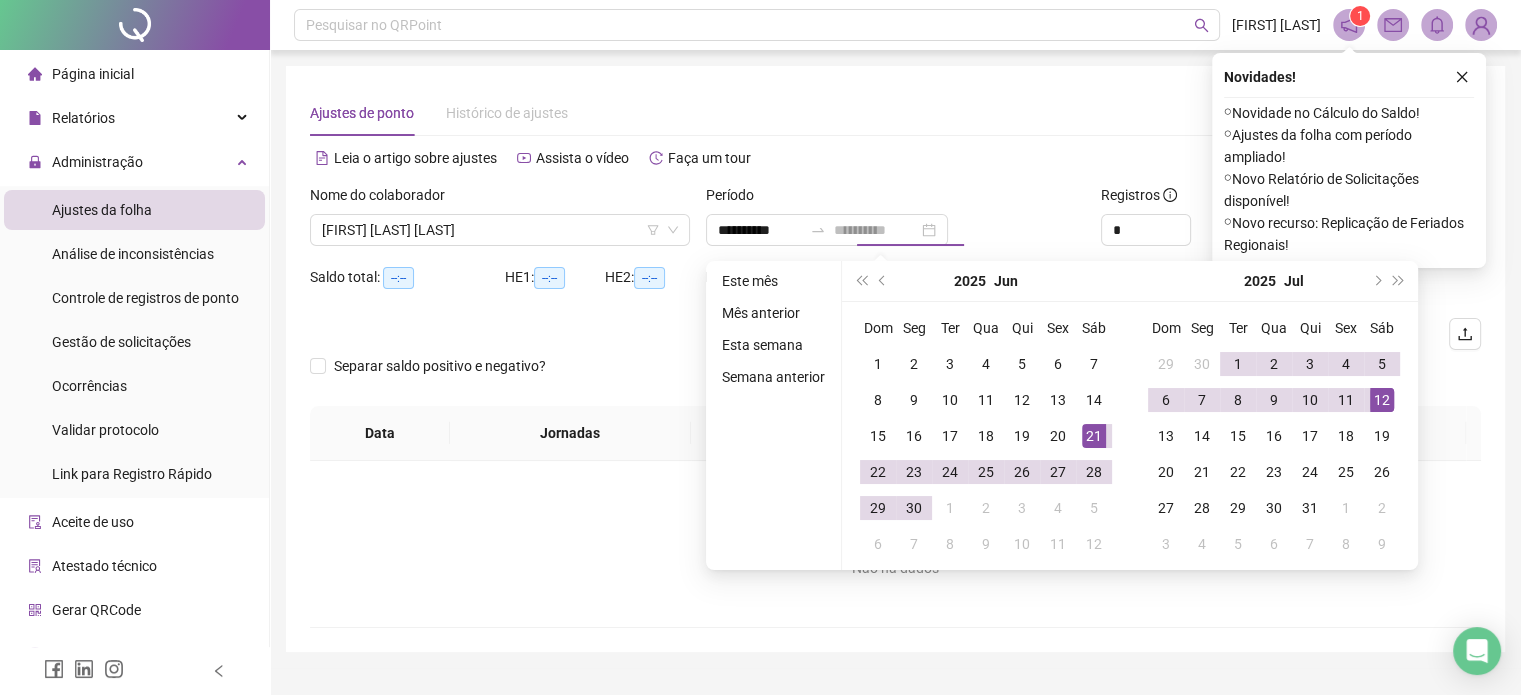 click on "12" at bounding box center (1382, 400) 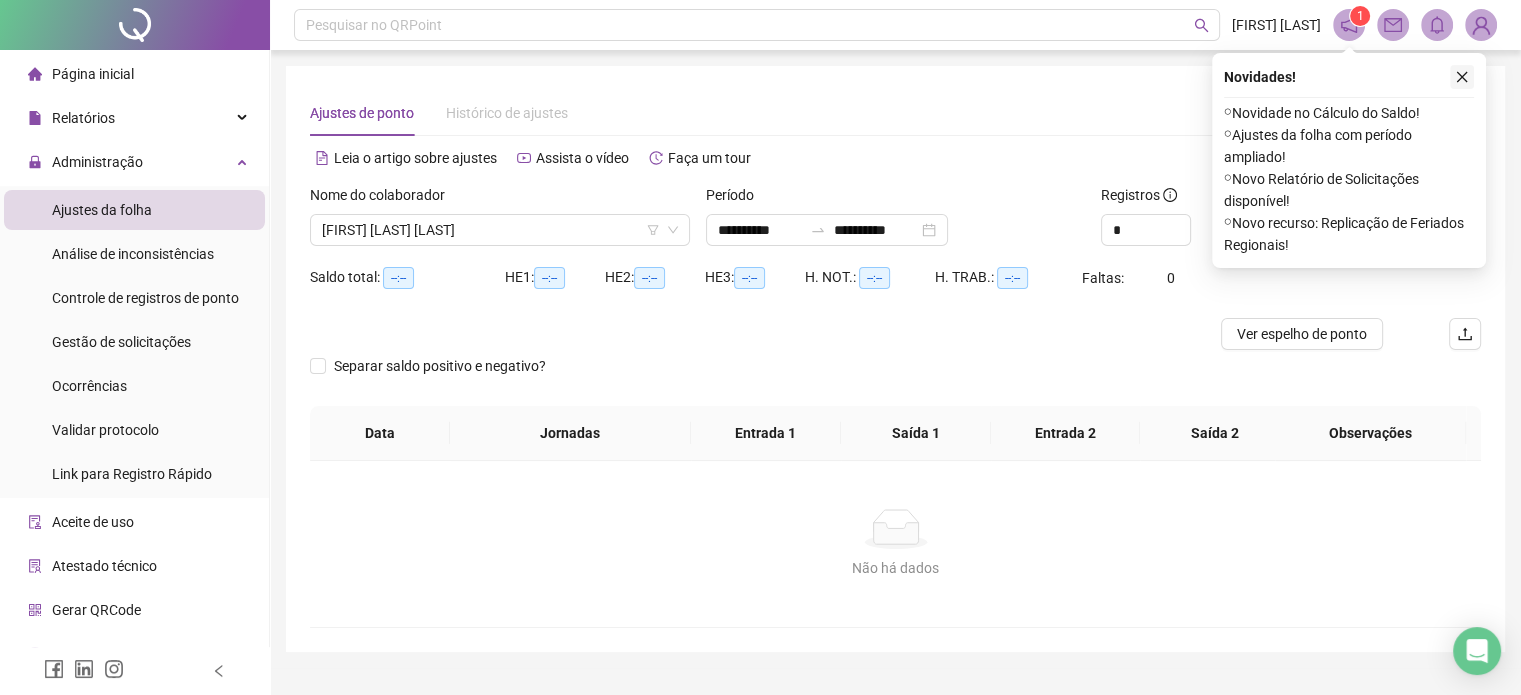 click 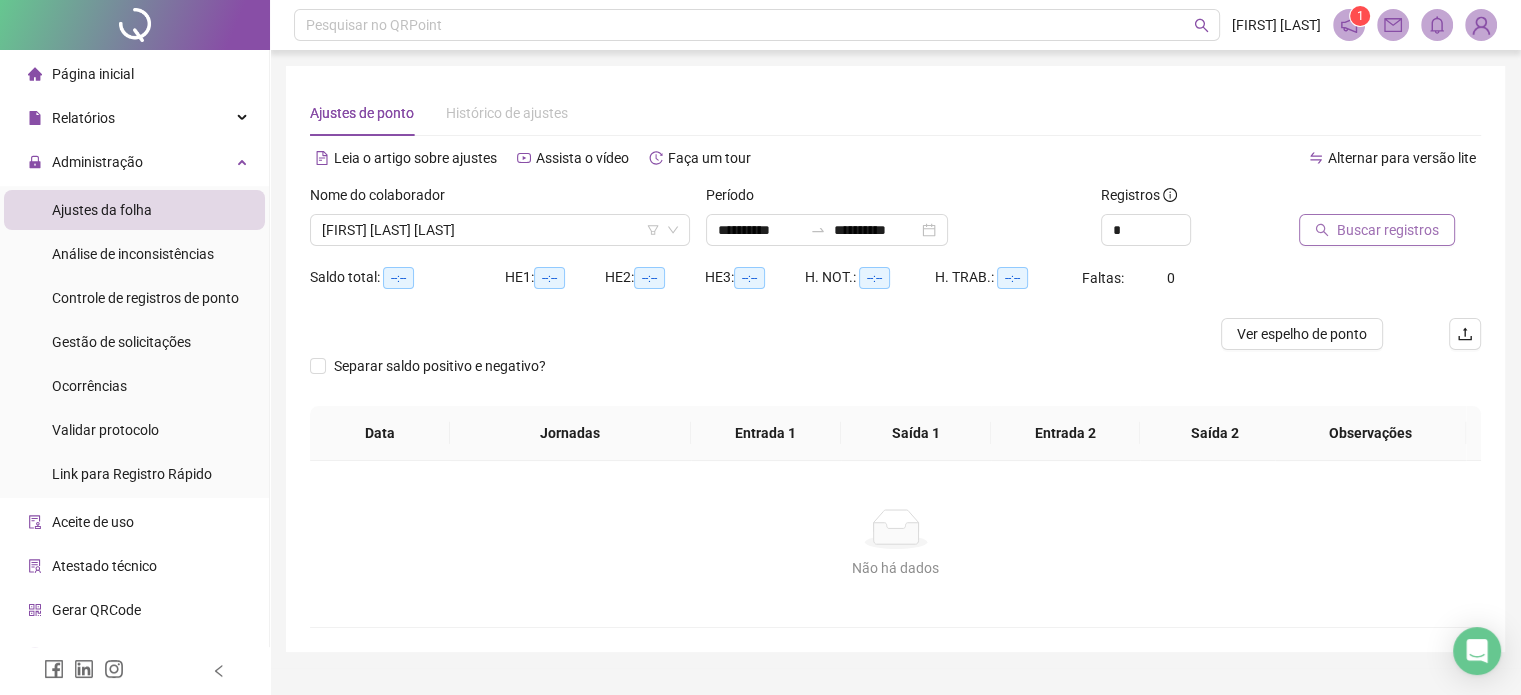 click on "Buscar registros" at bounding box center (1377, 230) 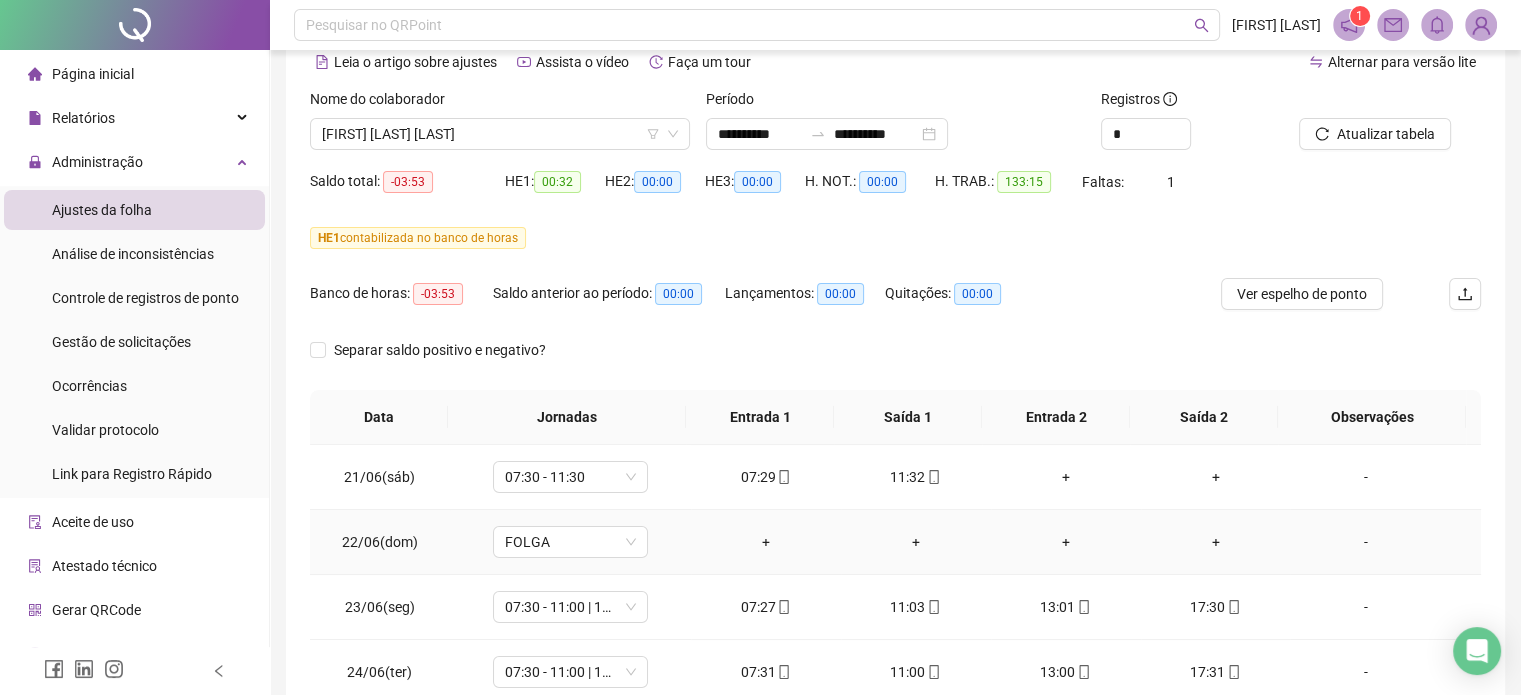 scroll, scrollTop: 382, scrollLeft: 0, axis: vertical 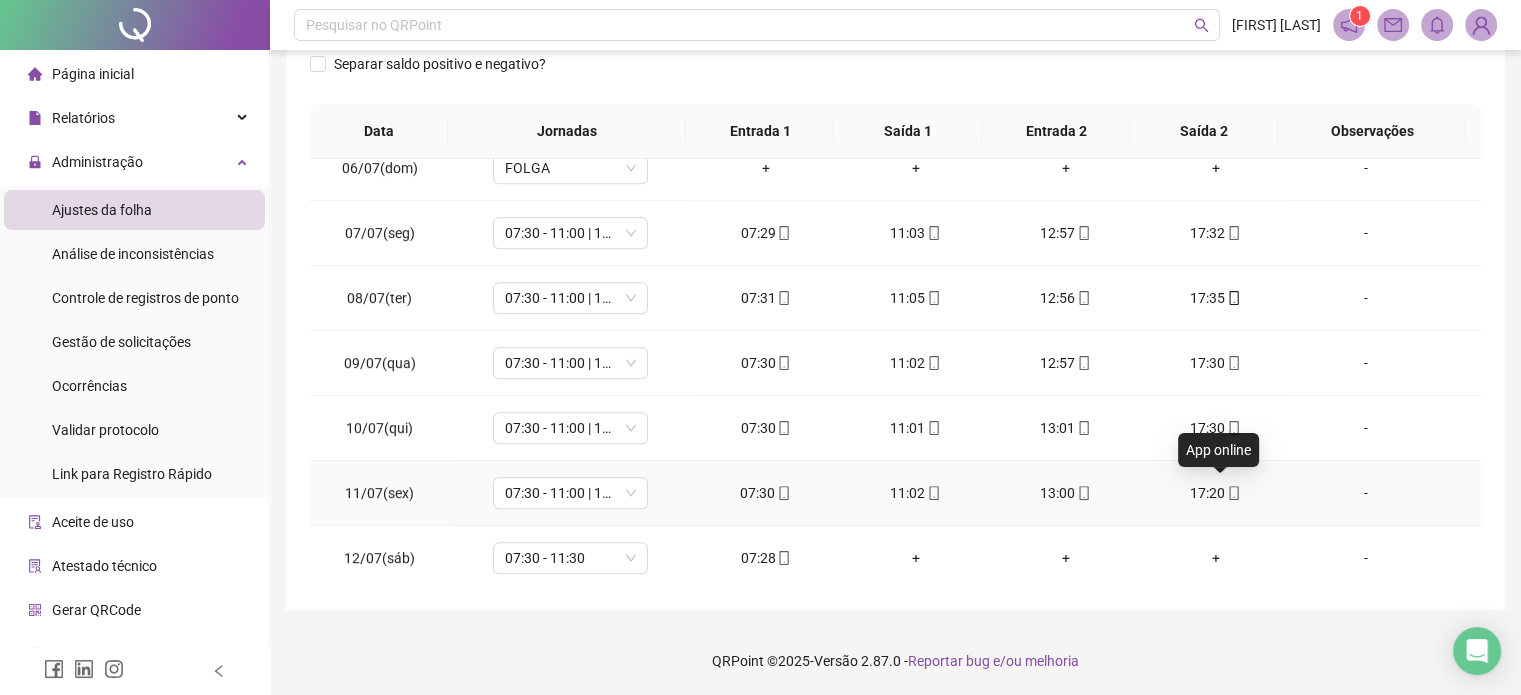 click 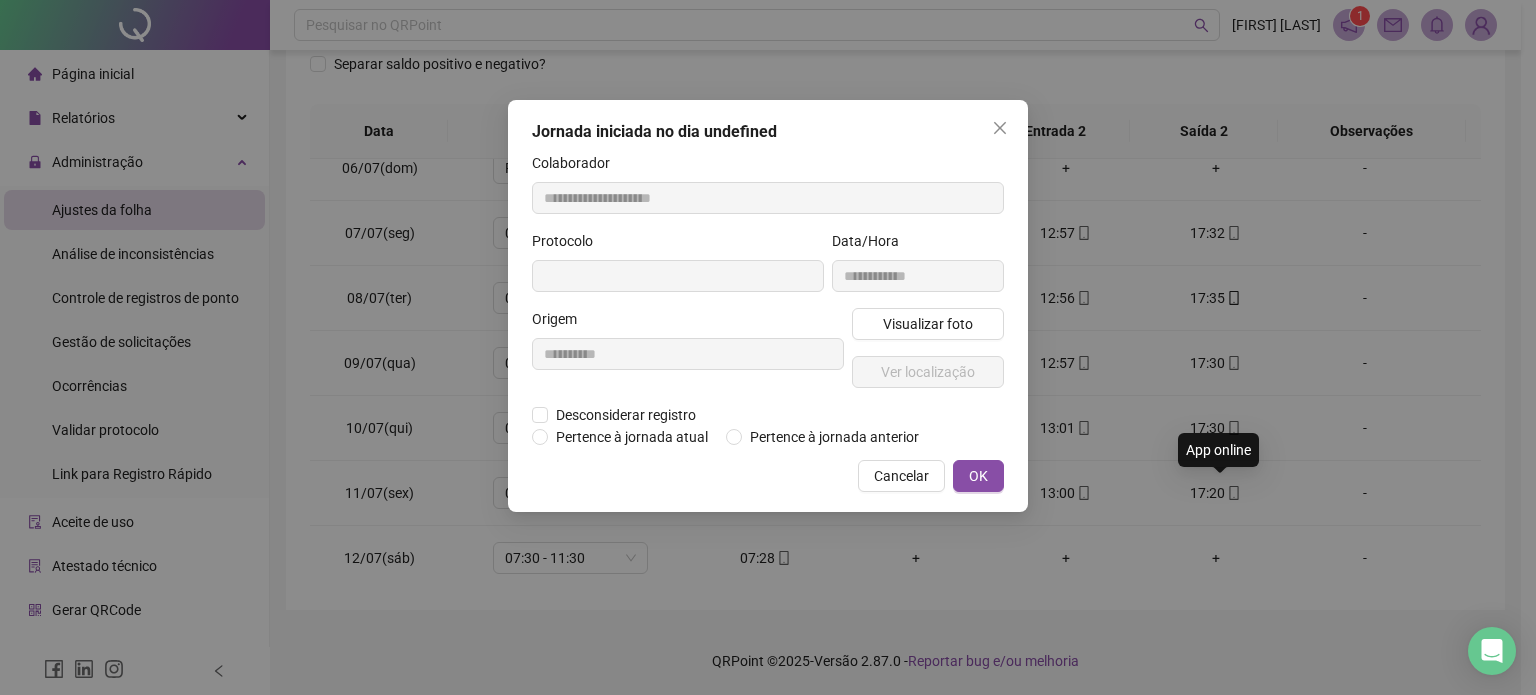 type on "**********" 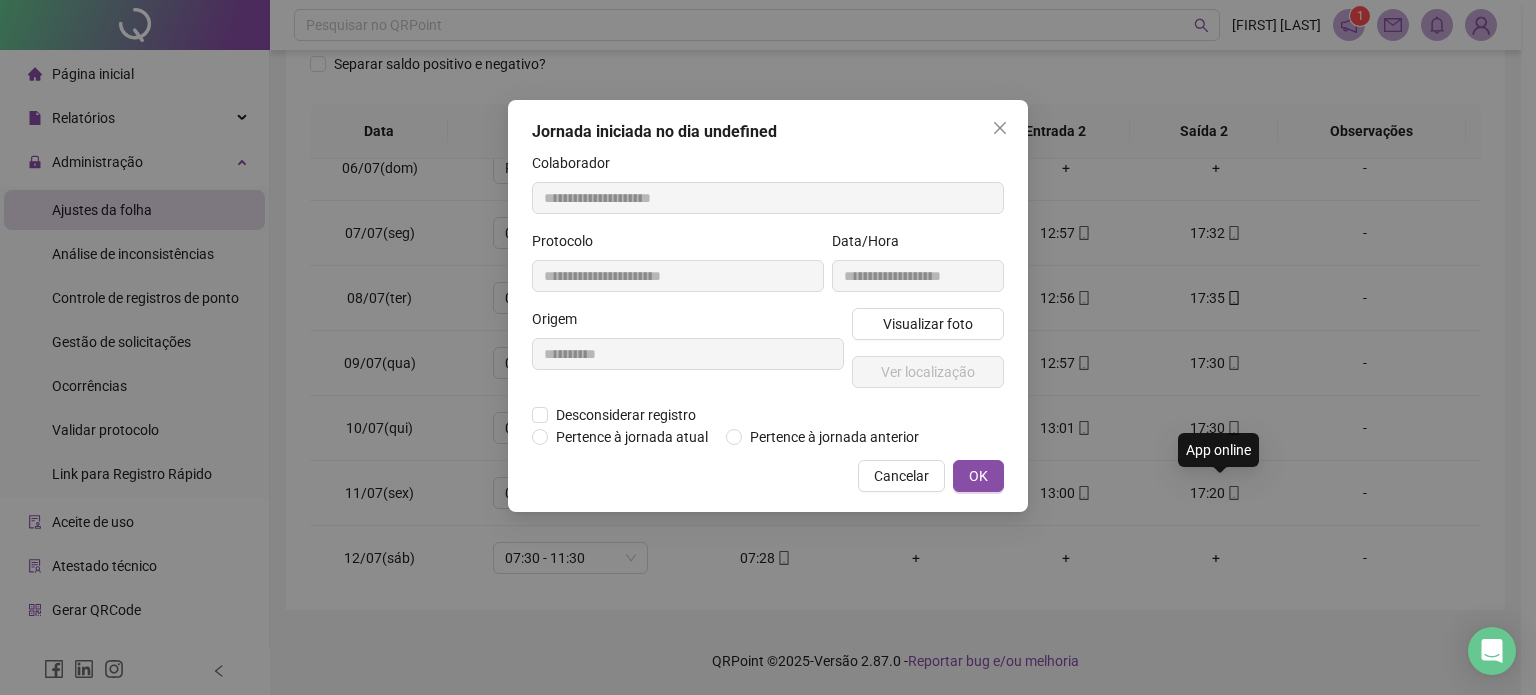 type on "**********" 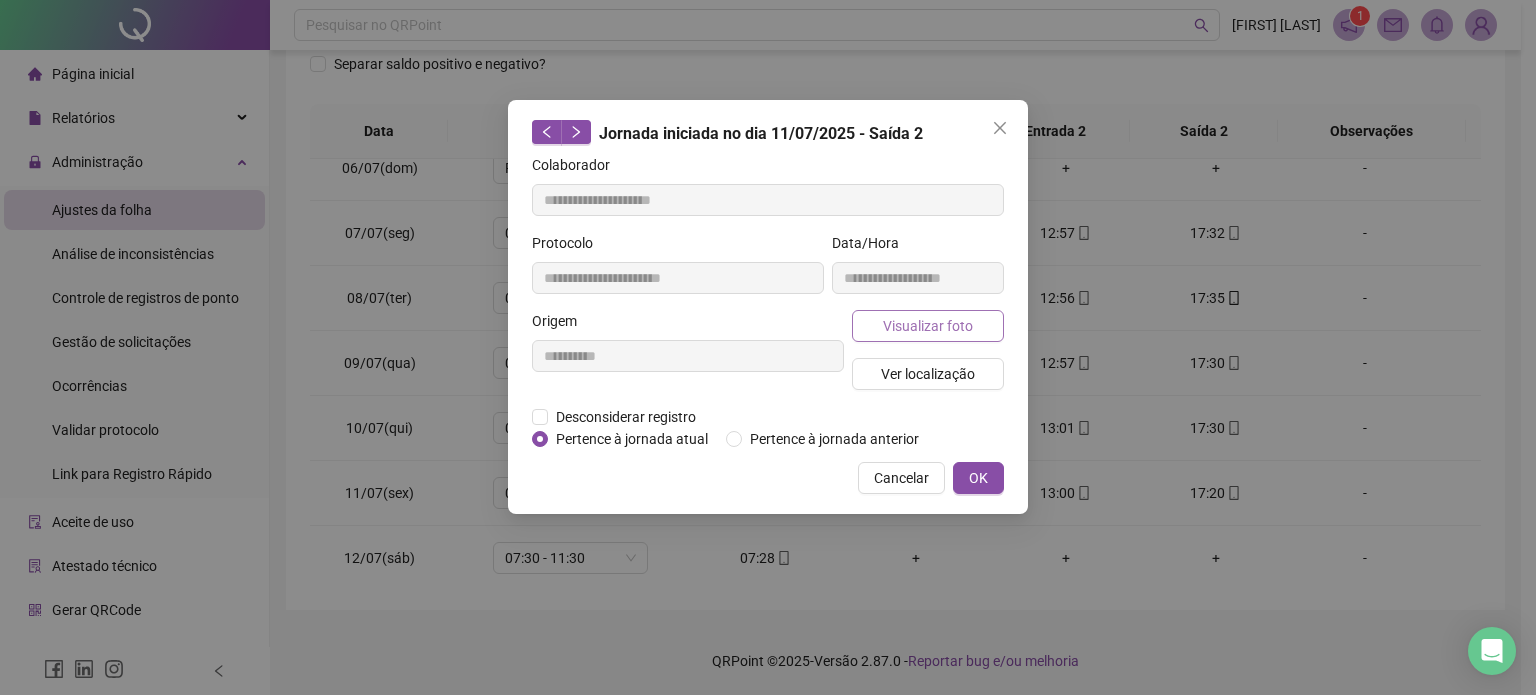 click on "Visualizar foto" at bounding box center [928, 326] 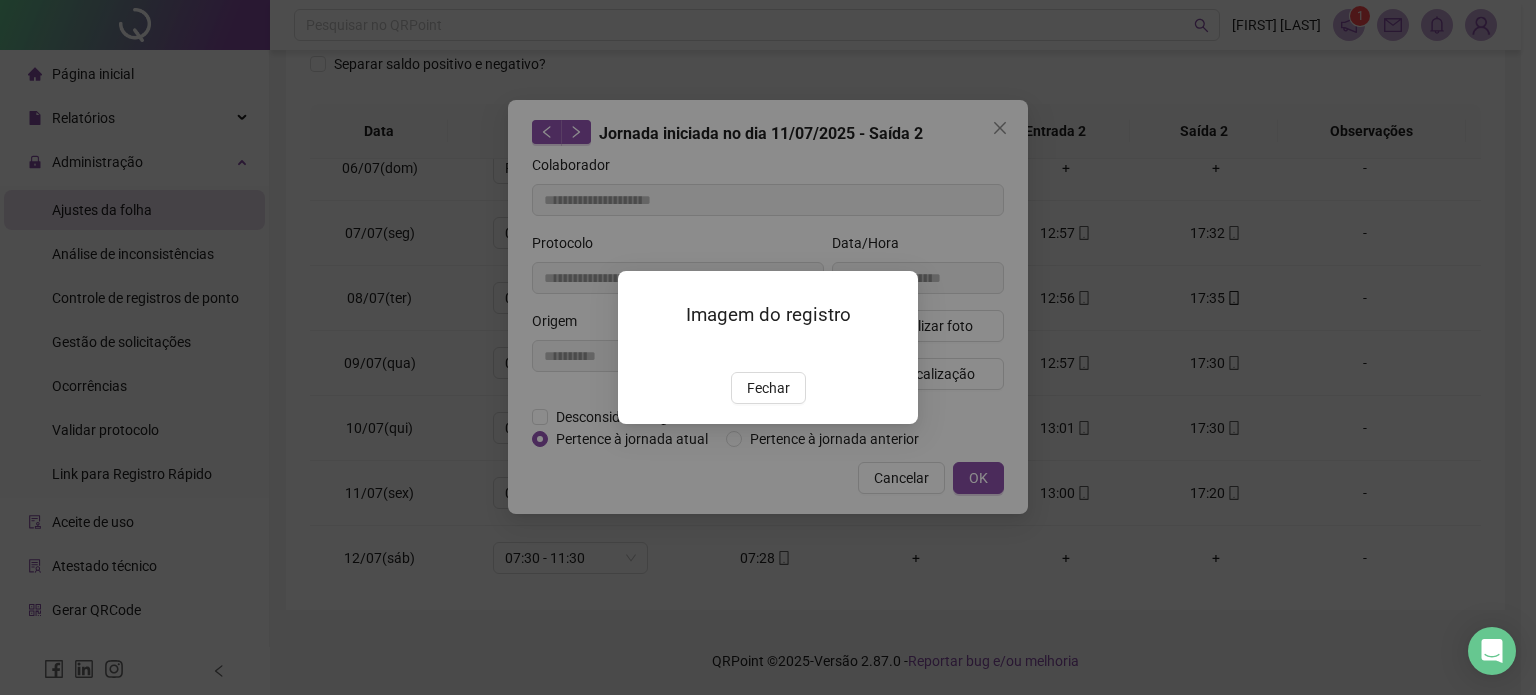 click at bounding box center (642, 351) 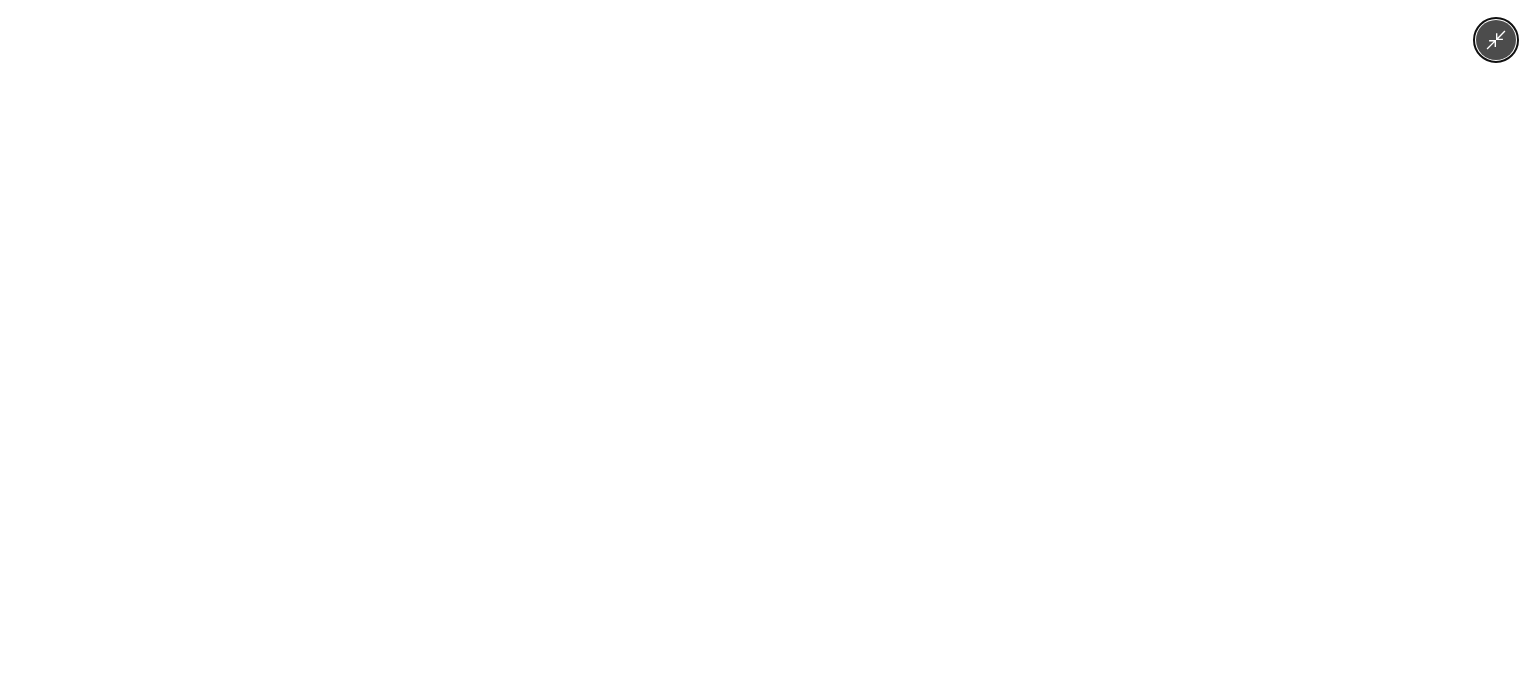 click at bounding box center [767, 347] 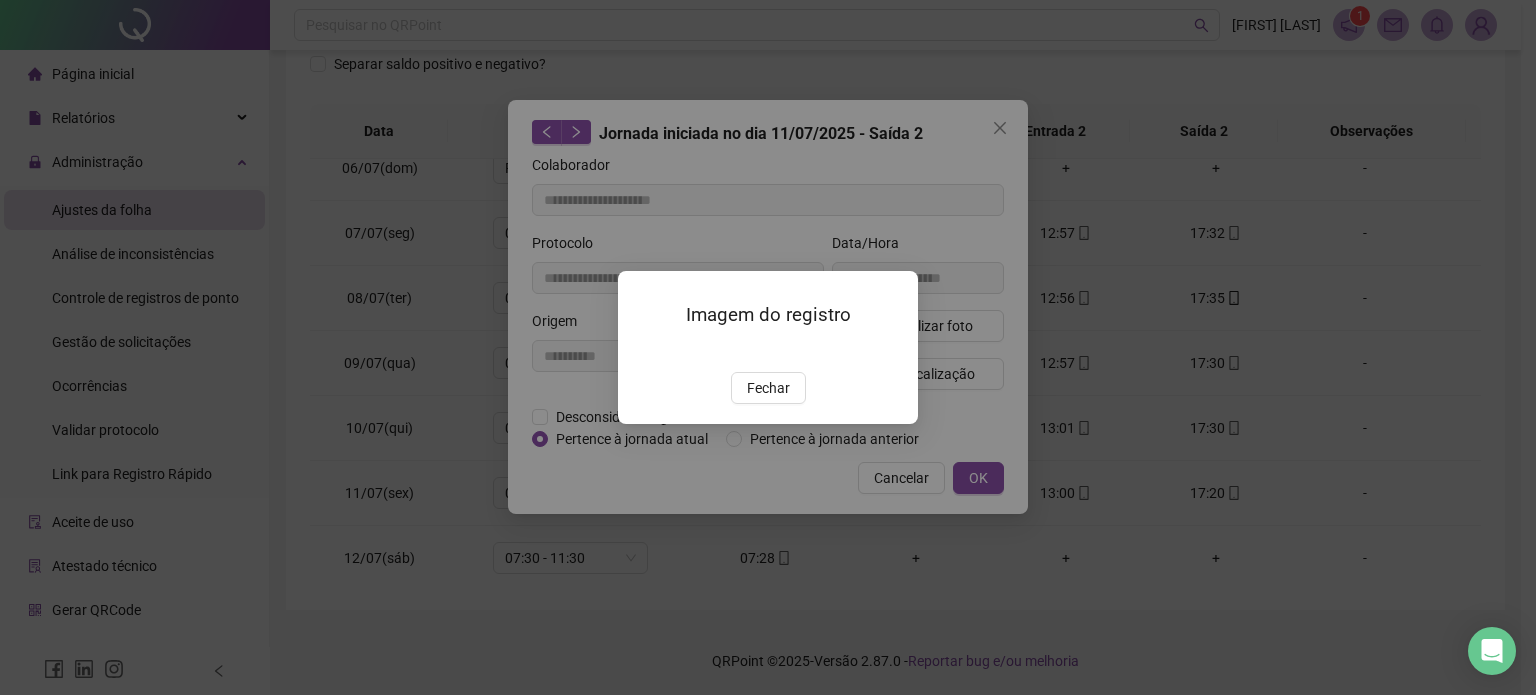 click at bounding box center (642, 351) 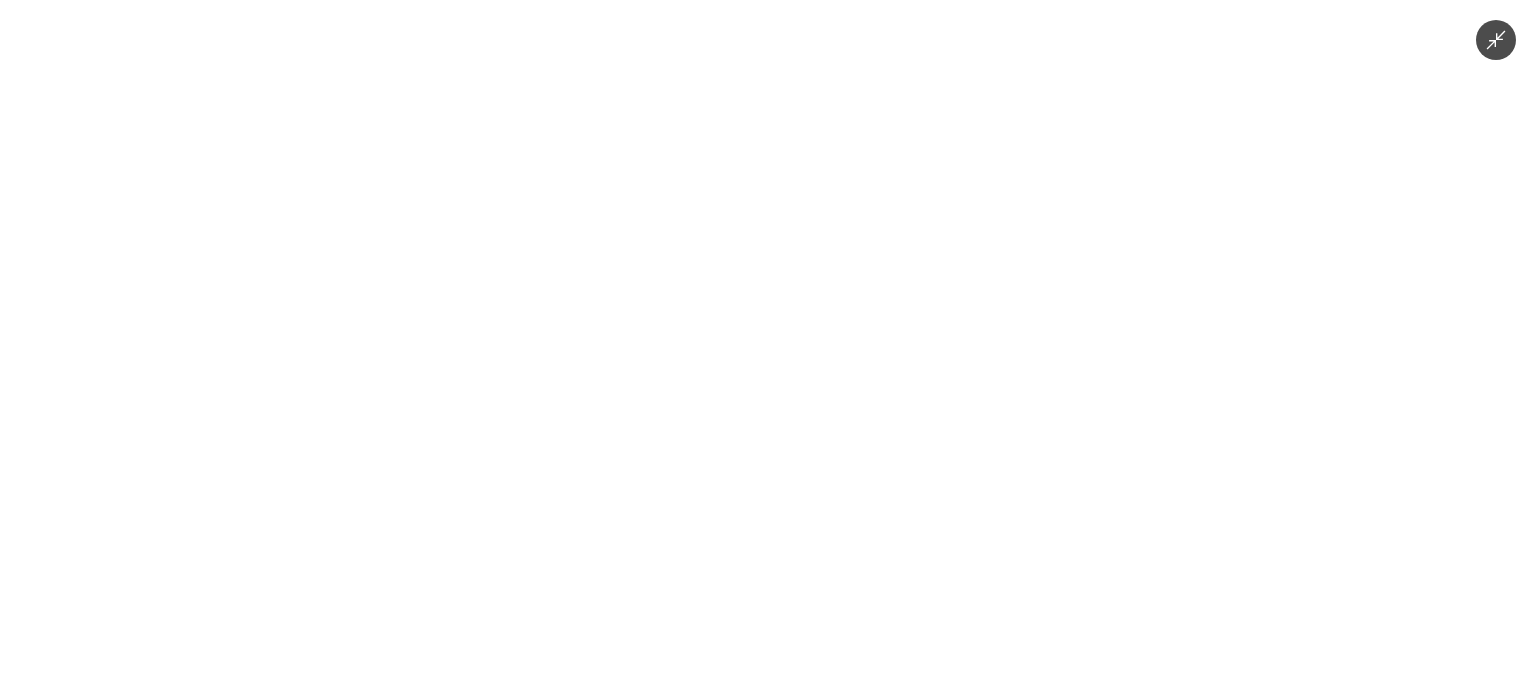type 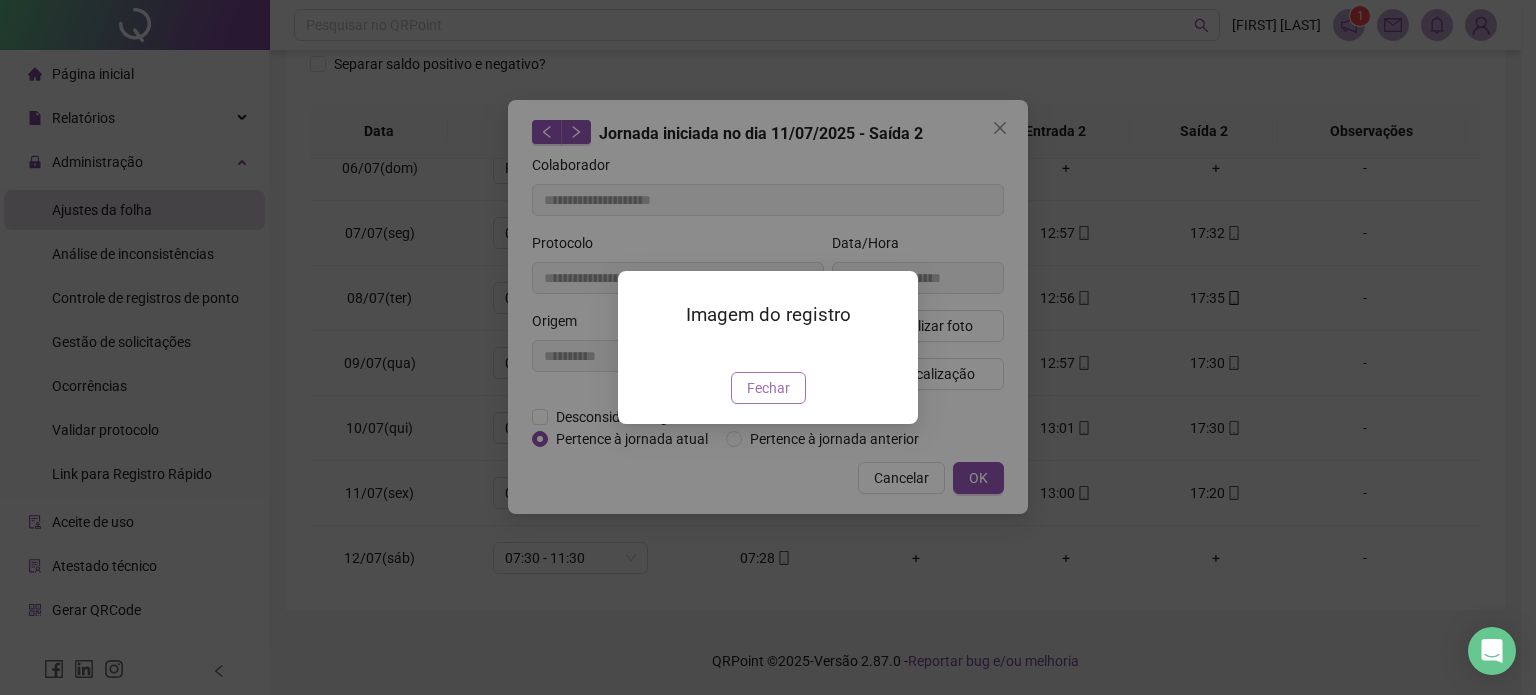 click on "Fechar" at bounding box center [768, 388] 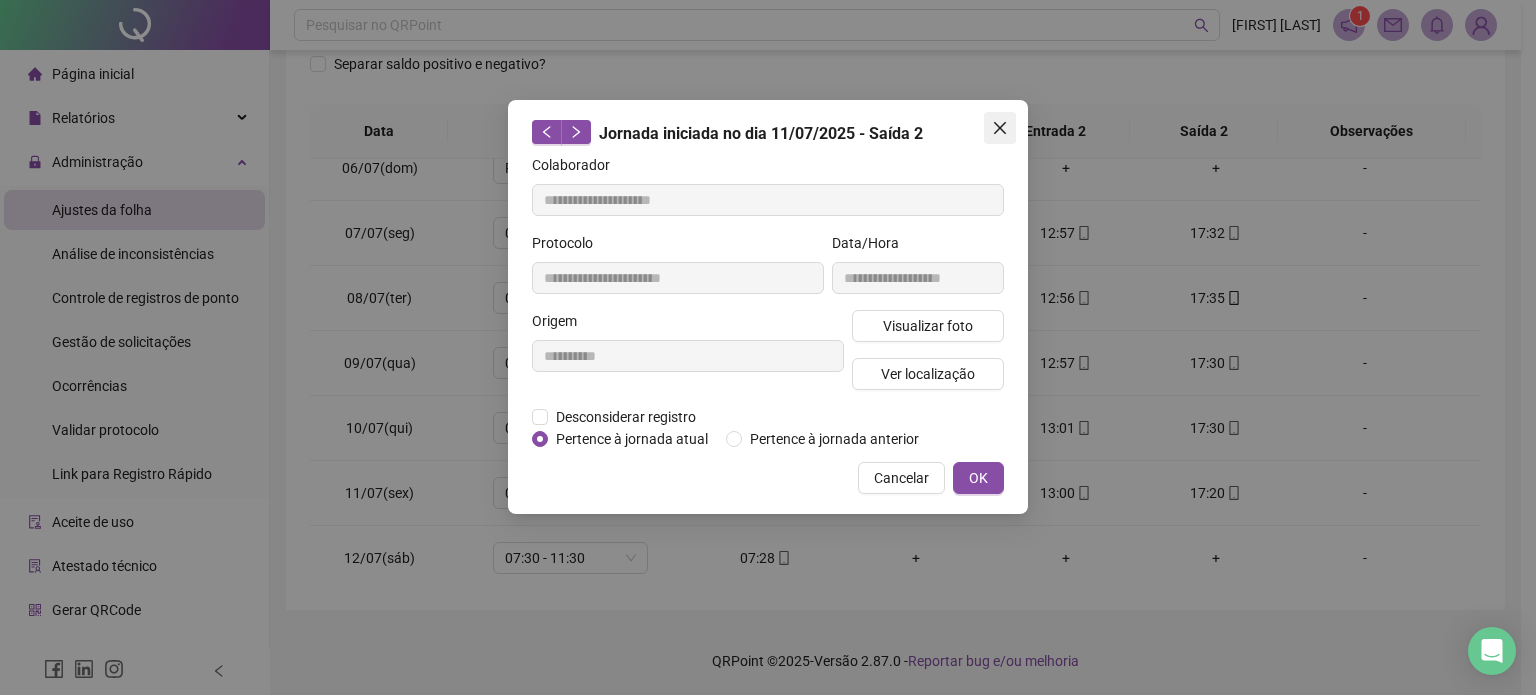 click at bounding box center [1000, 128] 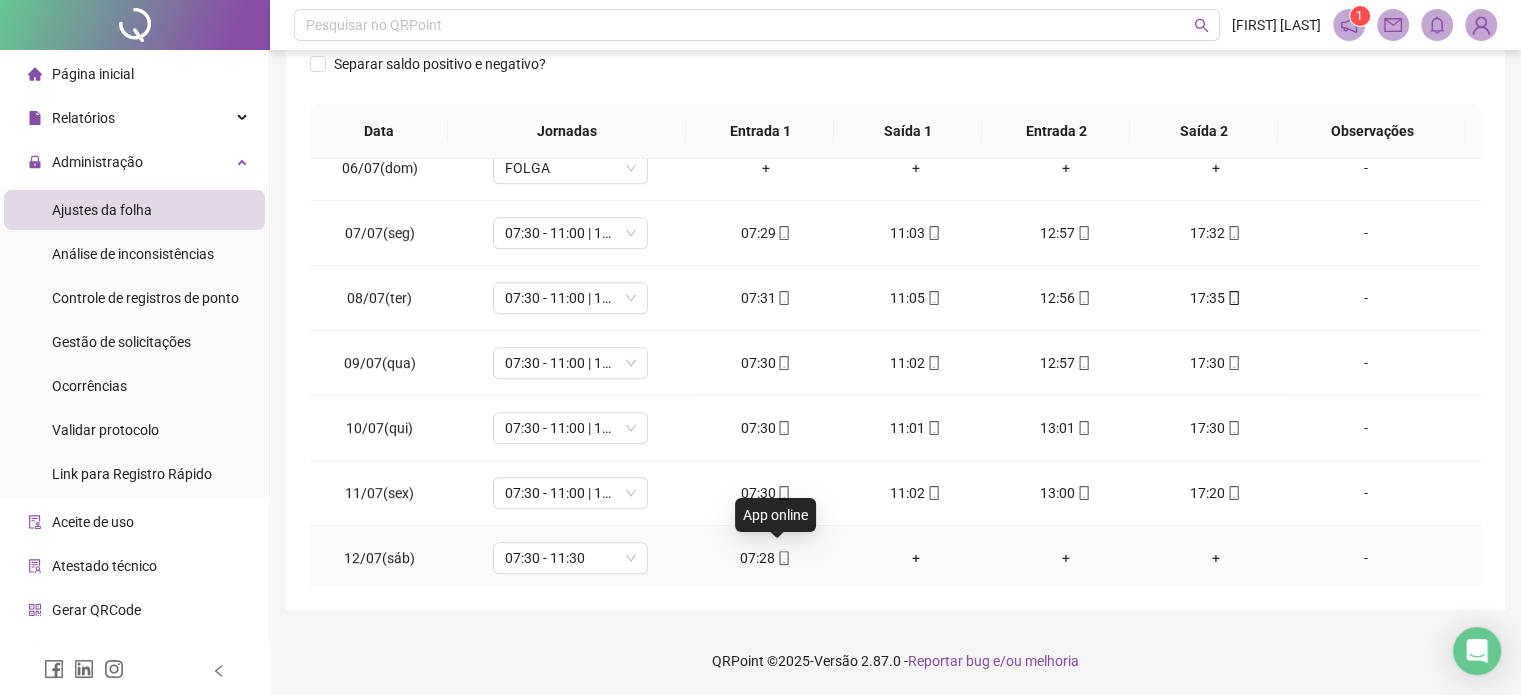 click 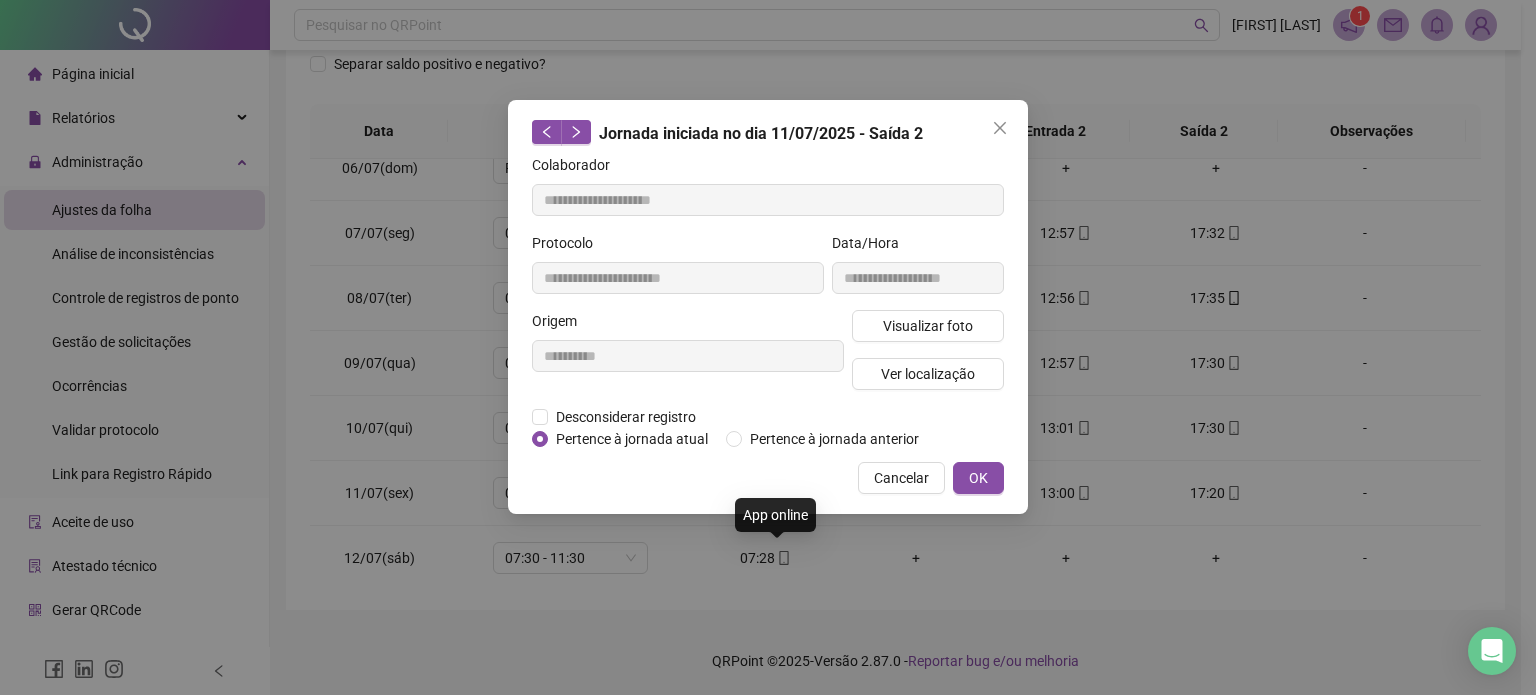 type on "**********" 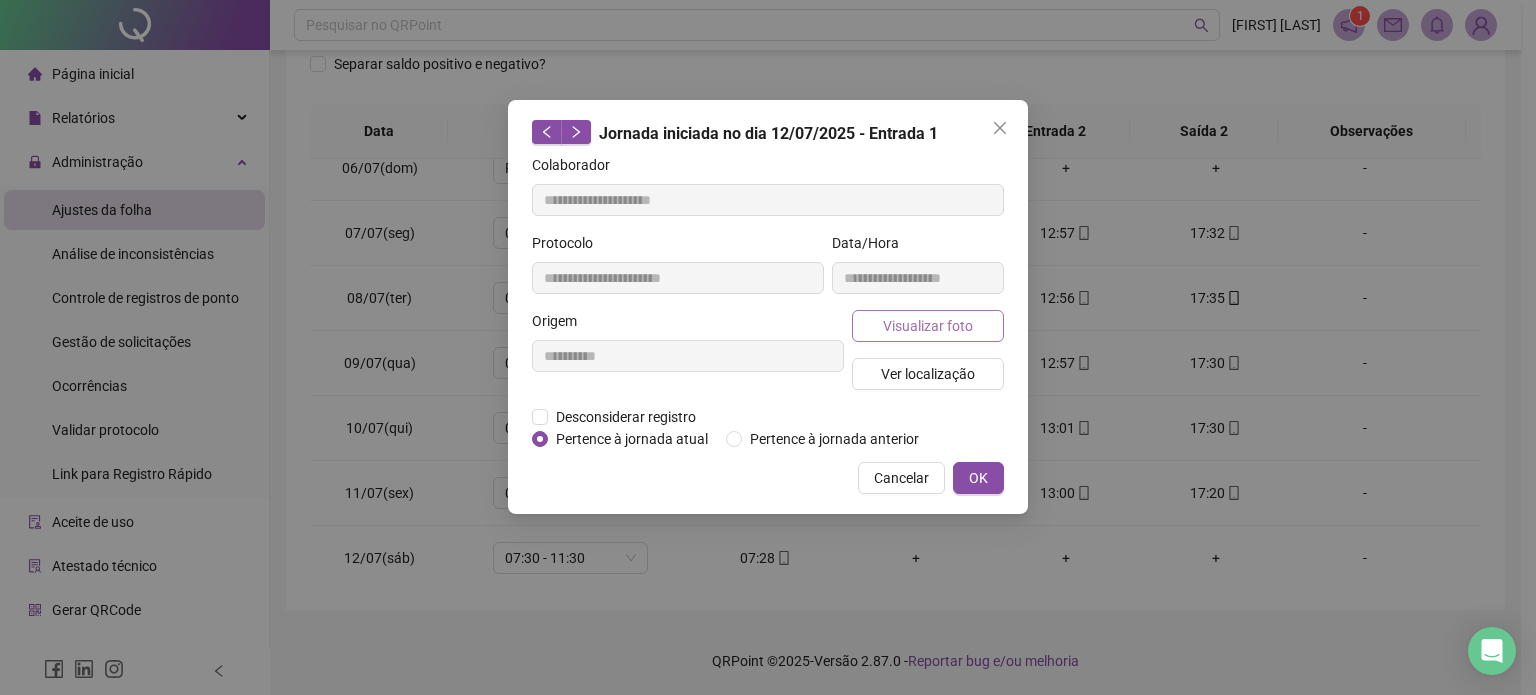 click on "Visualizar foto" at bounding box center [928, 326] 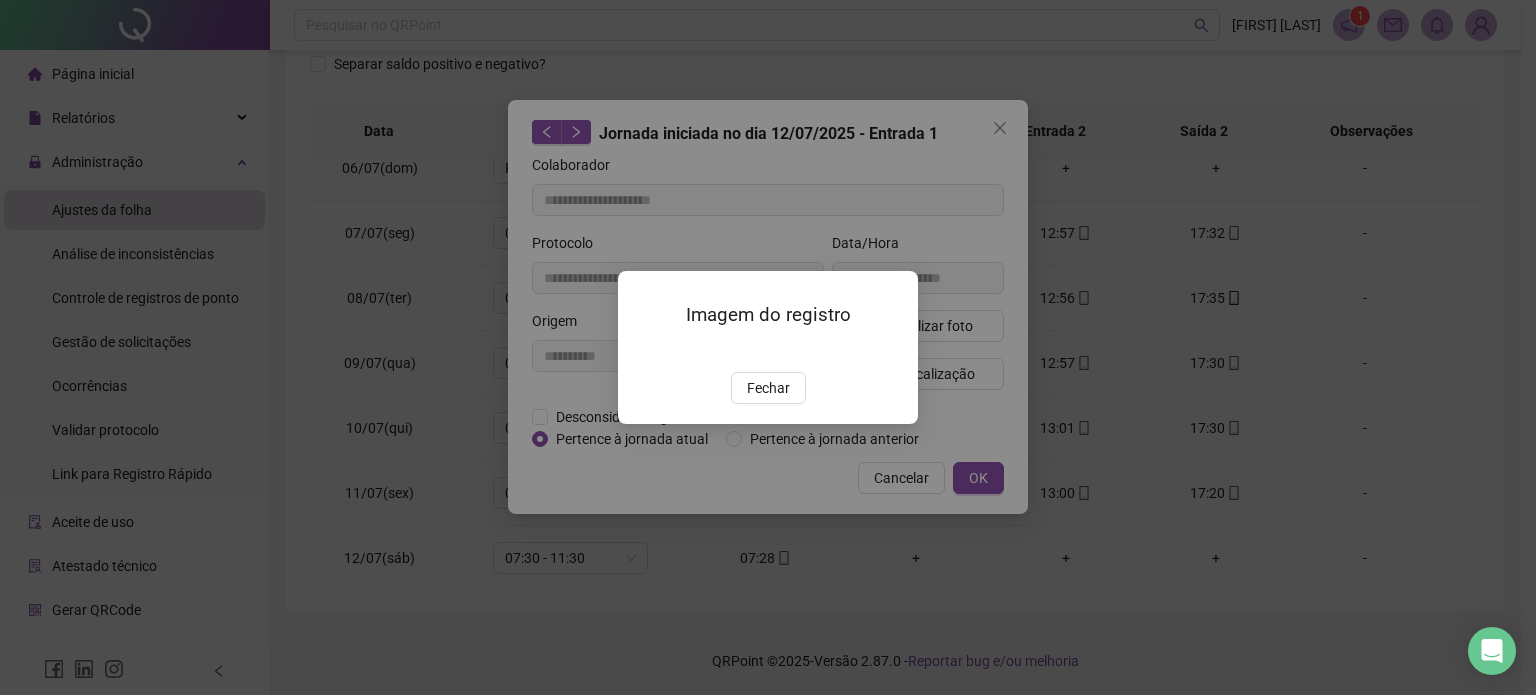 click at bounding box center (642, 351) 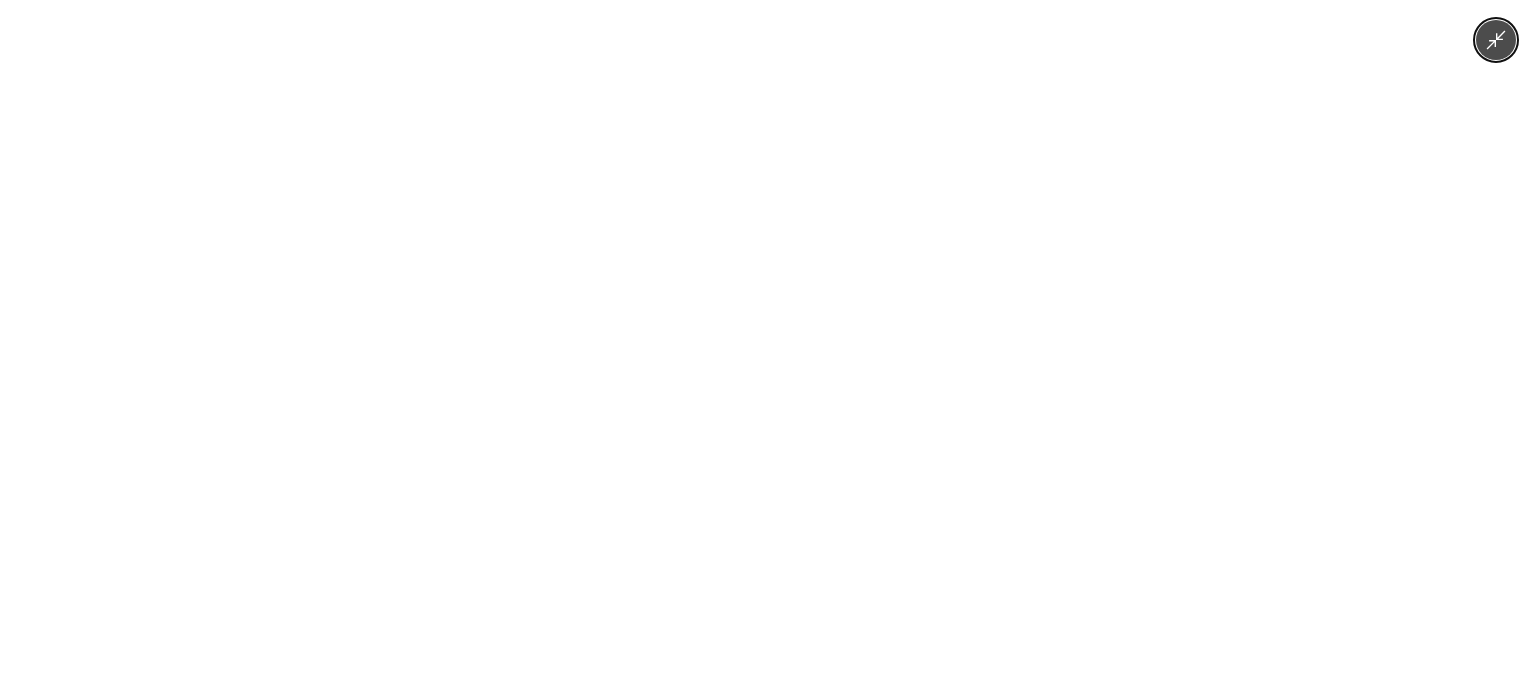 type 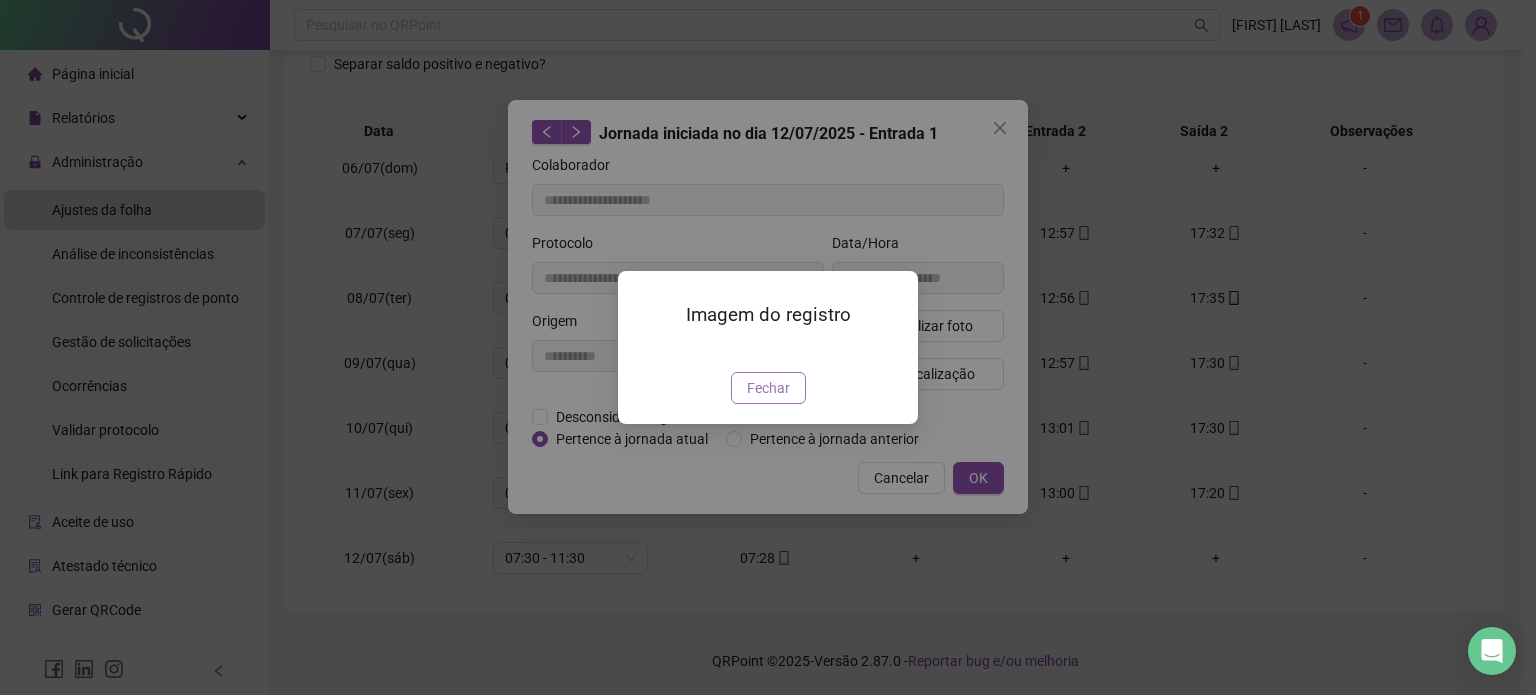 click on "Fechar" at bounding box center (768, 388) 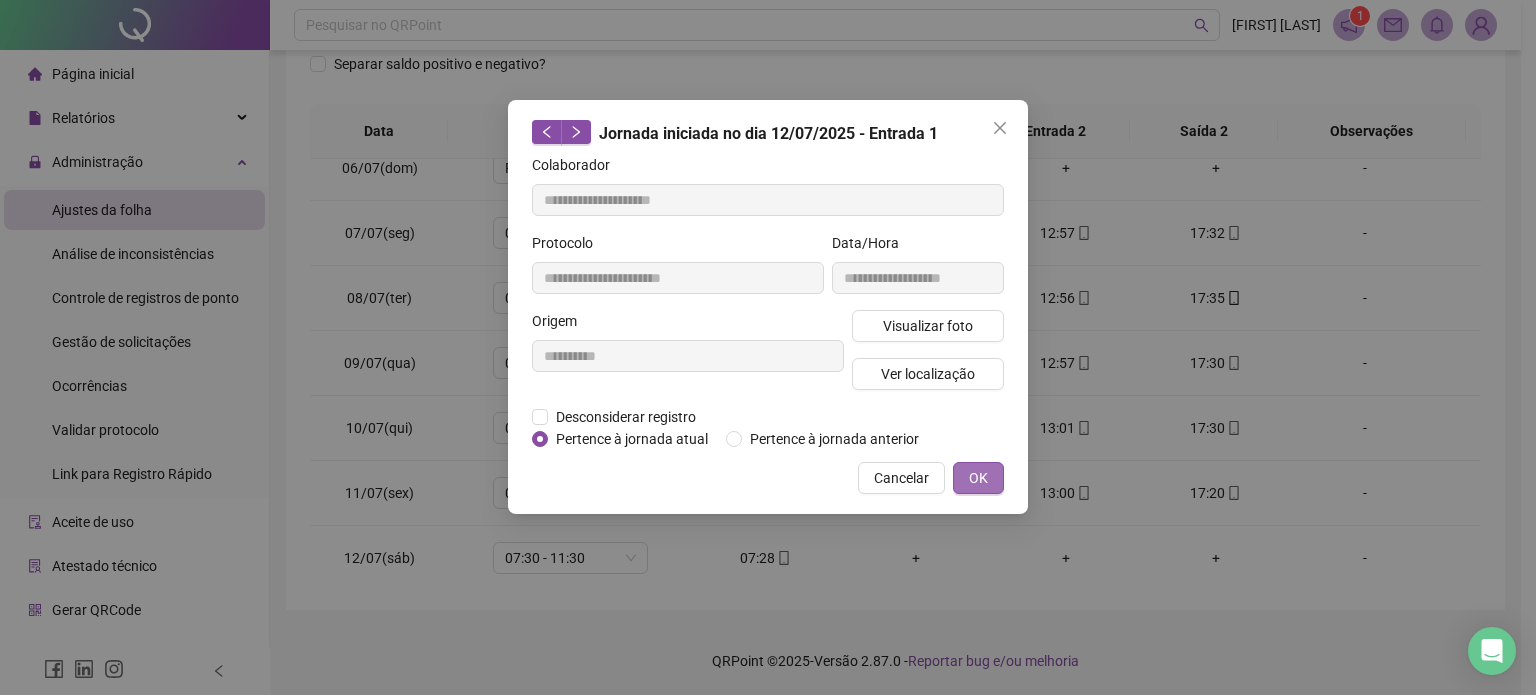 click on "OK" at bounding box center [978, 478] 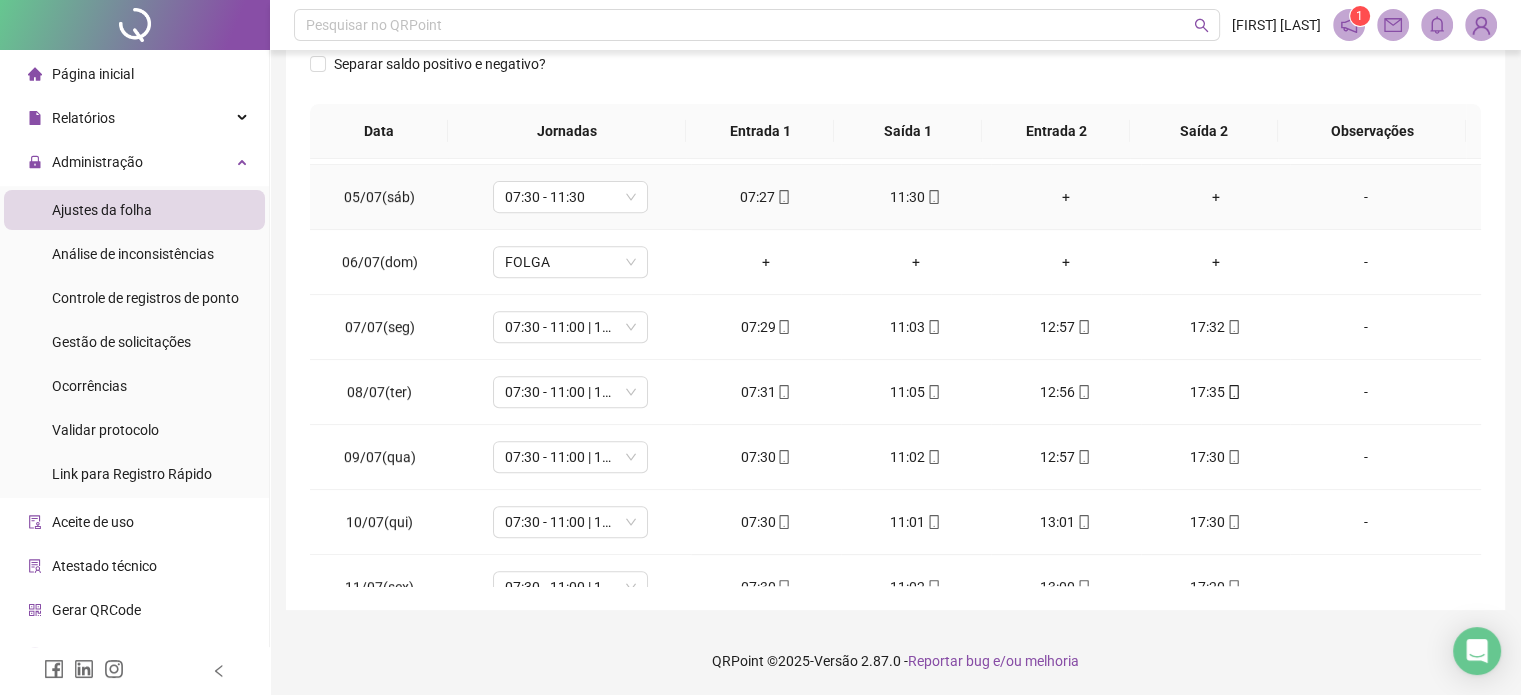 scroll, scrollTop: 798, scrollLeft: 0, axis: vertical 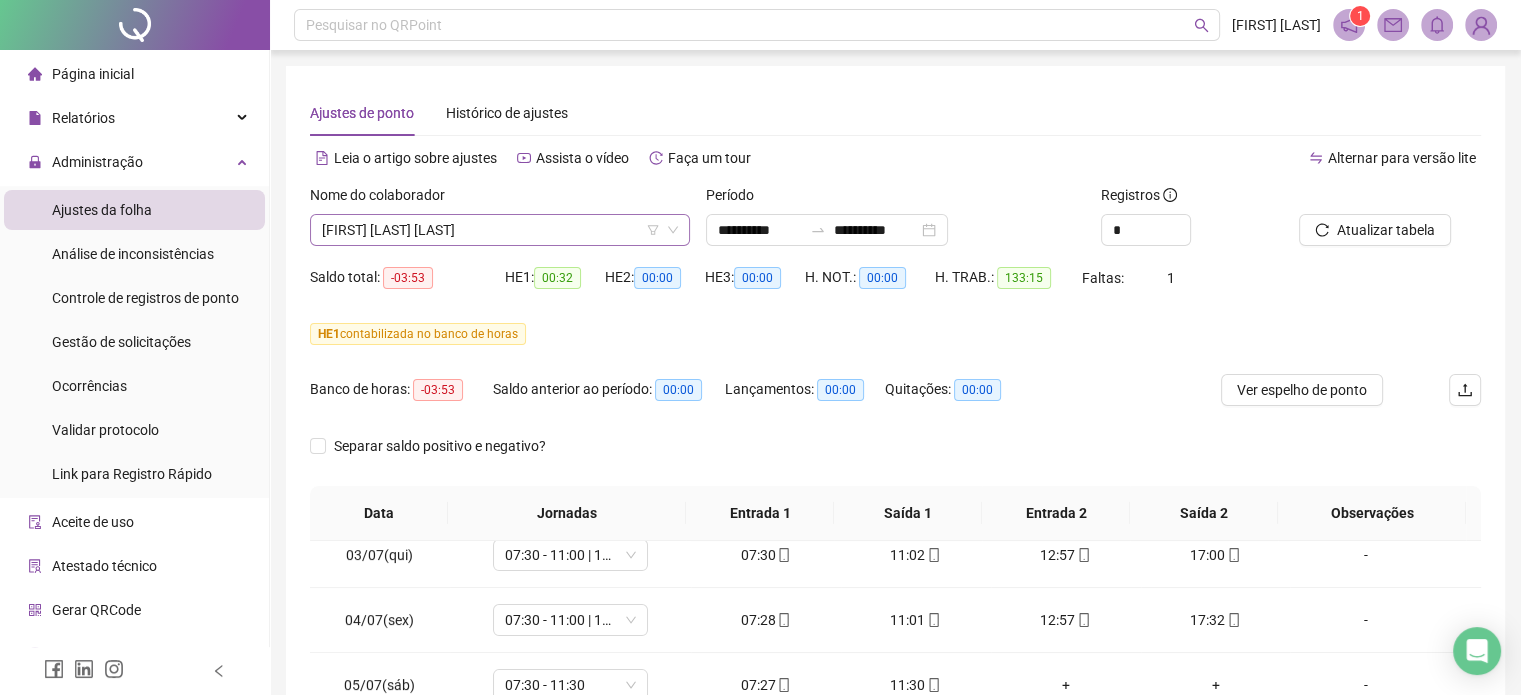 click on "[FIRST] [LAST] [LAST]" at bounding box center [500, 230] 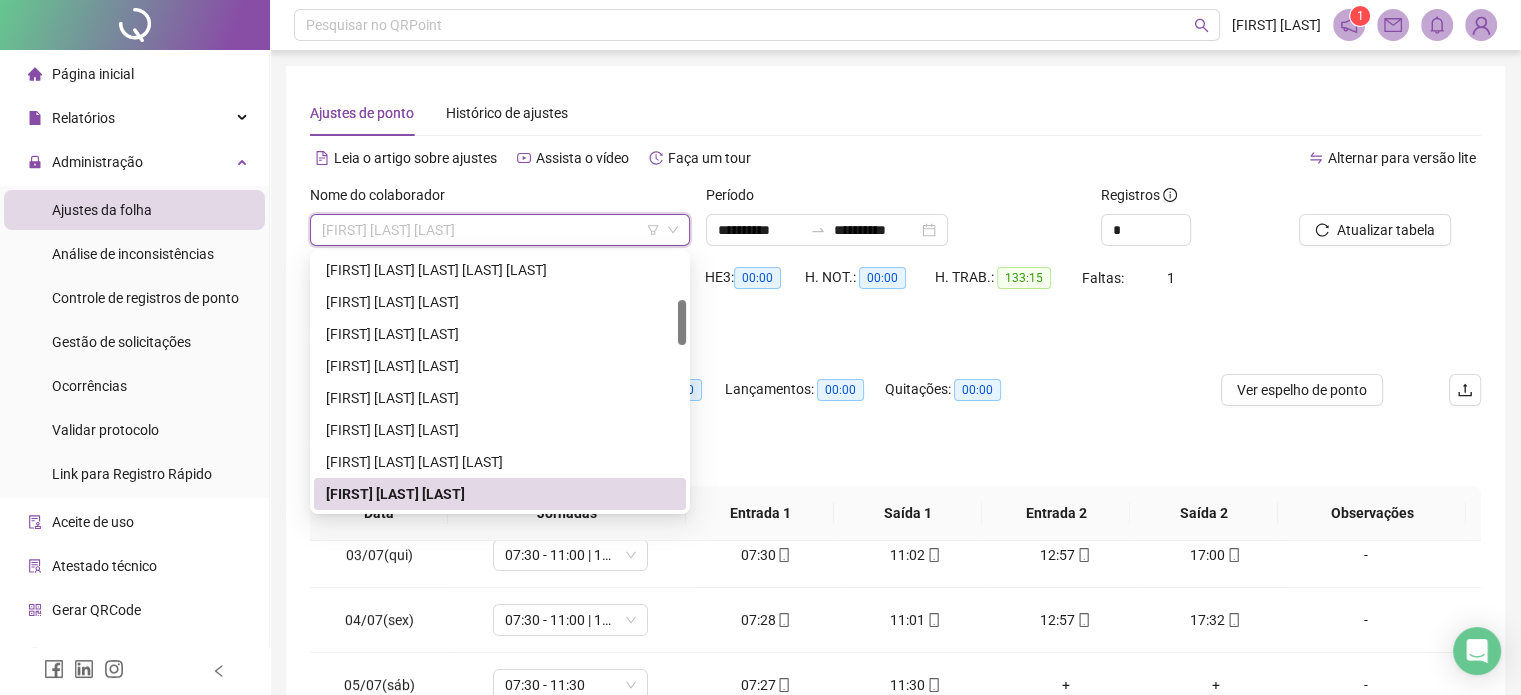 click on "HE 1  contabilizada no banco de horas" at bounding box center (895, 334) 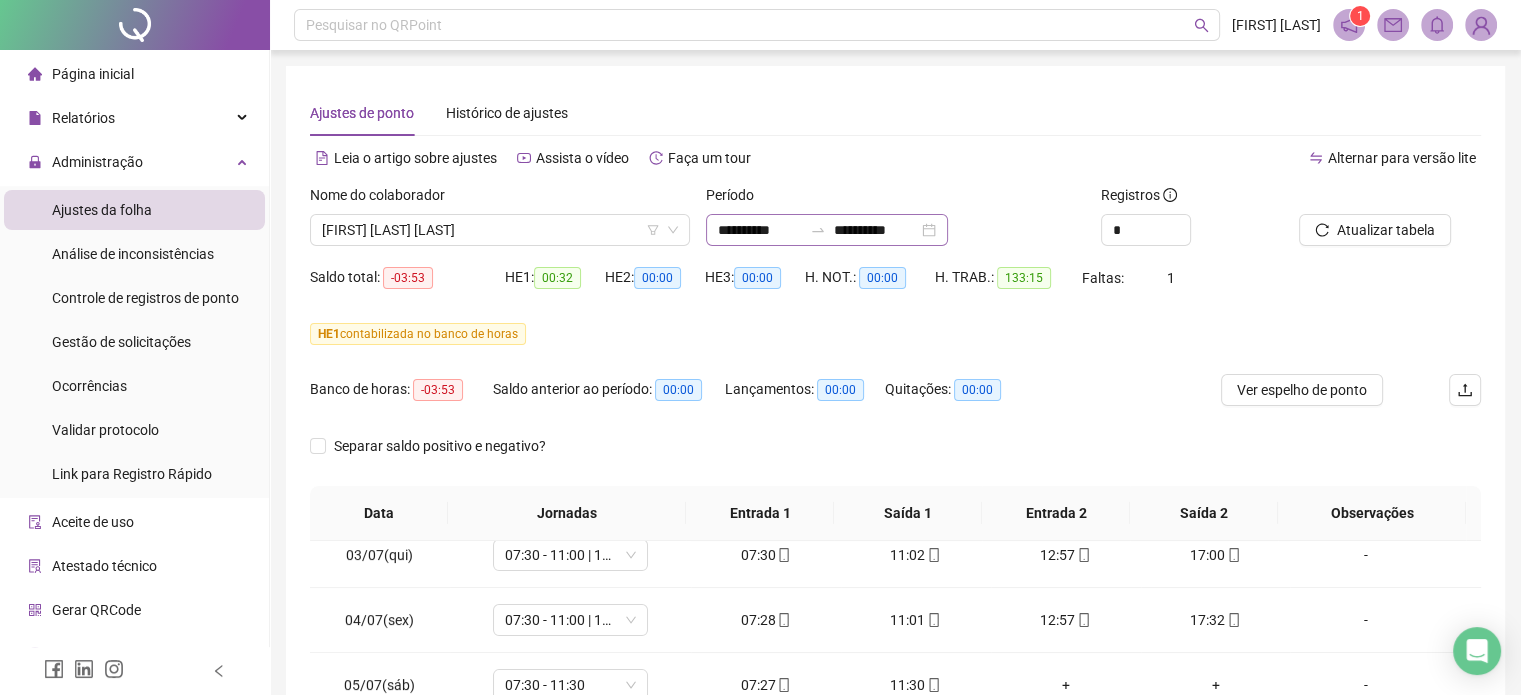 click on "**********" at bounding box center (827, 230) 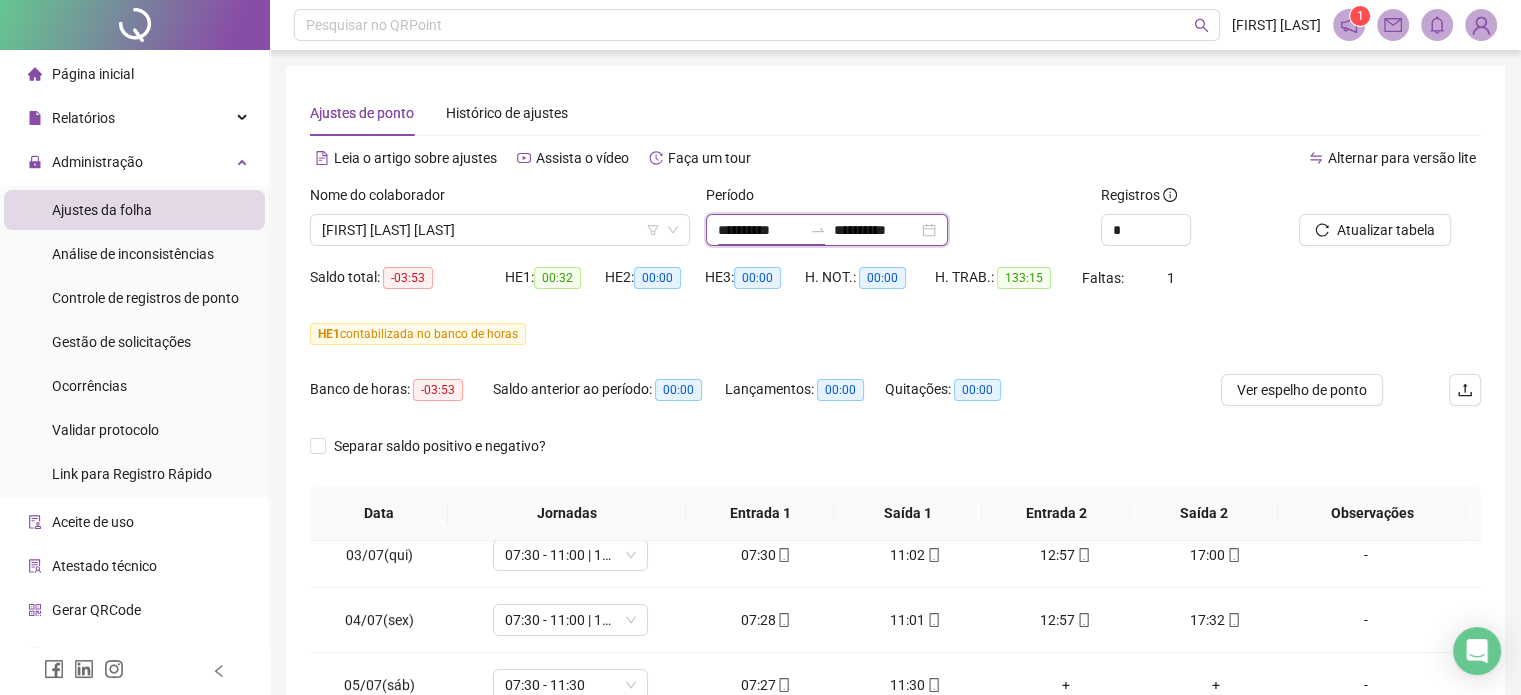 click on "**********" at bounding box center (760, 230) 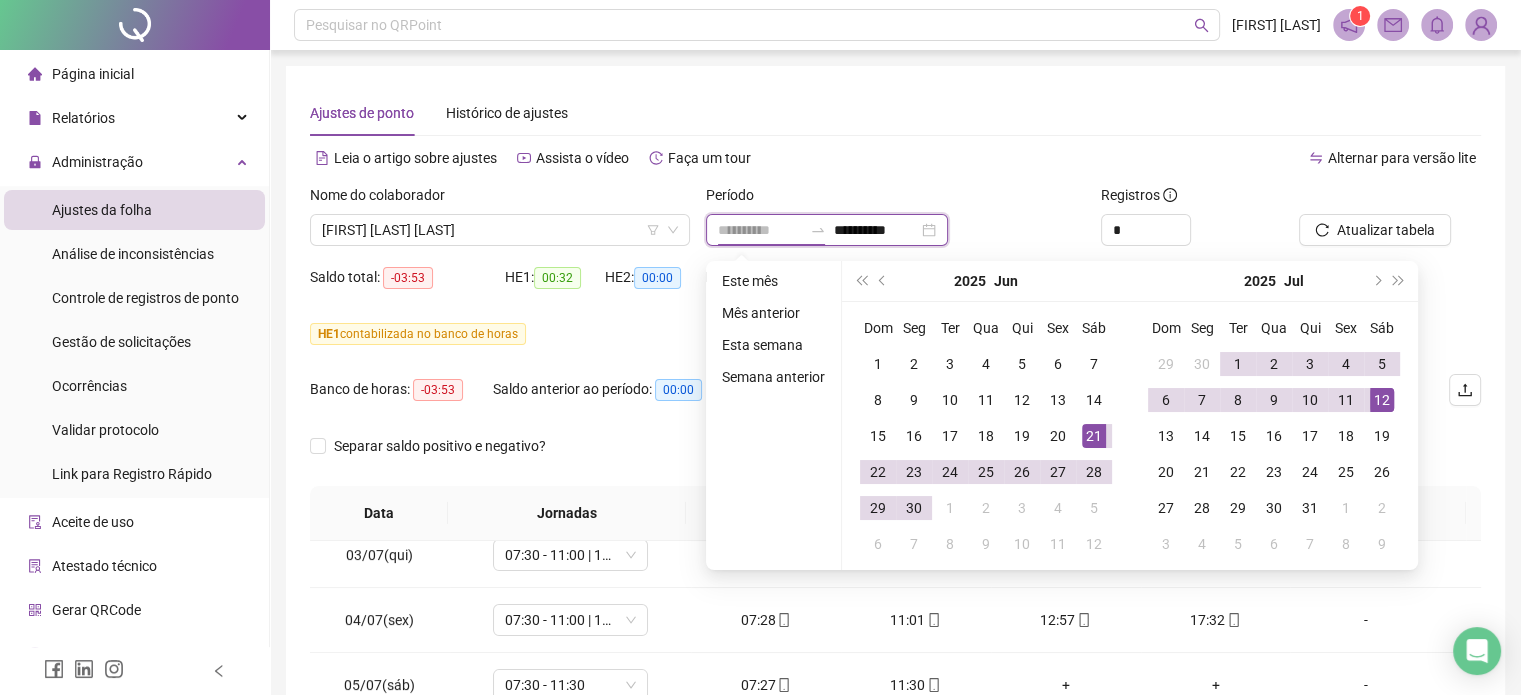 type on "**********" 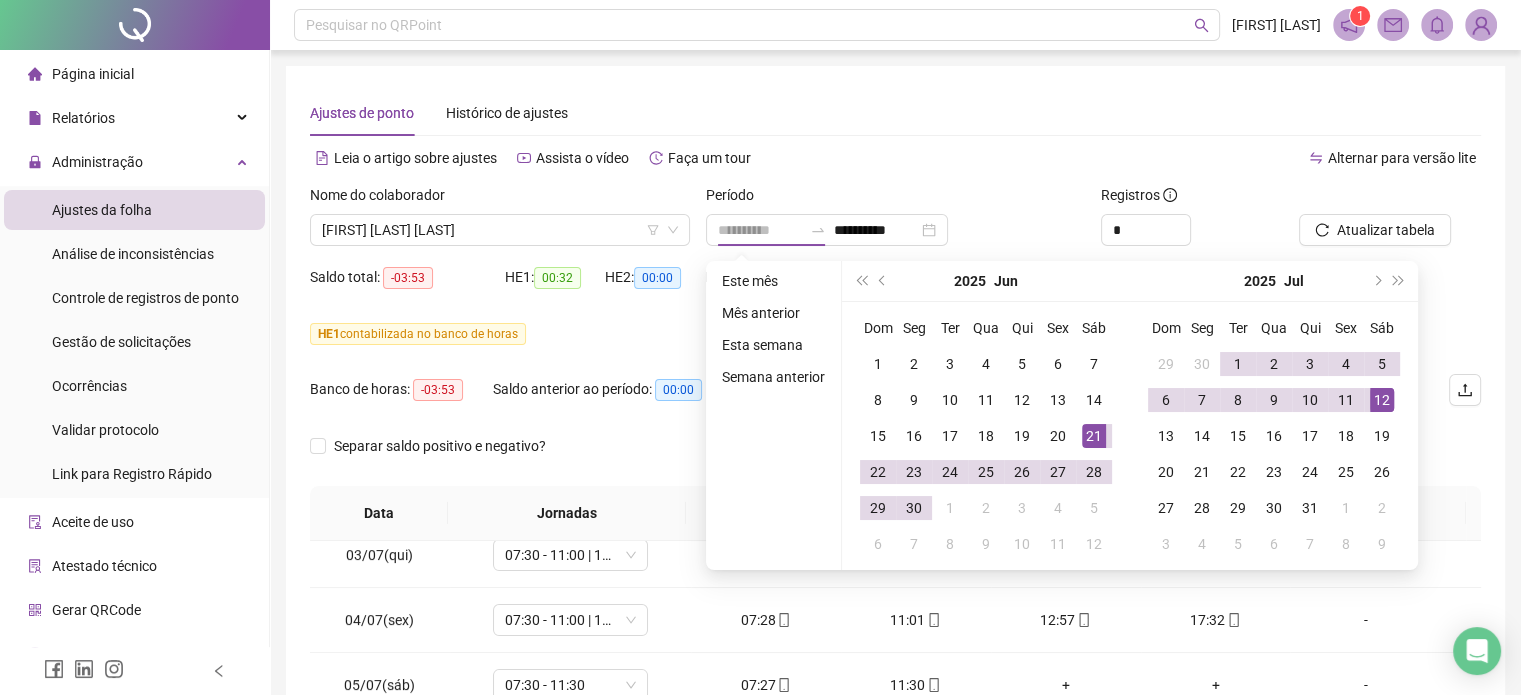 click on "21" at bounding box center [1094, 436] 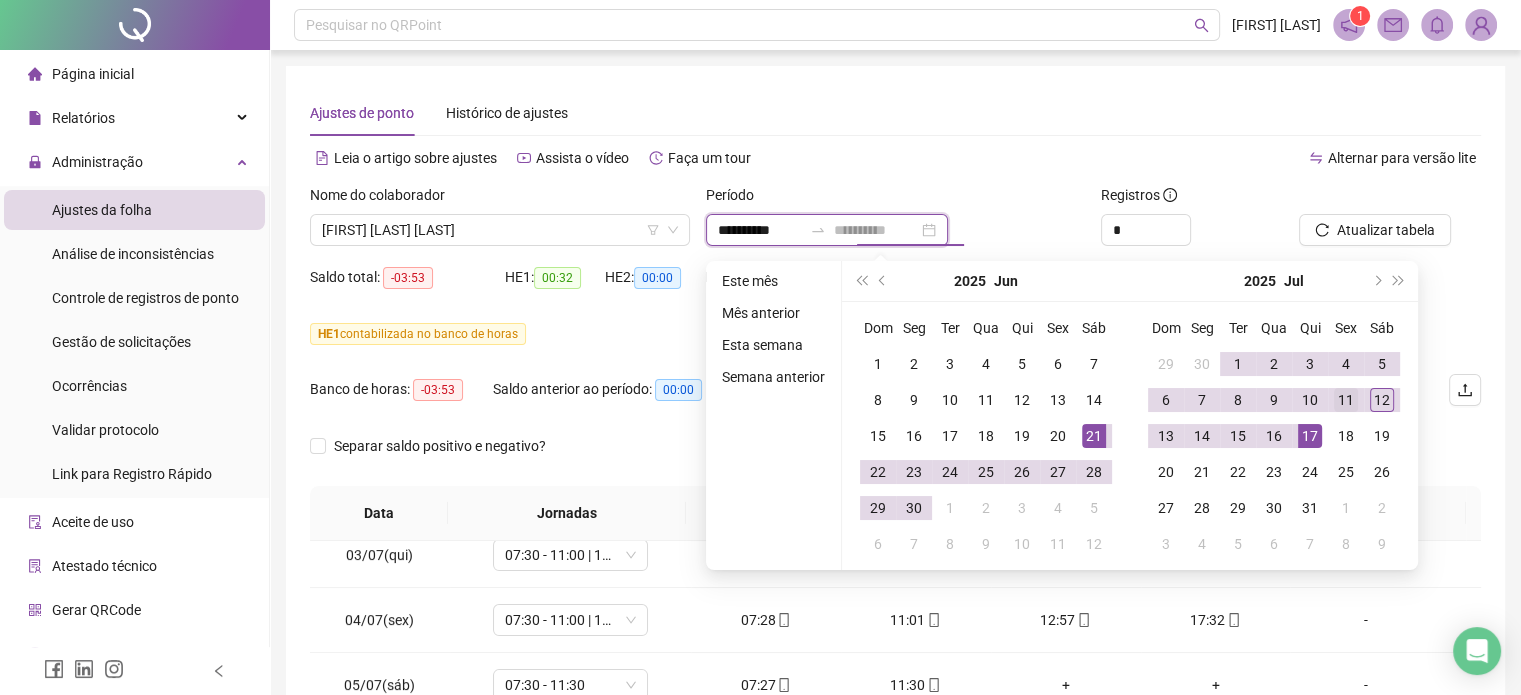 type on "**********" 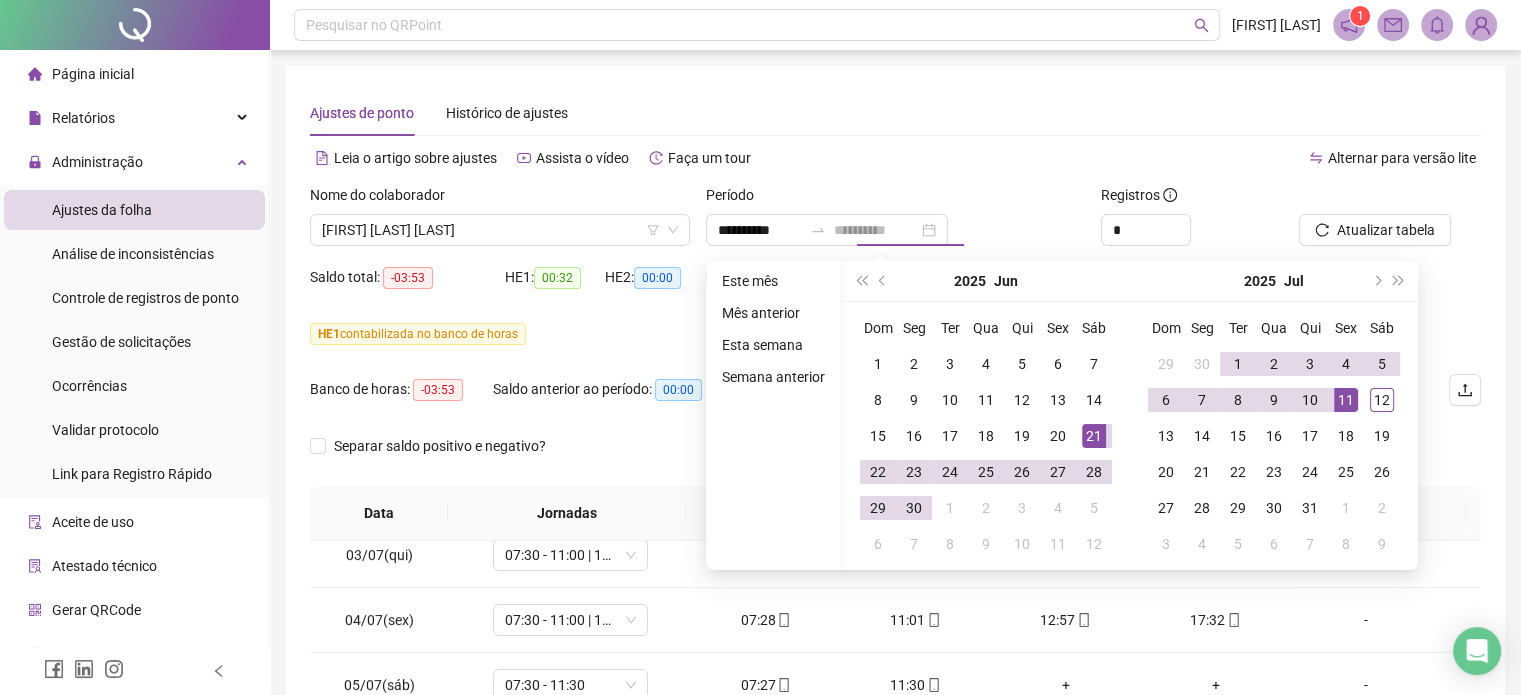 drag, startPoint x: 1341, startPoint y: 397, endPoint x: 1374, endPoint y: 305, distance: 97.73945 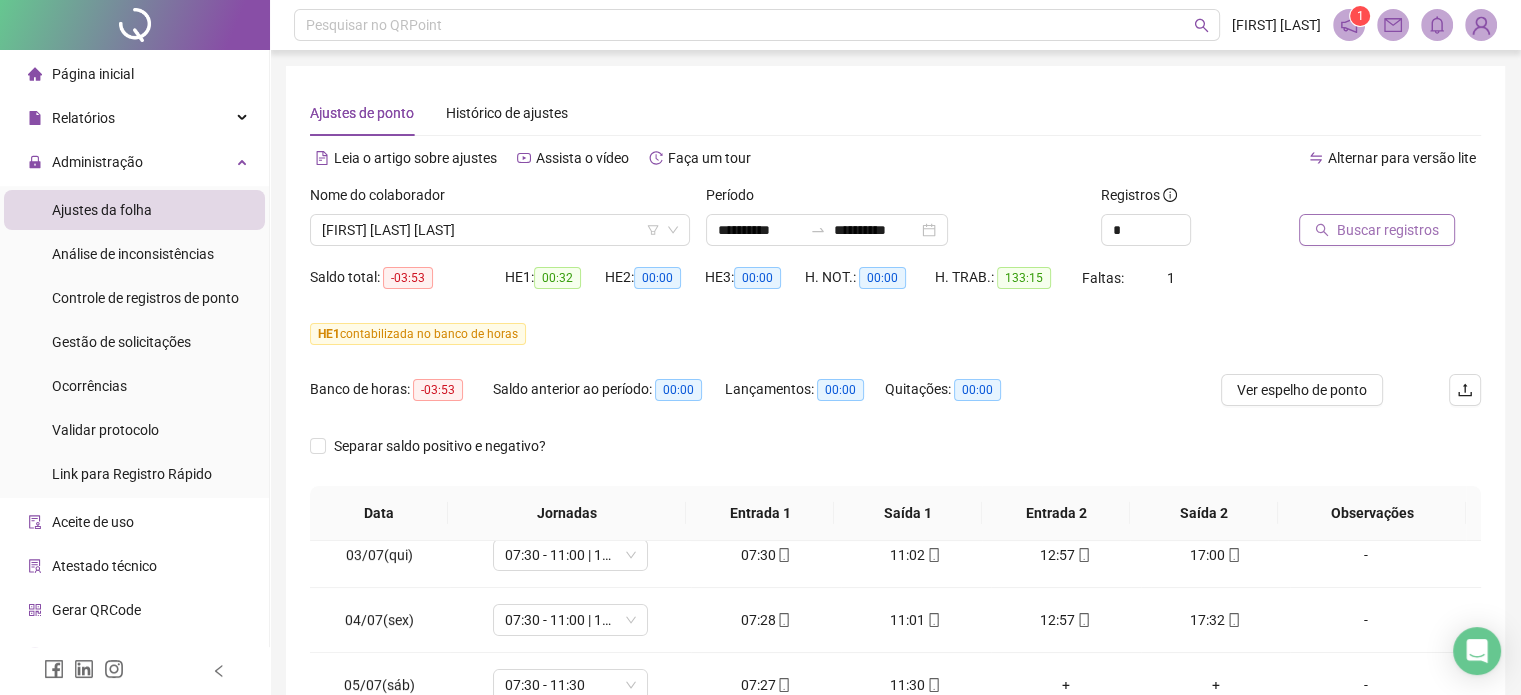 click on "Buscar registros" at bounding box center [1388, 230] 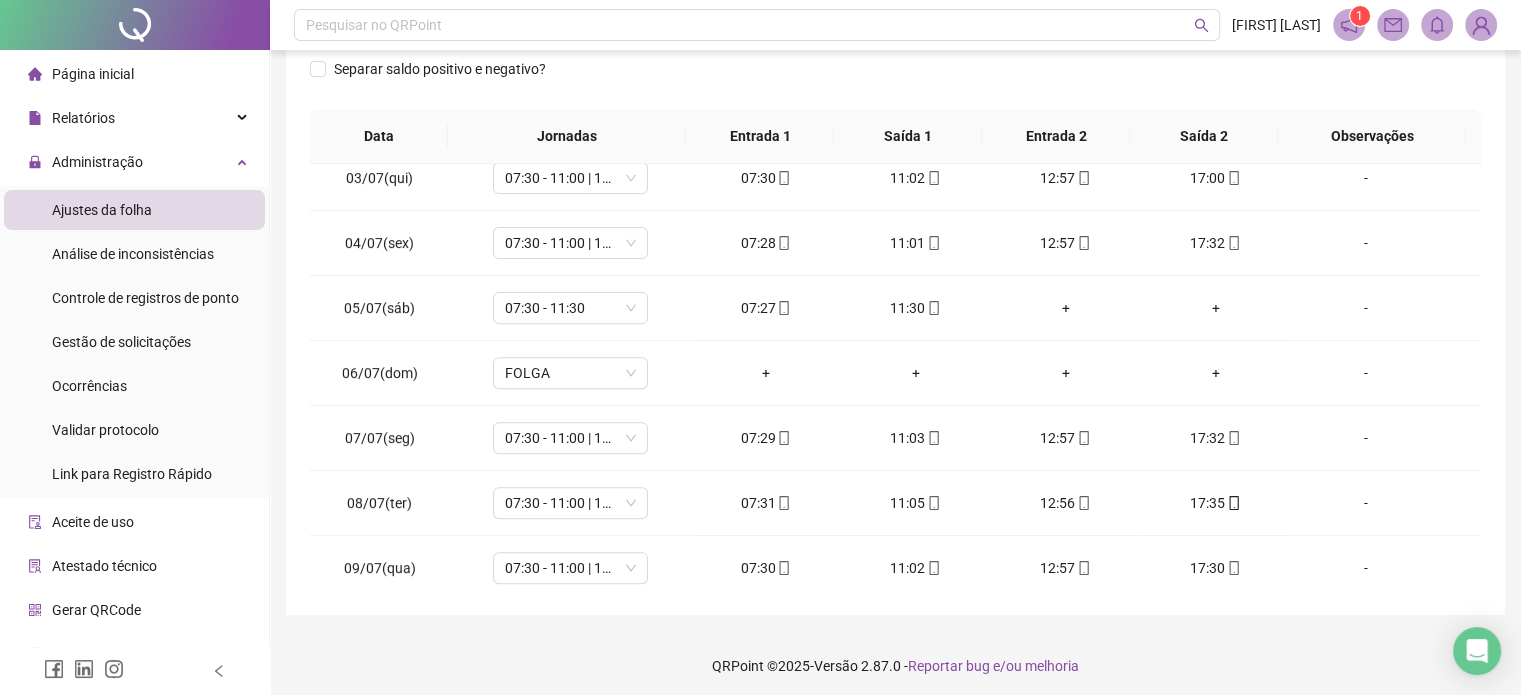 scroll, scrollTop: 382, scrollLeft: 0, axis: vertical 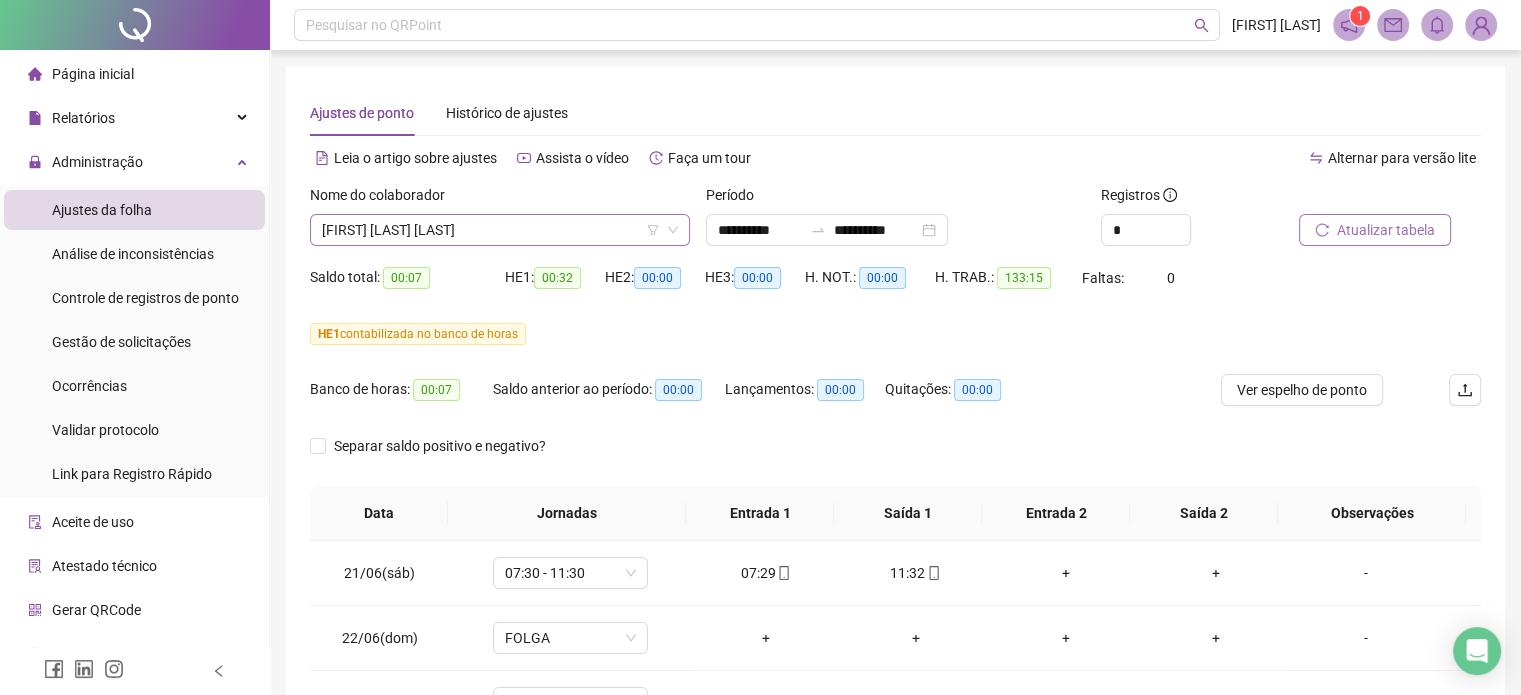 click on "[FIRST] [LAST] [LAST]" at bounding box center (500, 230) 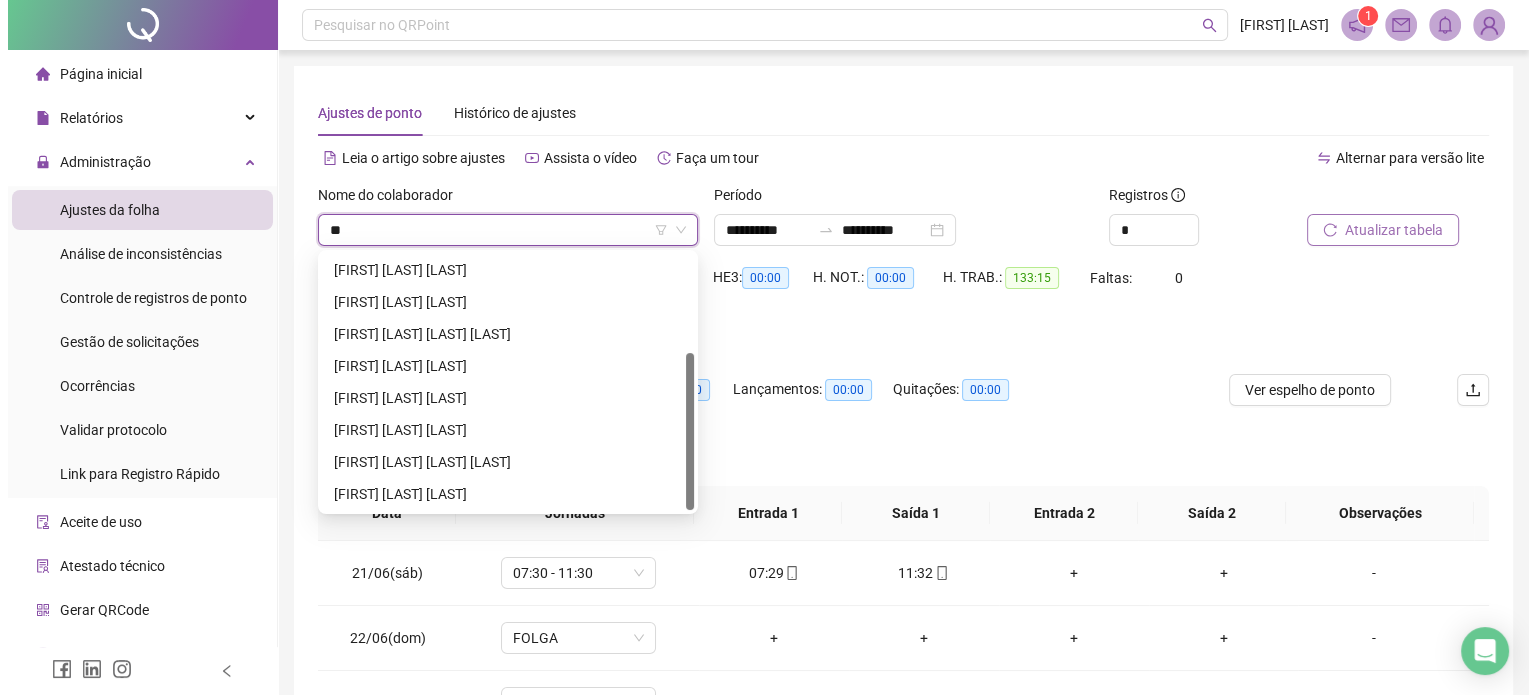 scroll, scrollTop: 0, scrollLeft: 0, axis: both 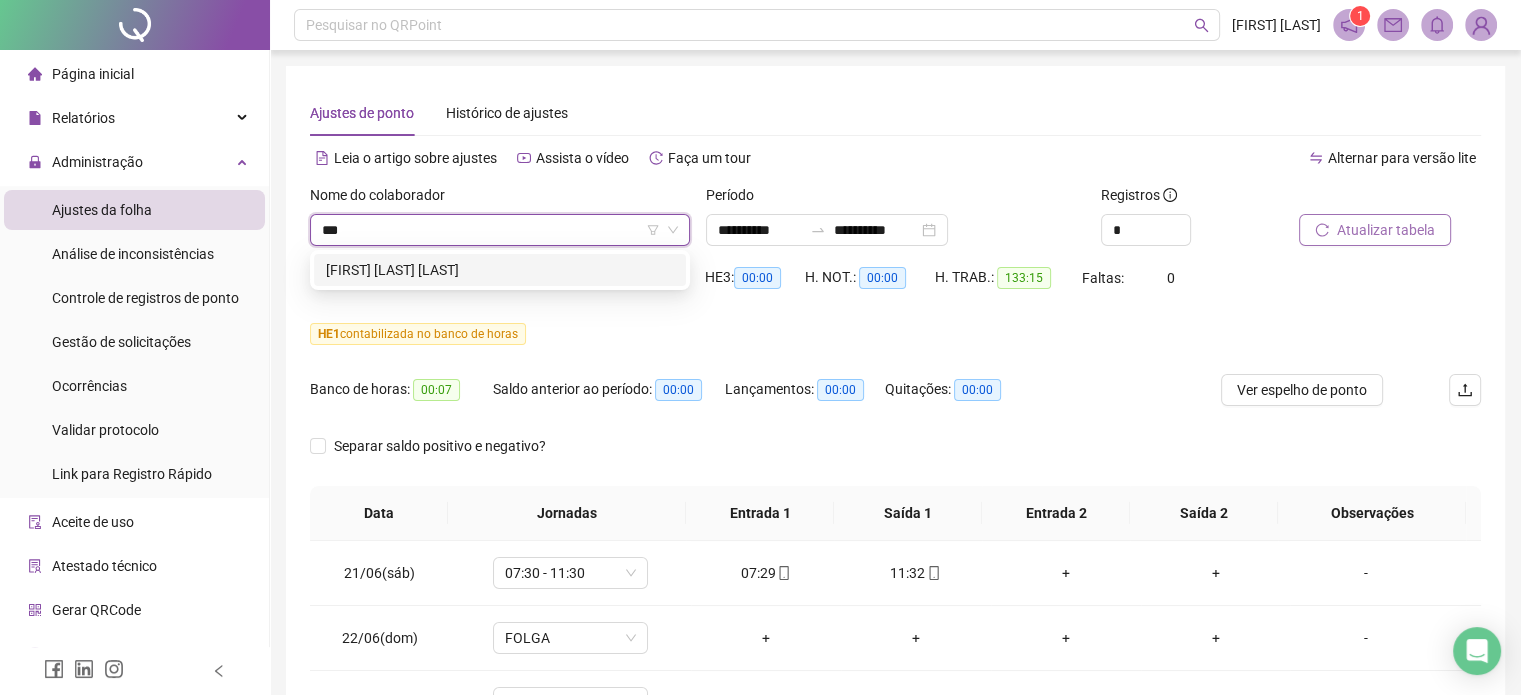 type on "****" 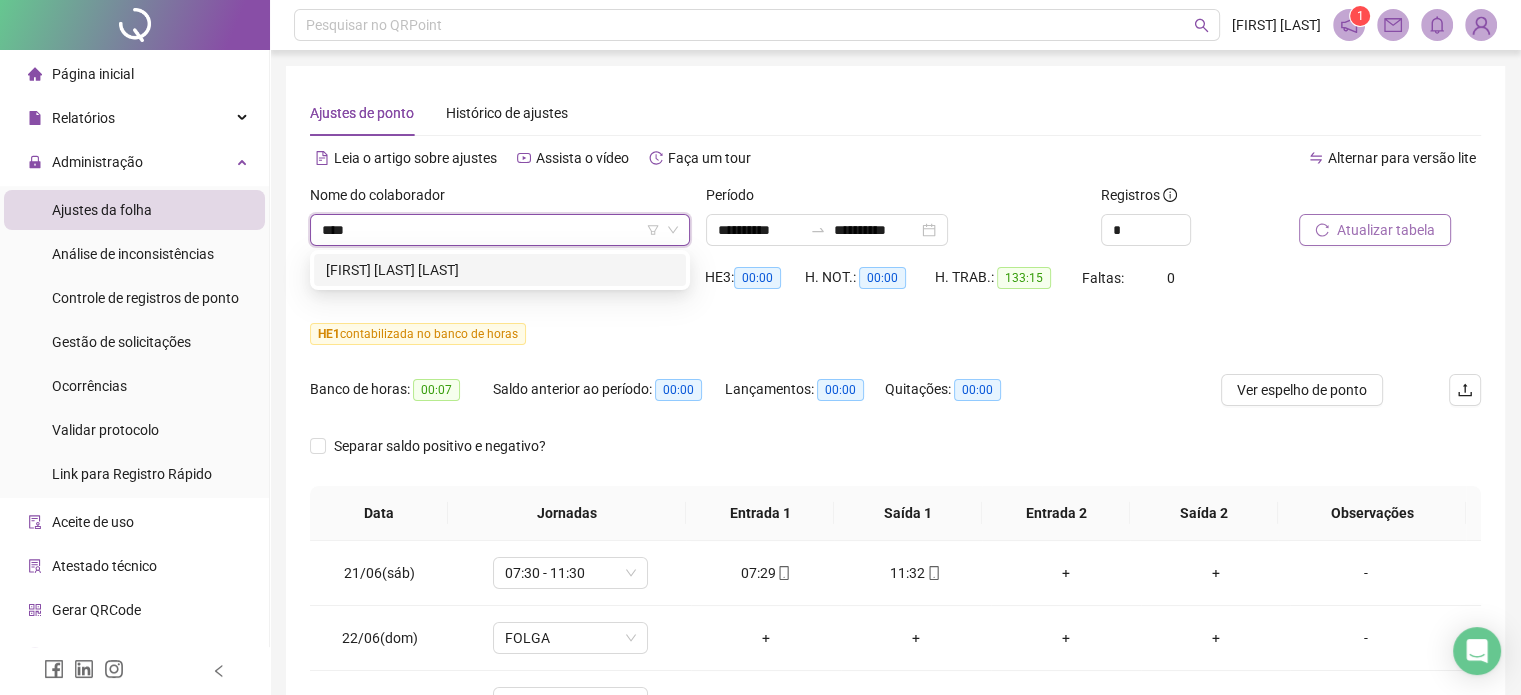 click on "[FIRST] [LAST] [LAST]" at bounding box center (500, 270) 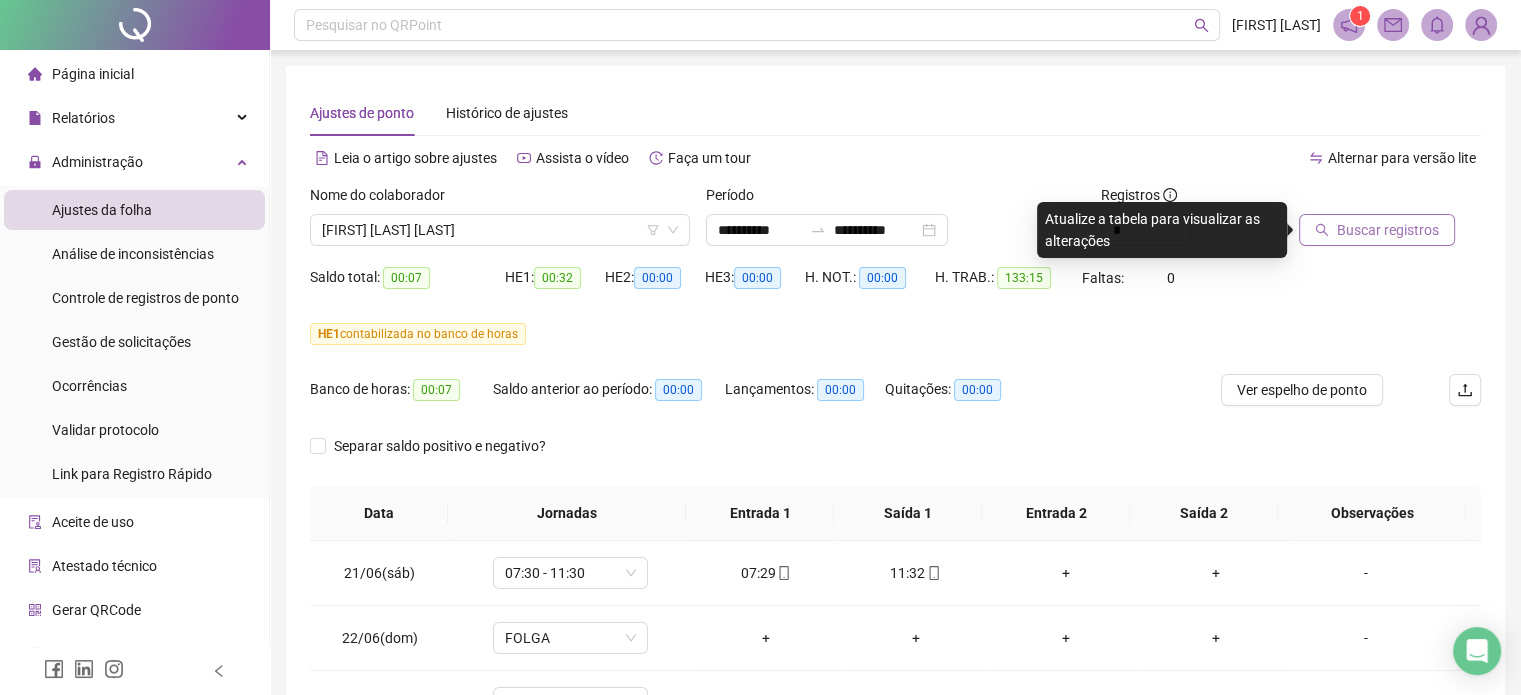 click on "Buscar registros" at bounding box center (1388, 230) 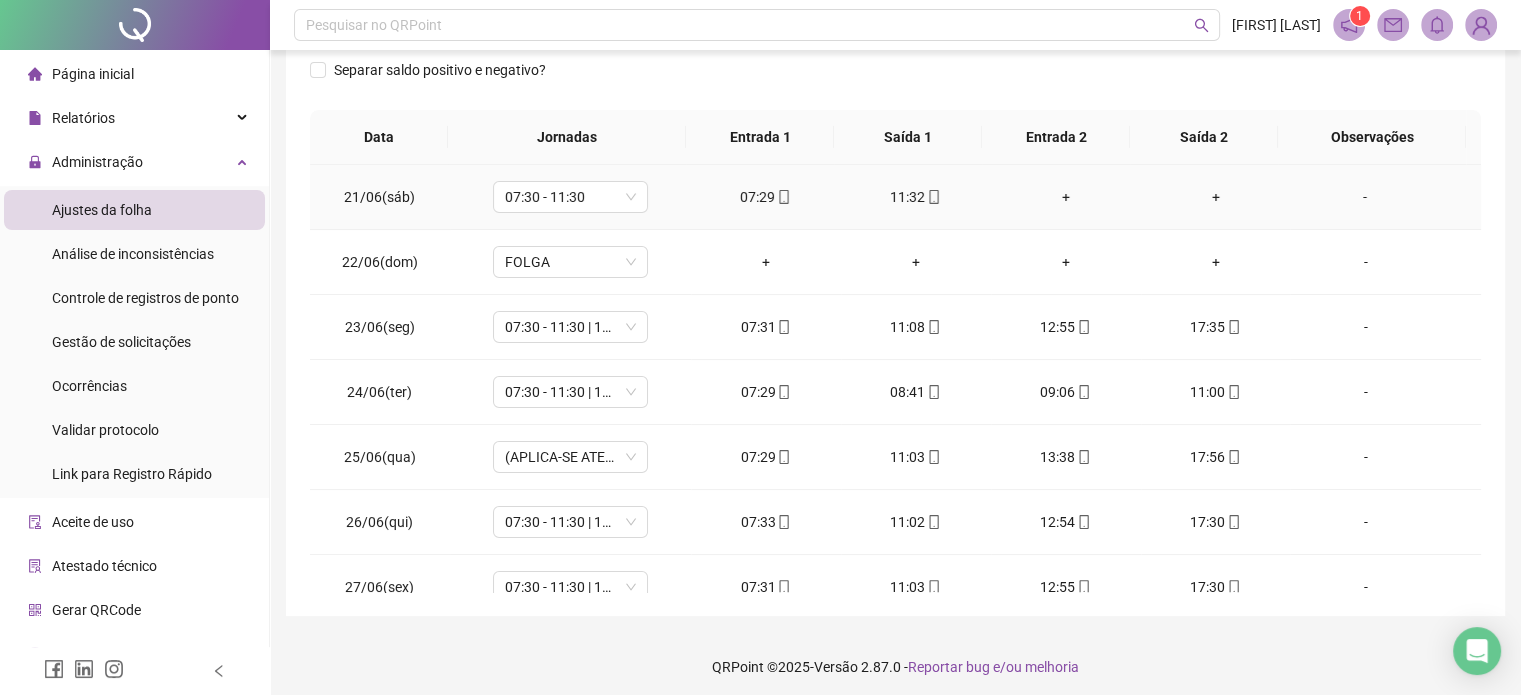 scroll, scrollTop: 382, scrollLeft: 0, axis: vertical 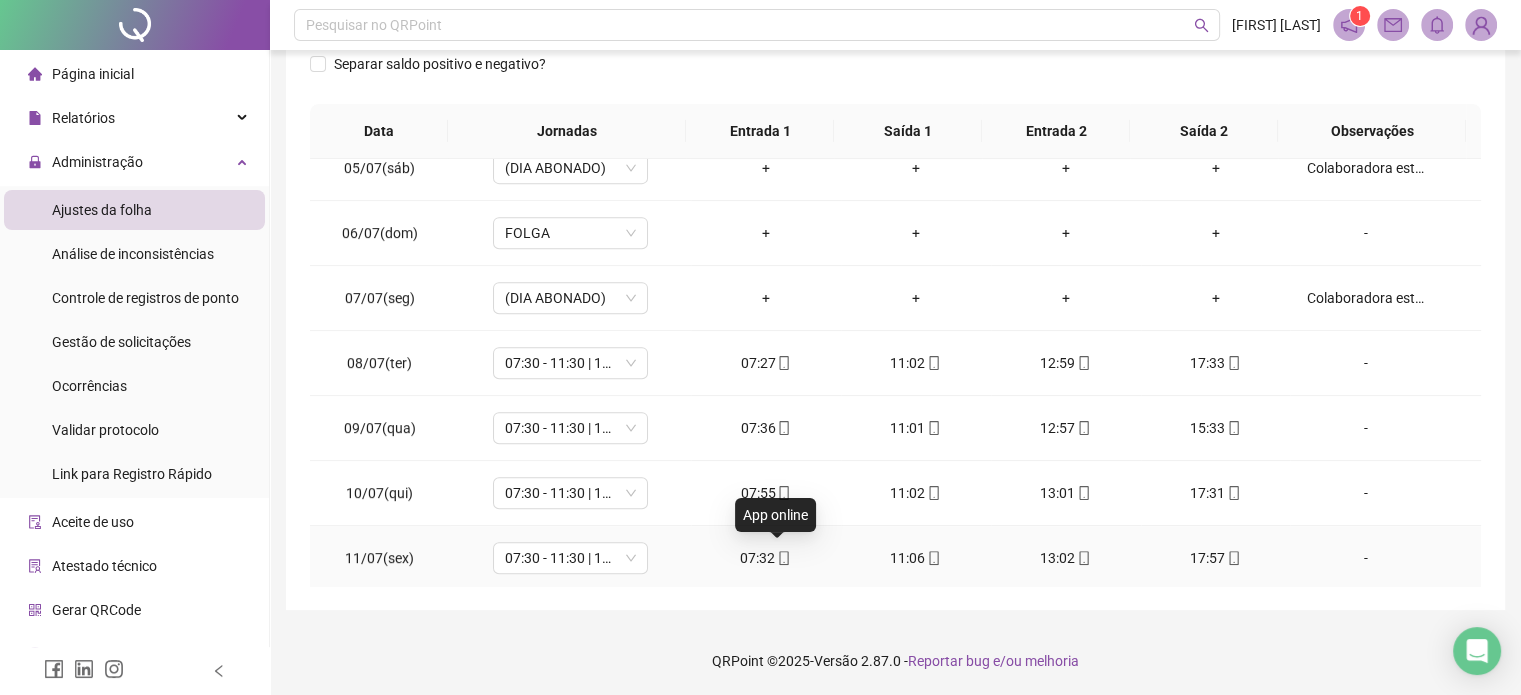 click 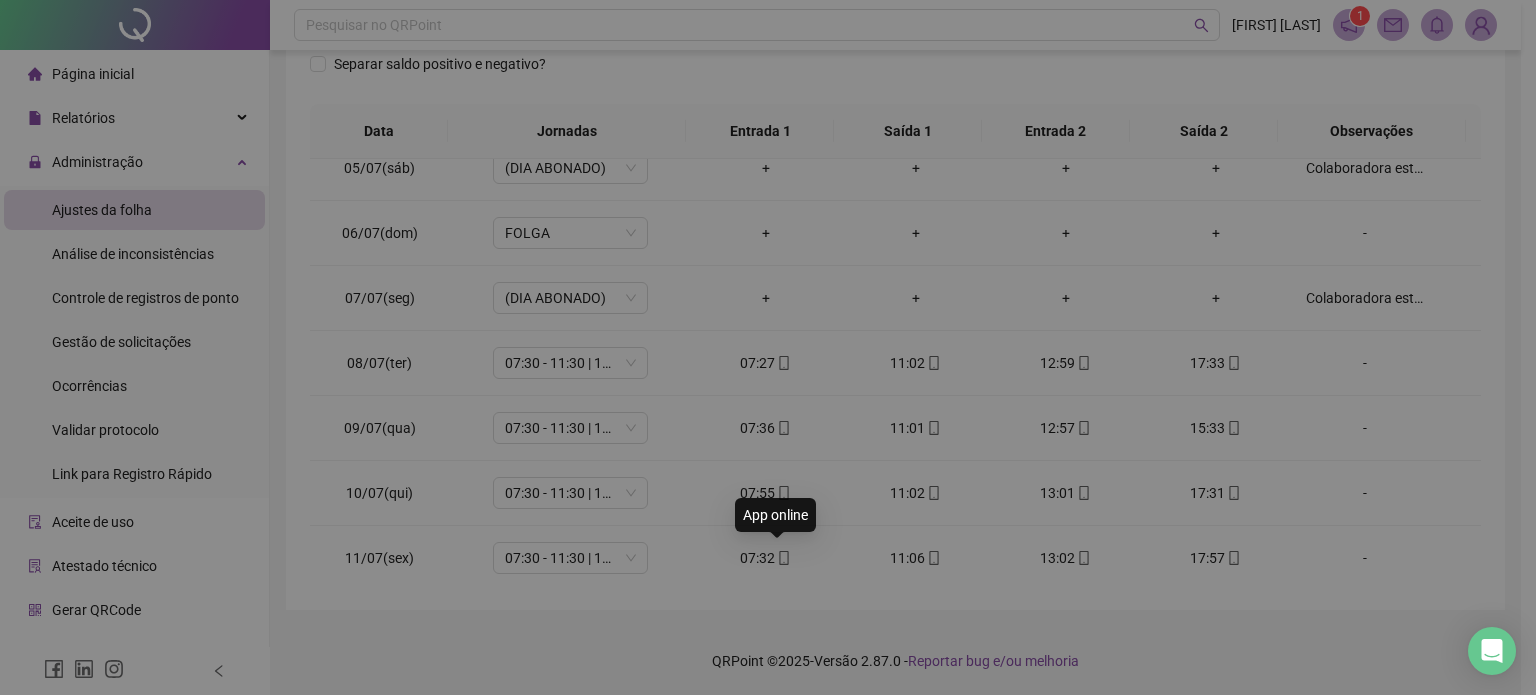 type on "**********" 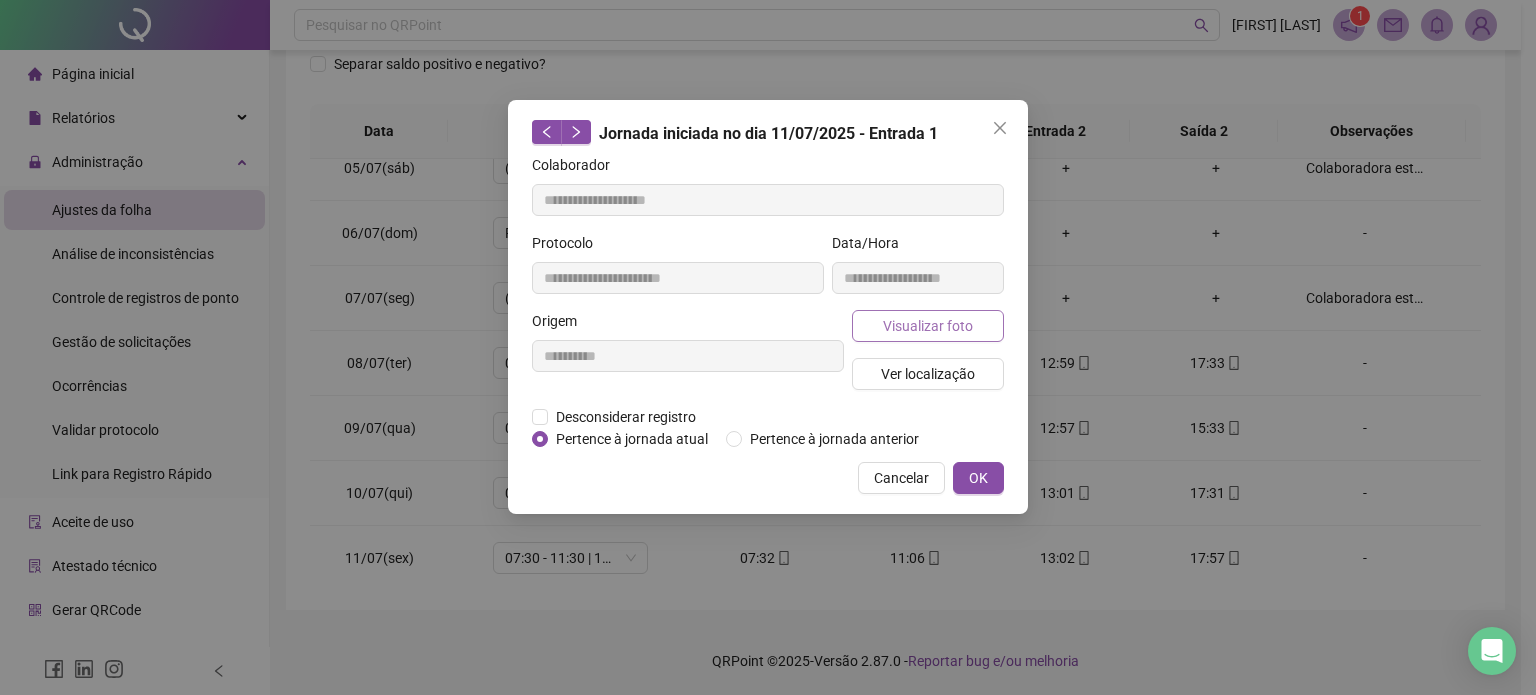 click on "Visualizar foto" at bounding box center [928, 326] 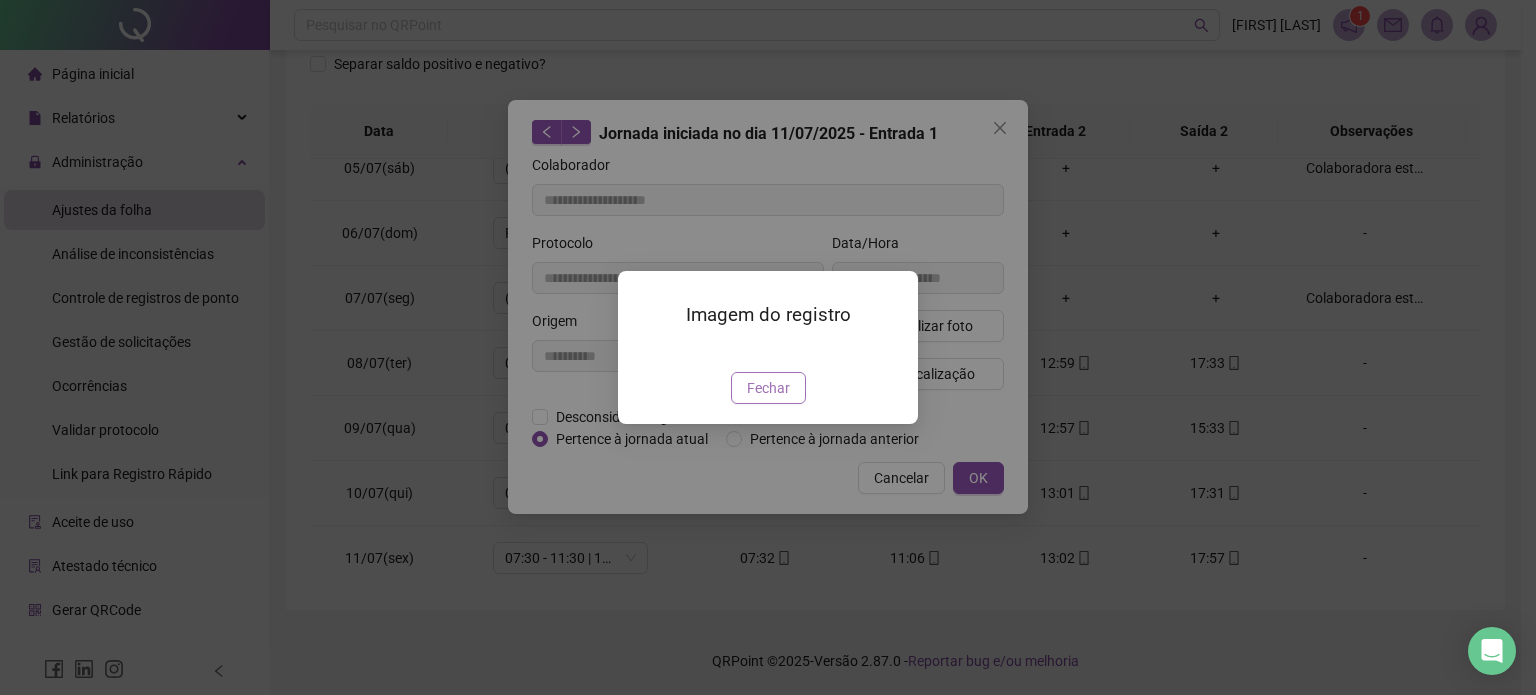 click on "Fechar" at bounding box center (768, 388) 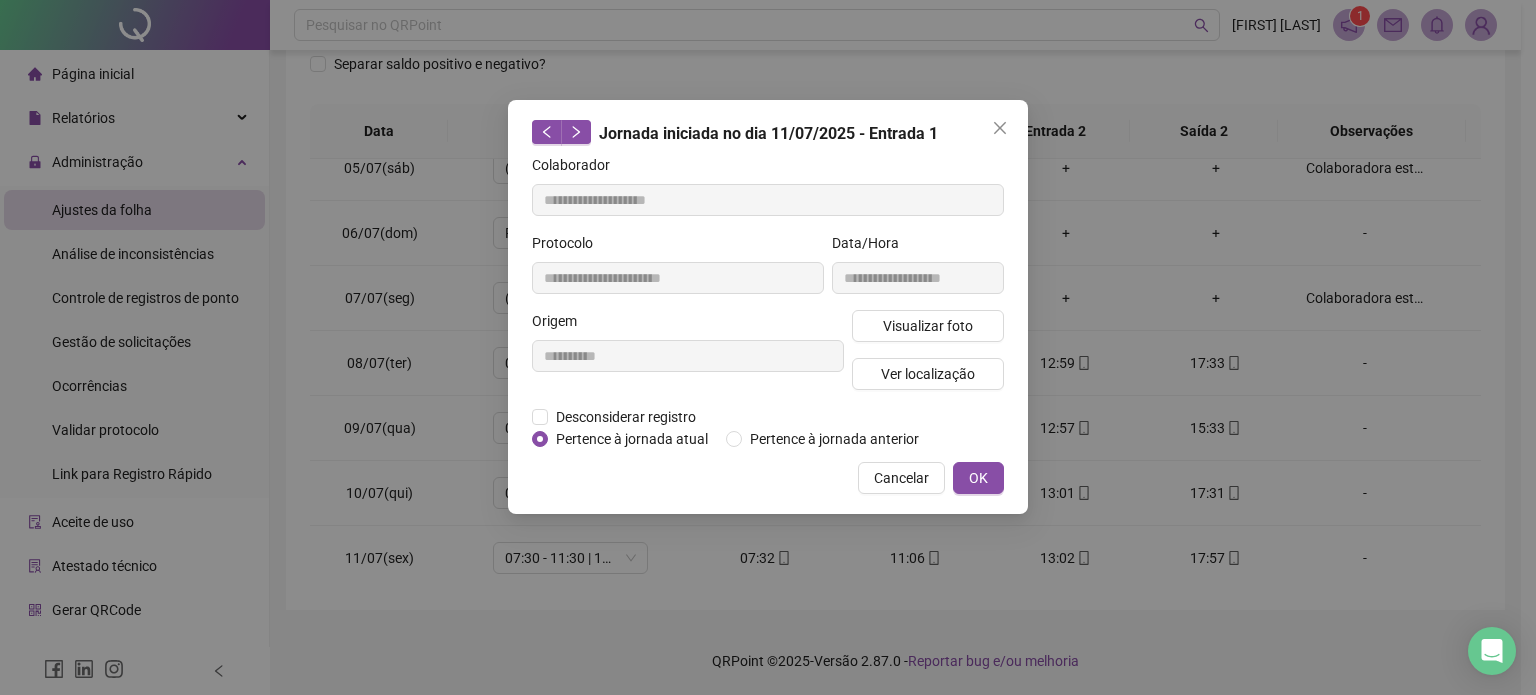 click on "**********" at bounding box center [768, 307] 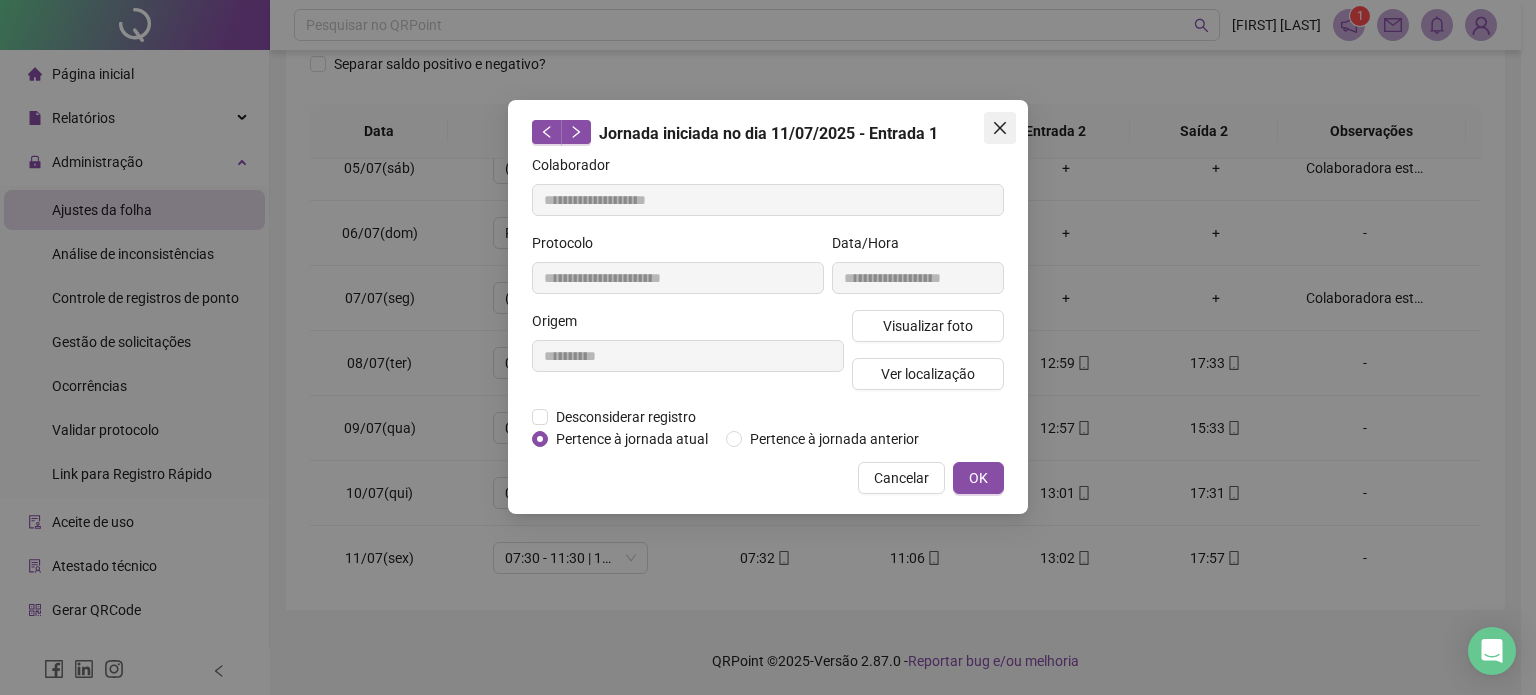 click 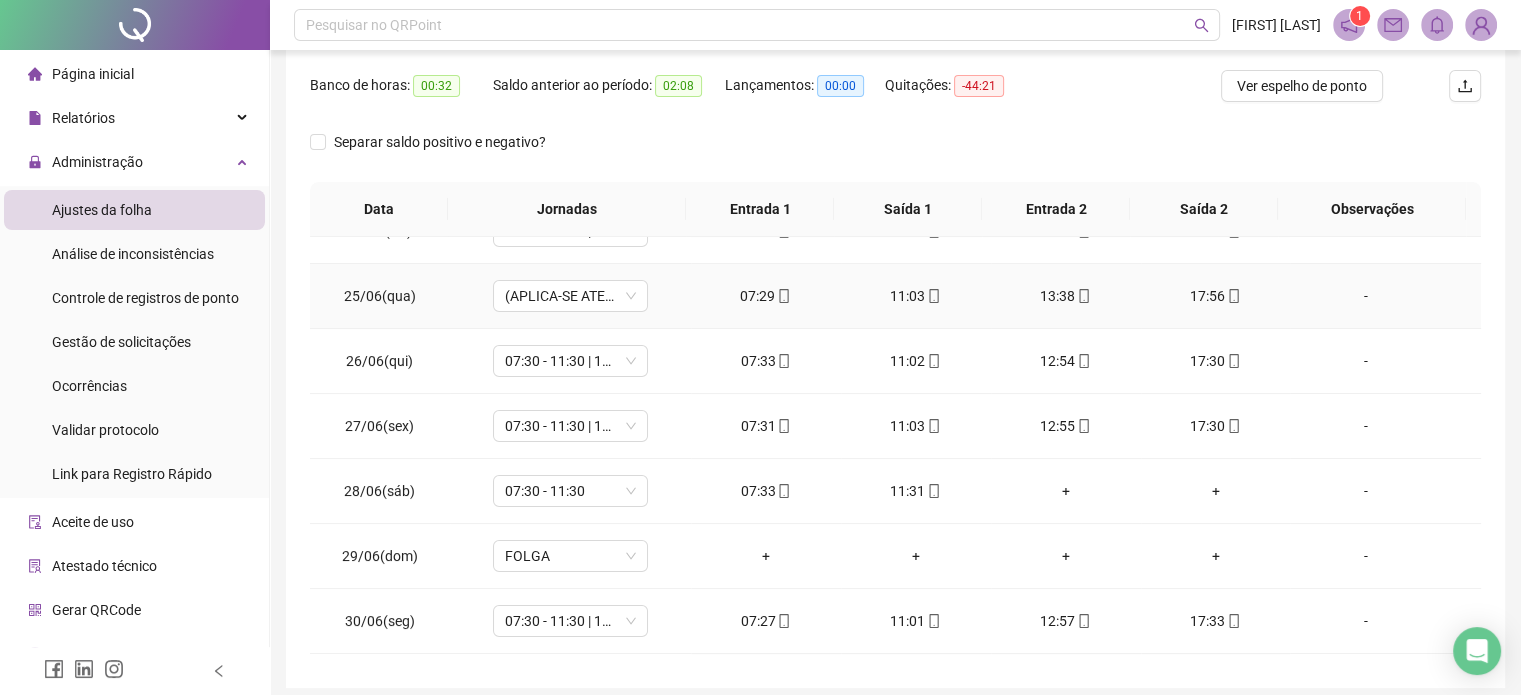 scroll, scrollTop: 382, scrollLeft: 0, axis: vertical 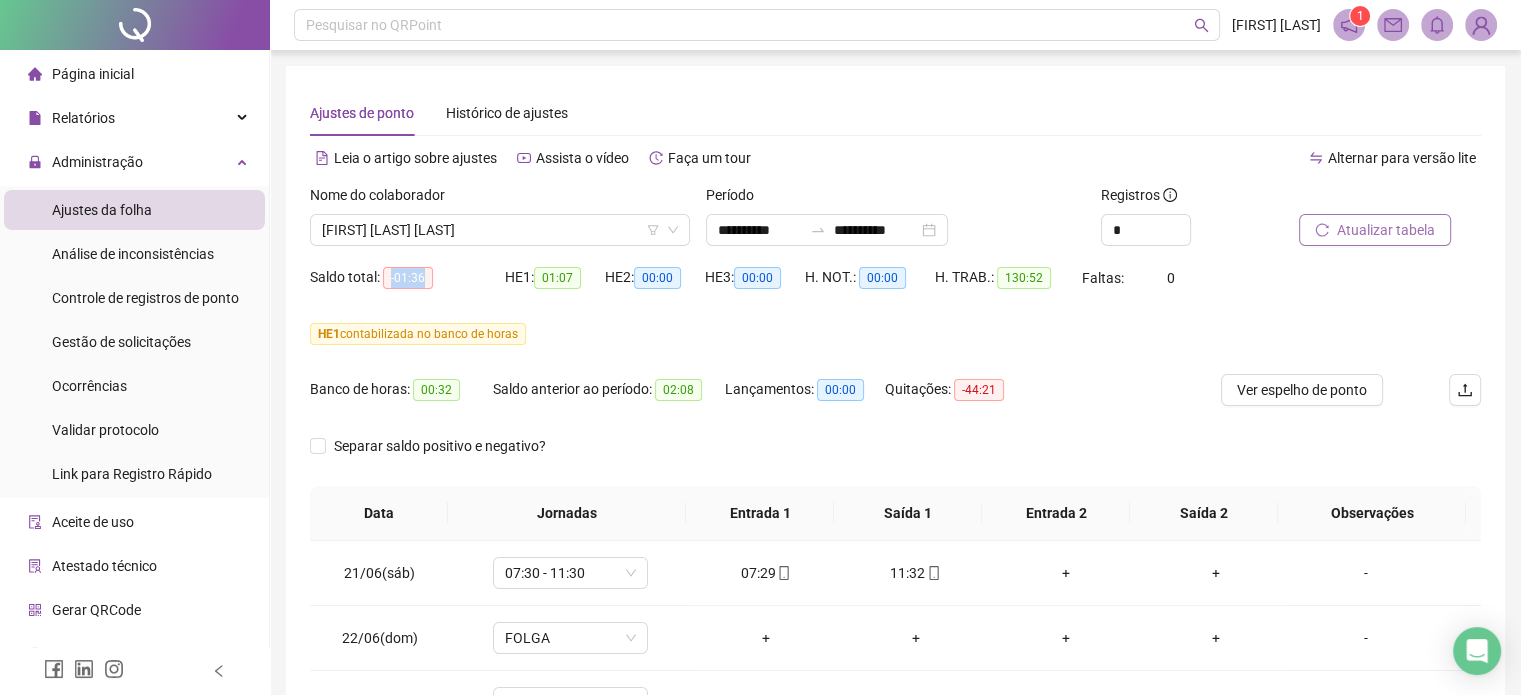 drag, startPoint x: 392, startPoint y: 279, endPoint x: 428, endPoint y: 280, distance: 36.013885 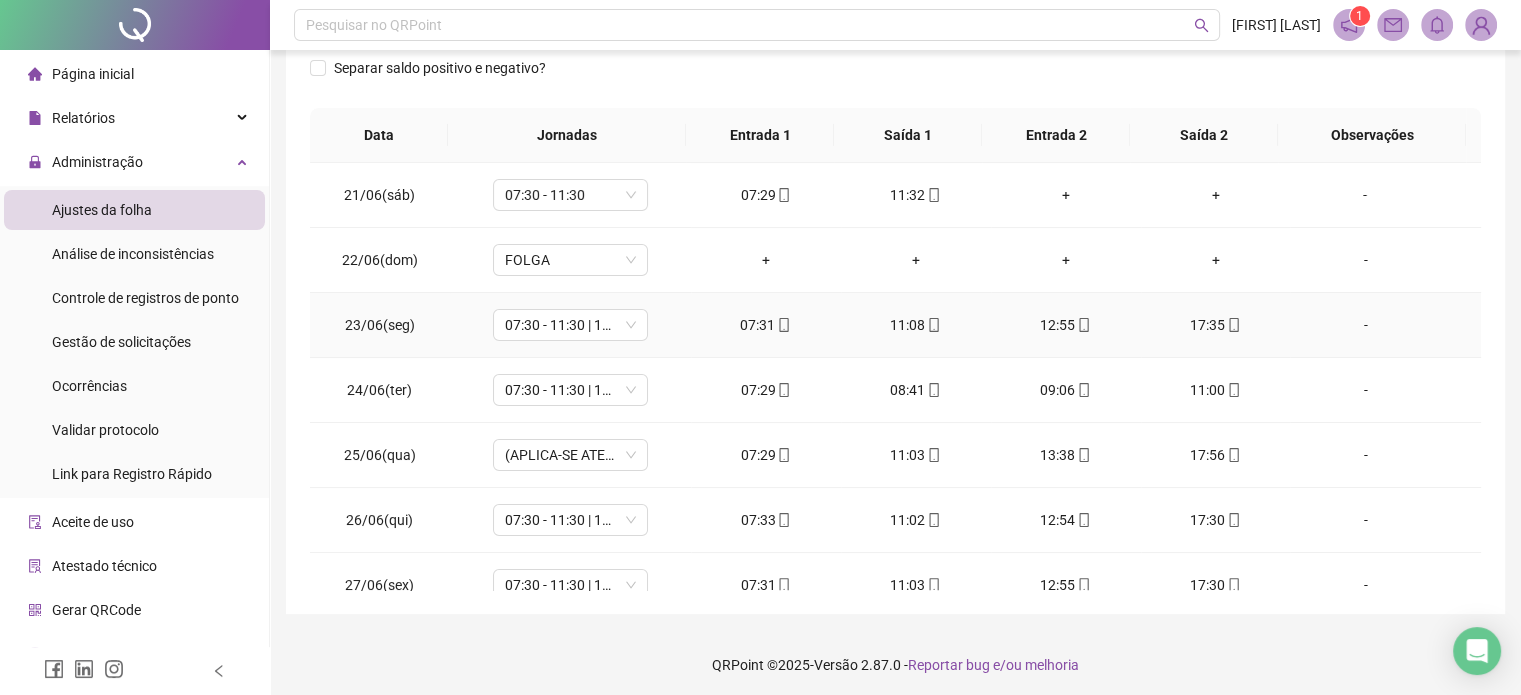 scroll, scrollTop: 382, scrollLeft: 0, axis: vertical 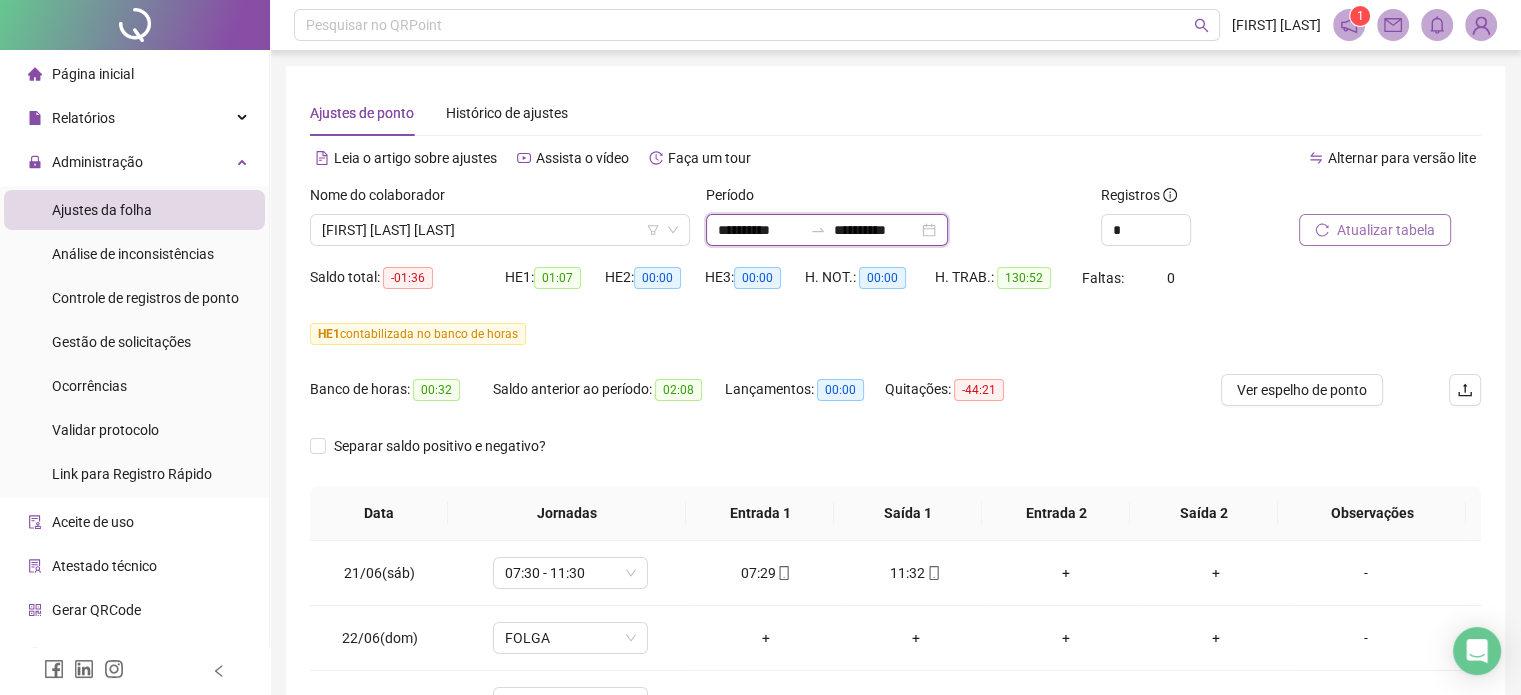 click on "**********" at bounding box center [760, 230] 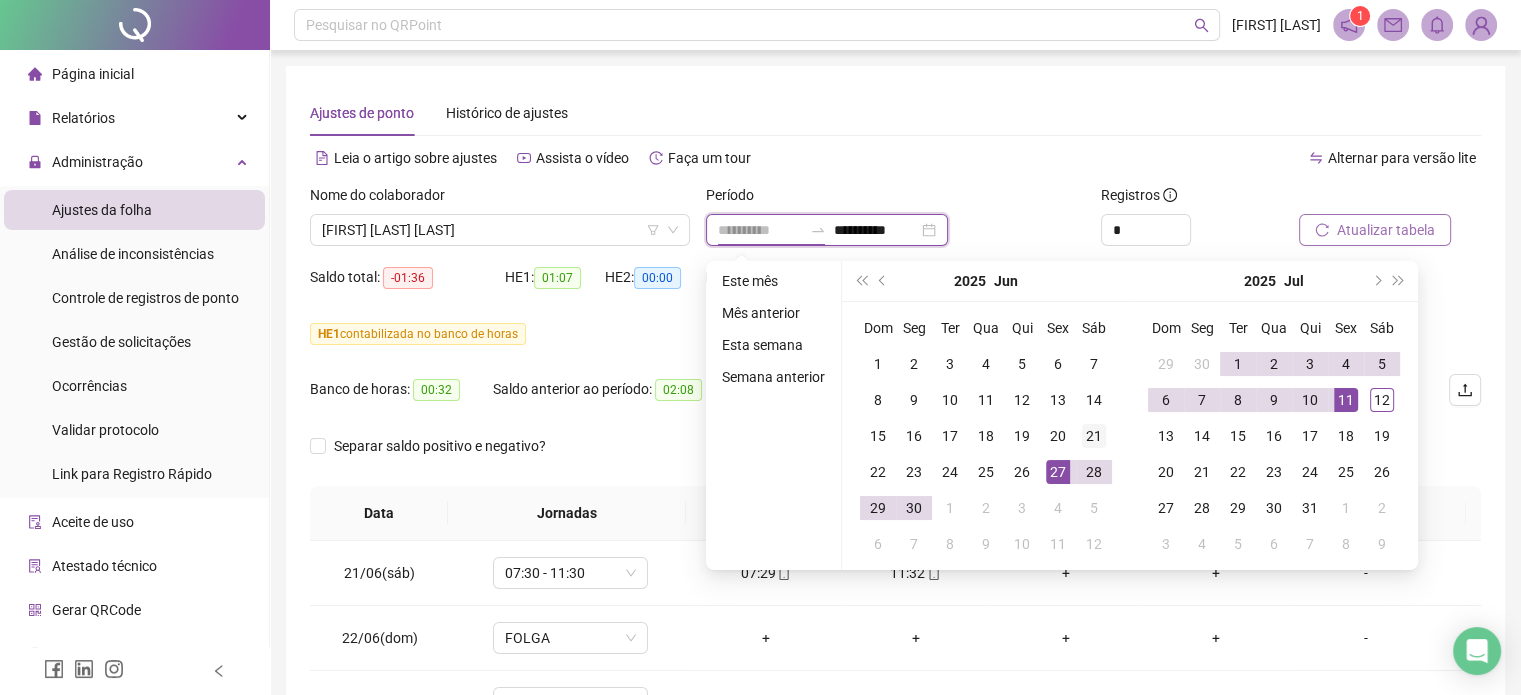 type on "**********" 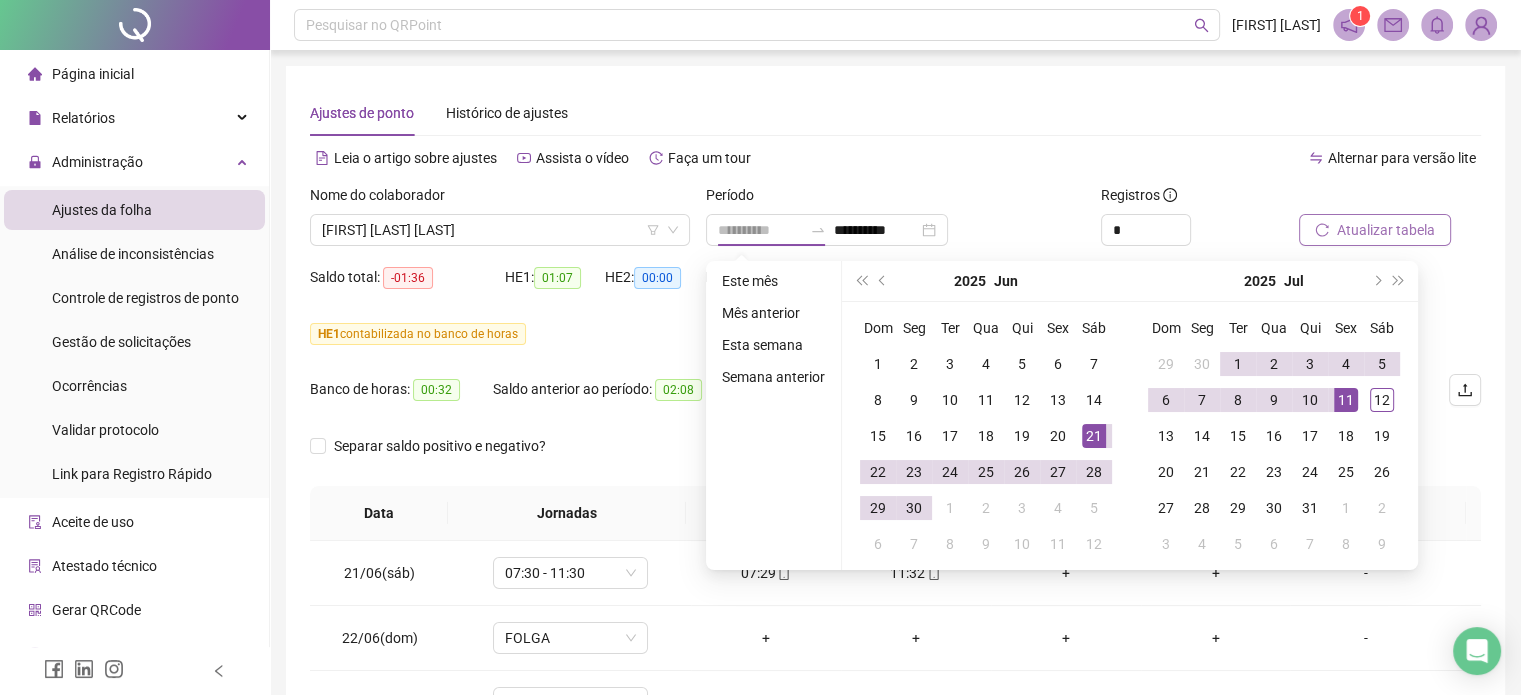 click on "21" at bounding box center (1094, 436) 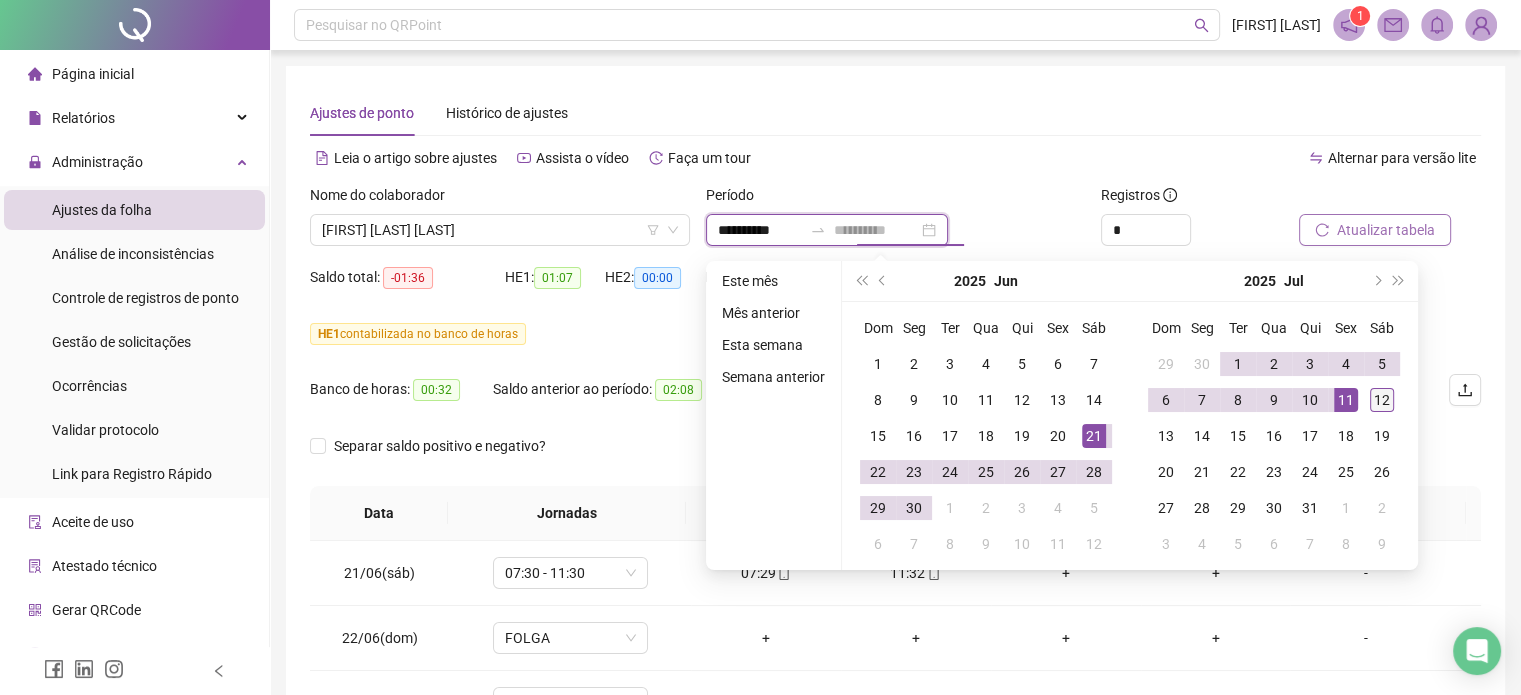 type on "**********" 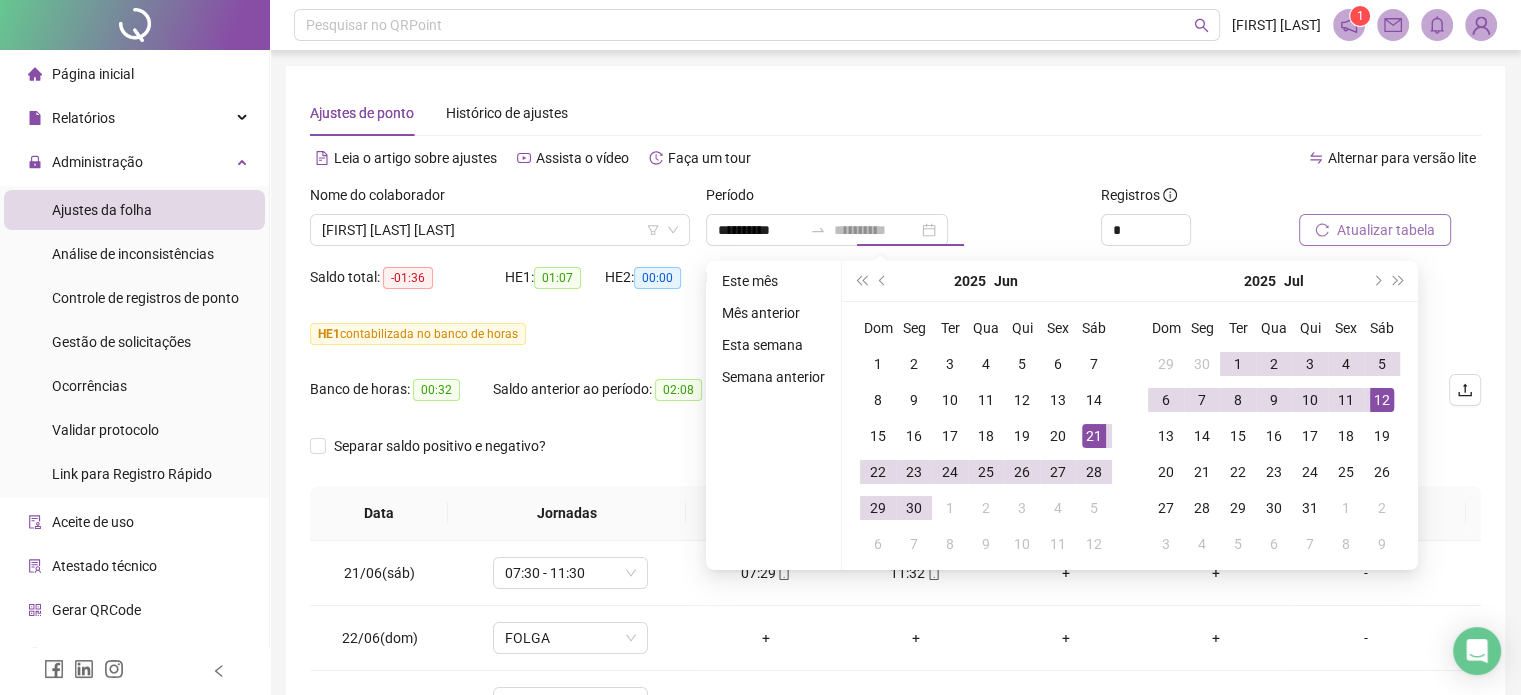 click on "12" at bounding box center (1382, 400) 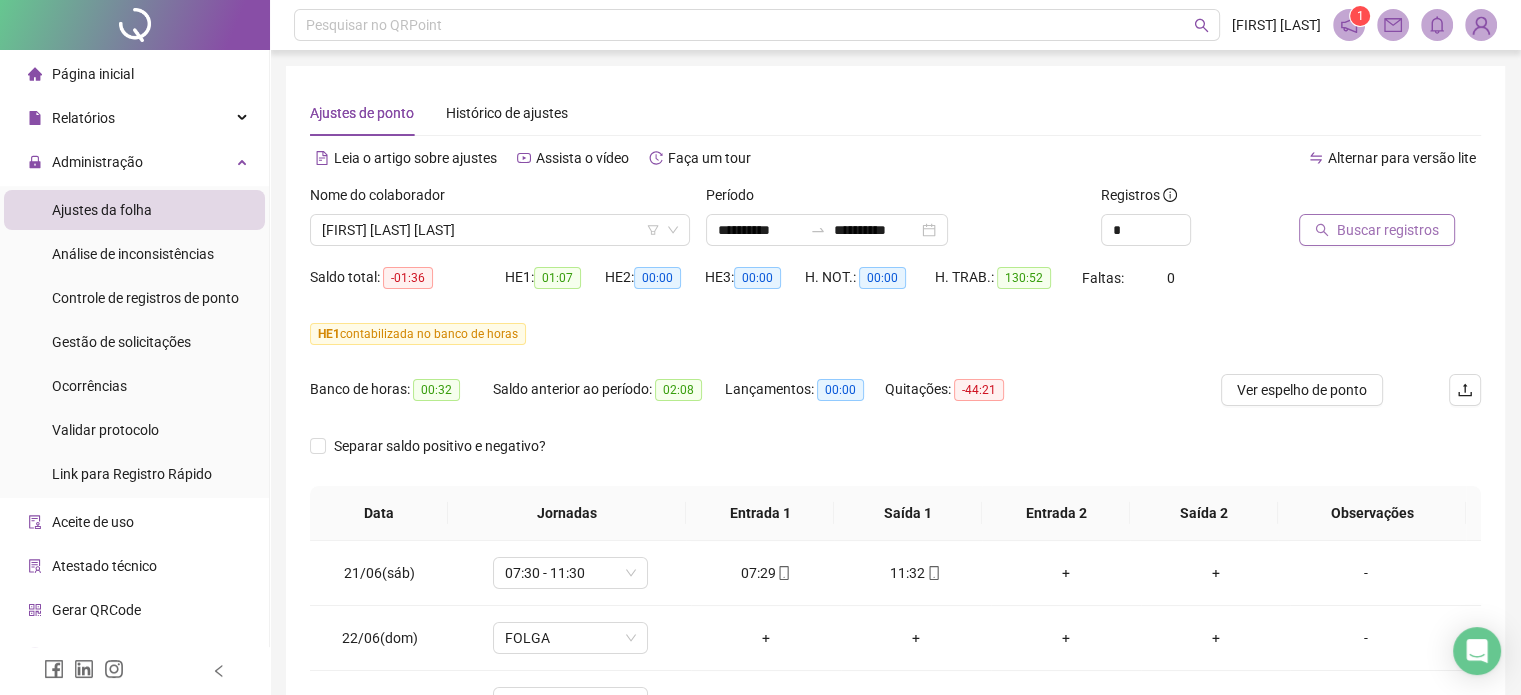 click on "Buscar registros" at bounding box center [1388, 230] 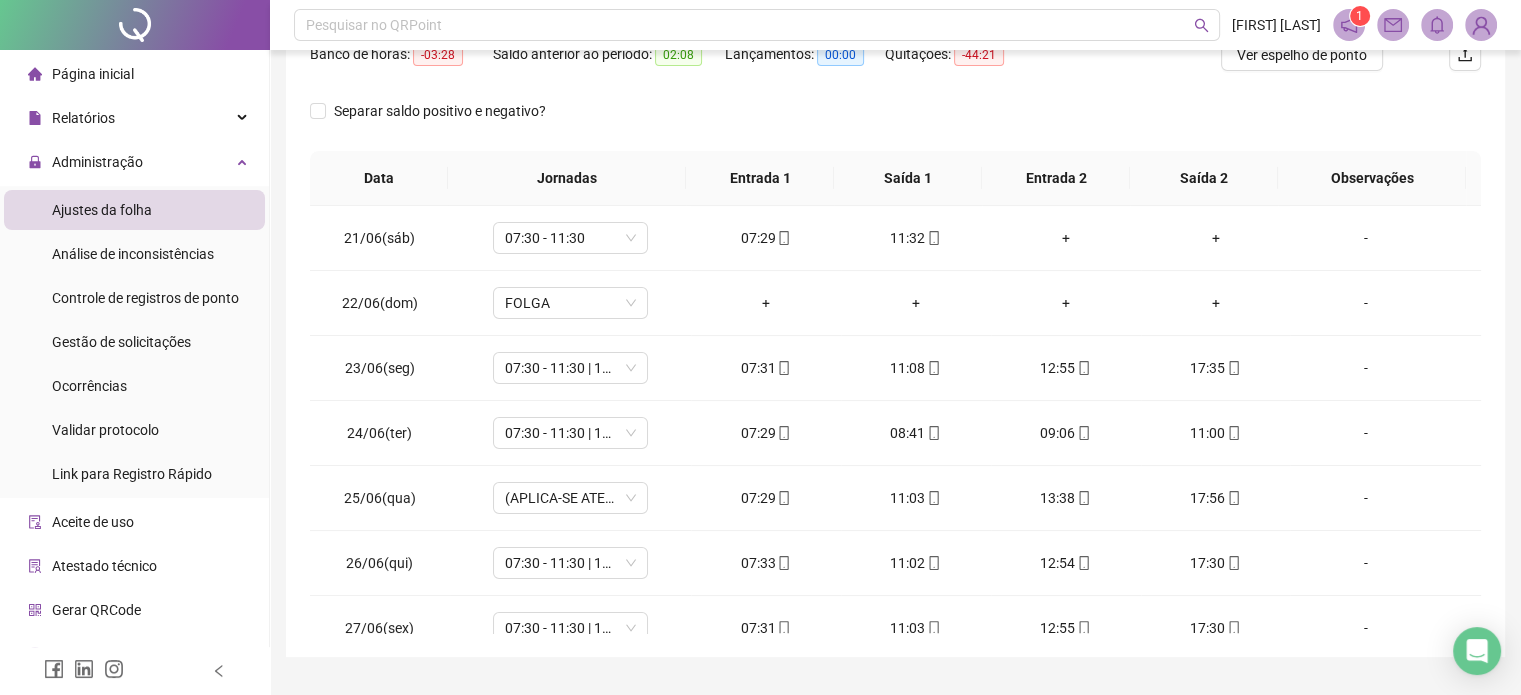 scroll, scrollTop: 382, scrollLeft: 0, axis: vertical 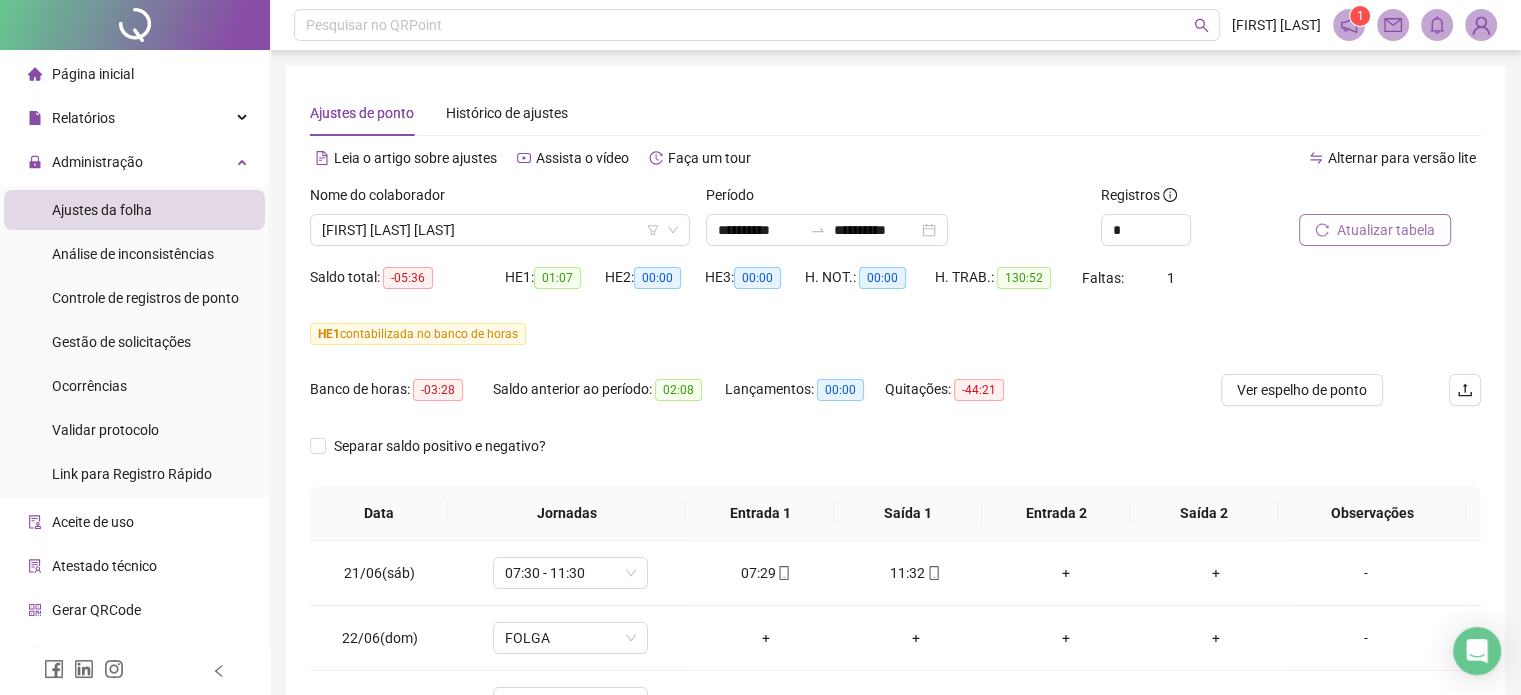 click on "Nome do colaborador" at bounding box center [500, 199] 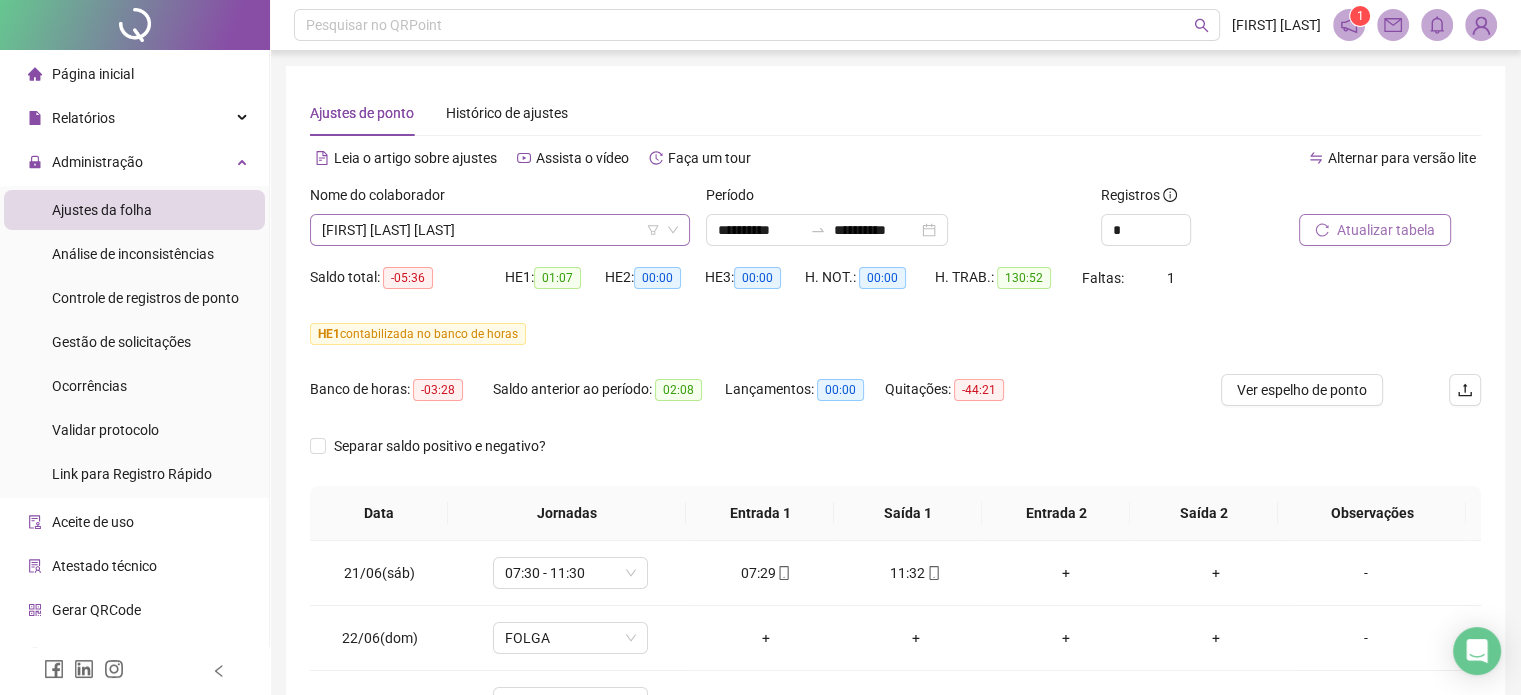 click on "[FIRST] [LAST] [LAST]" at bounding box center [500, 230] 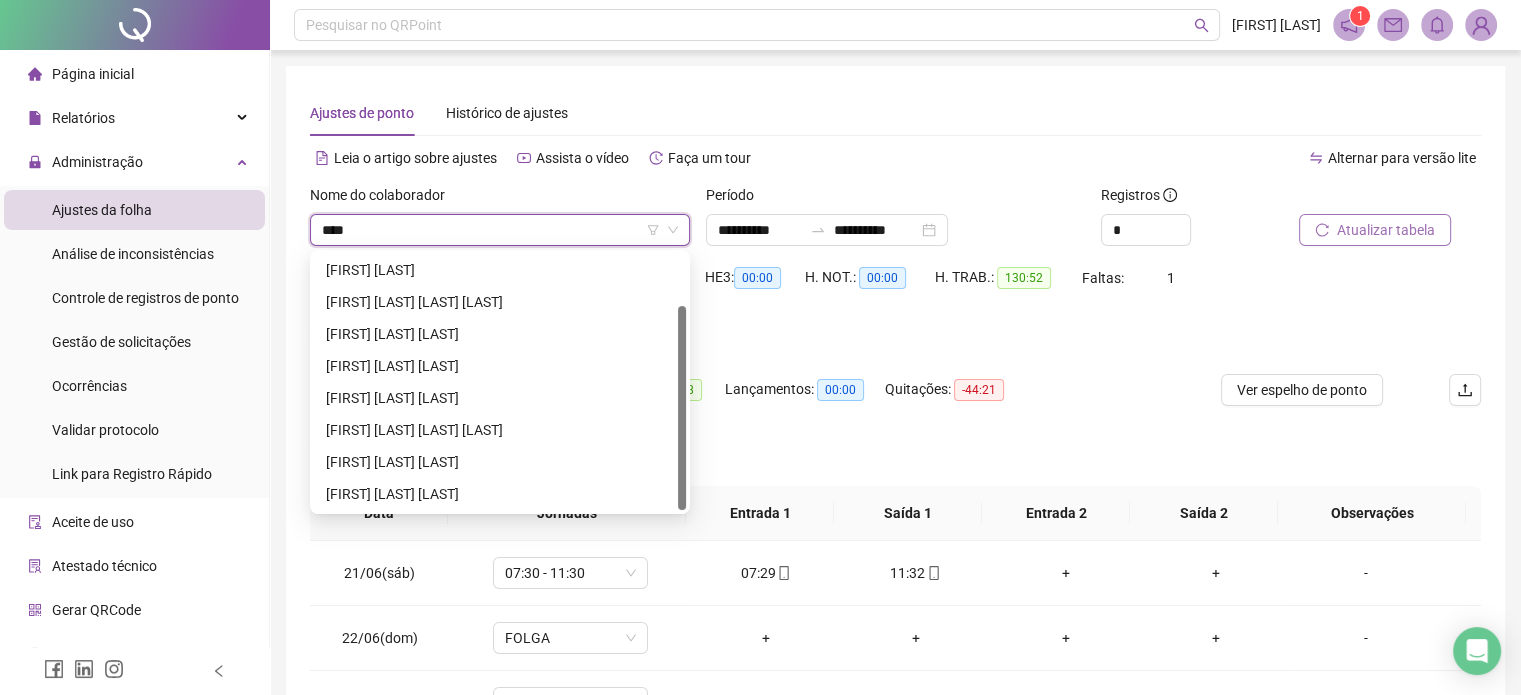 scroll, scrollTop: 0, scrollLeft: 0, axis: both 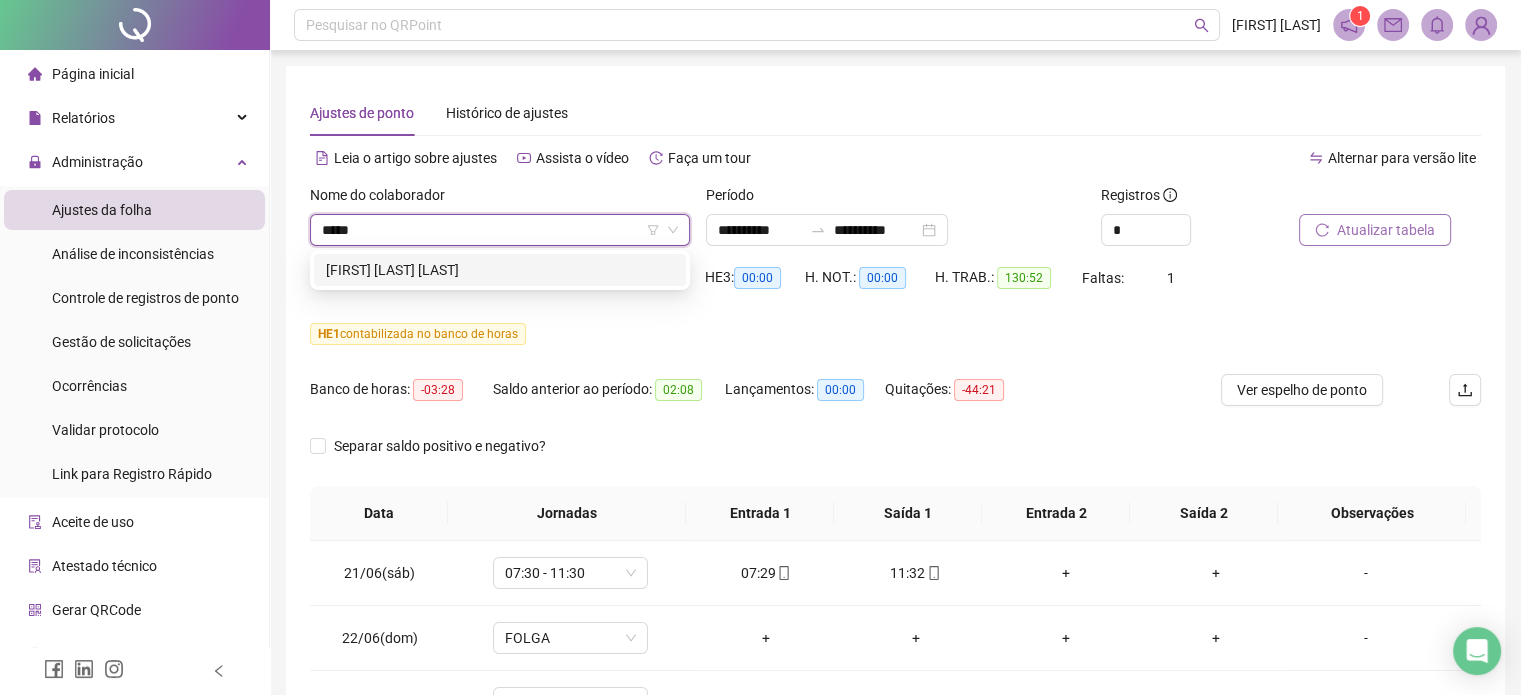 type on "******" 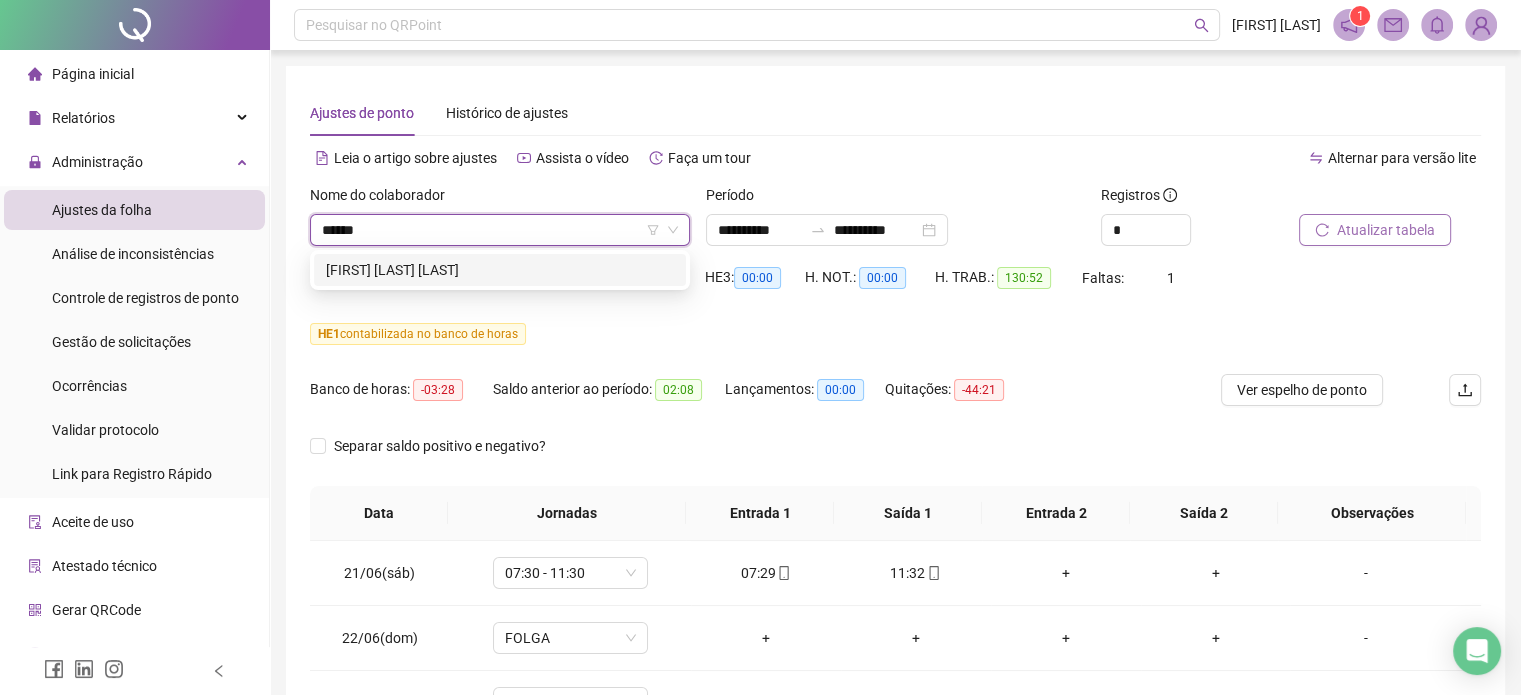 click on "[FIRST] [LAST] [LAST]" at bounding box center [500, 270] 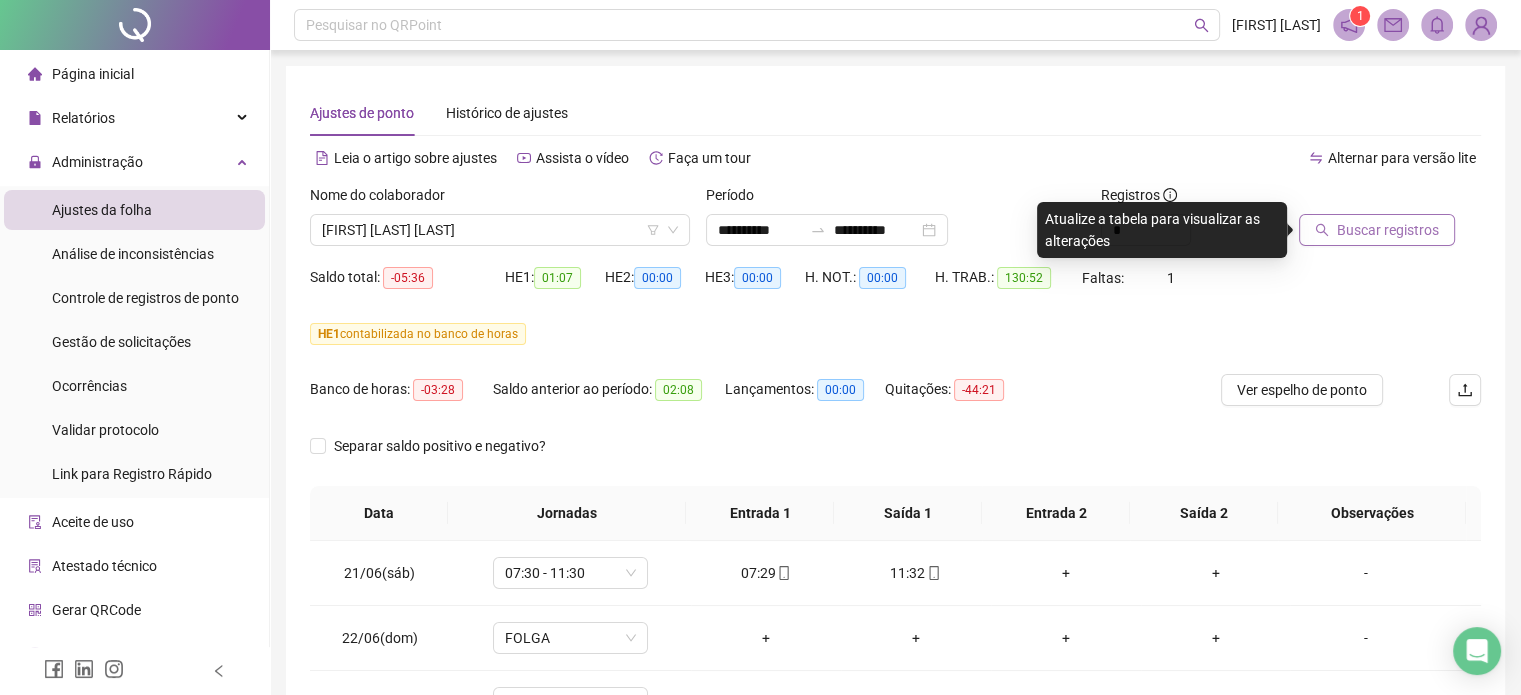 click on "Buscar registros" at bounding box center (1388, 230) 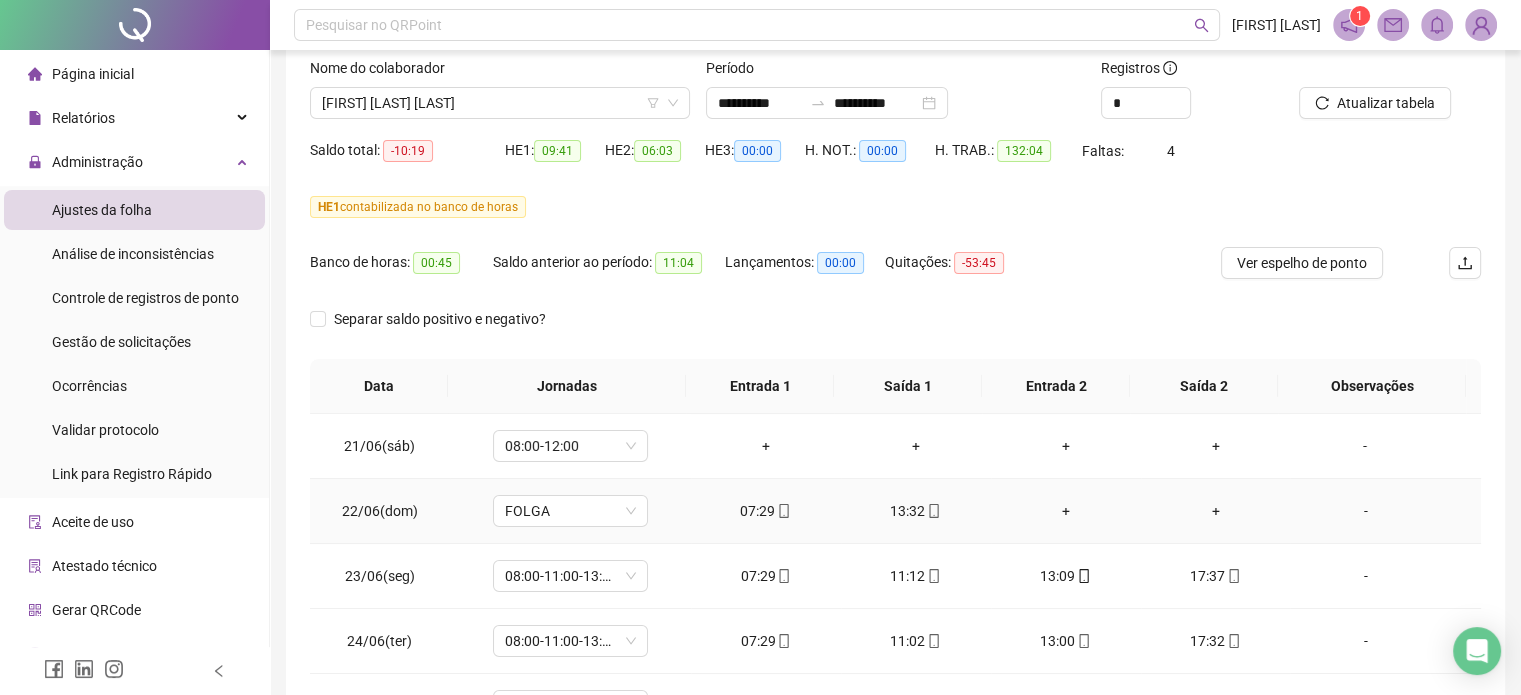 scroll, scrollTop: 382, scrollLeft: 0, axis: vertical 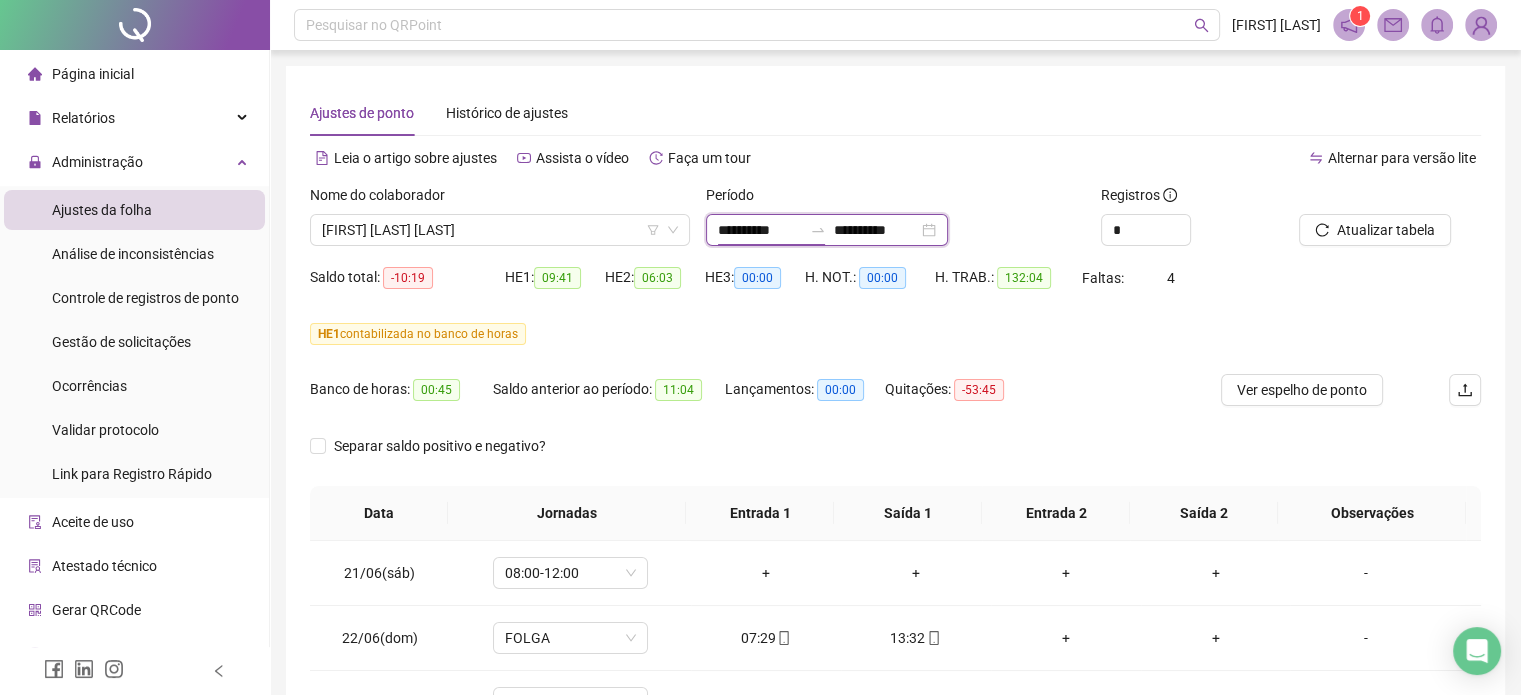click on "**********" at bounding box center (760, 230) 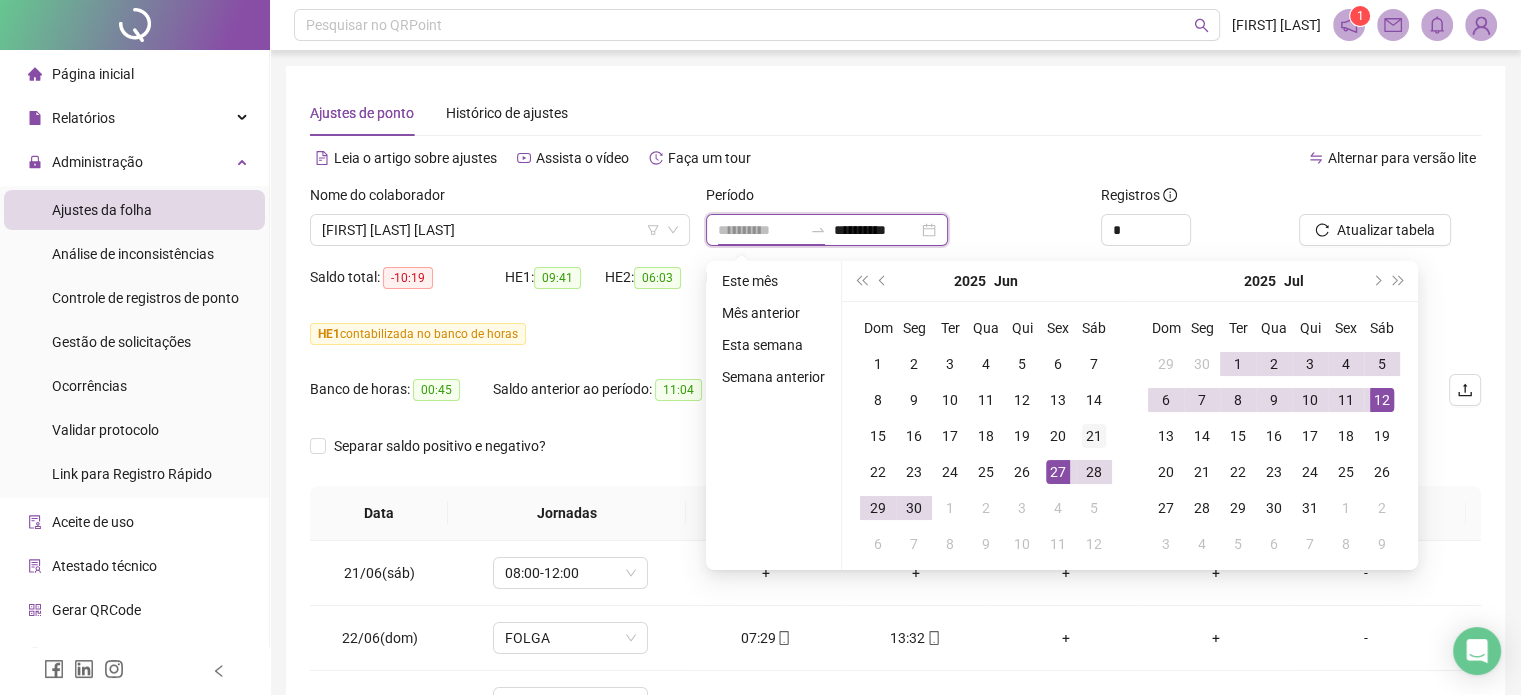 type on "**********" 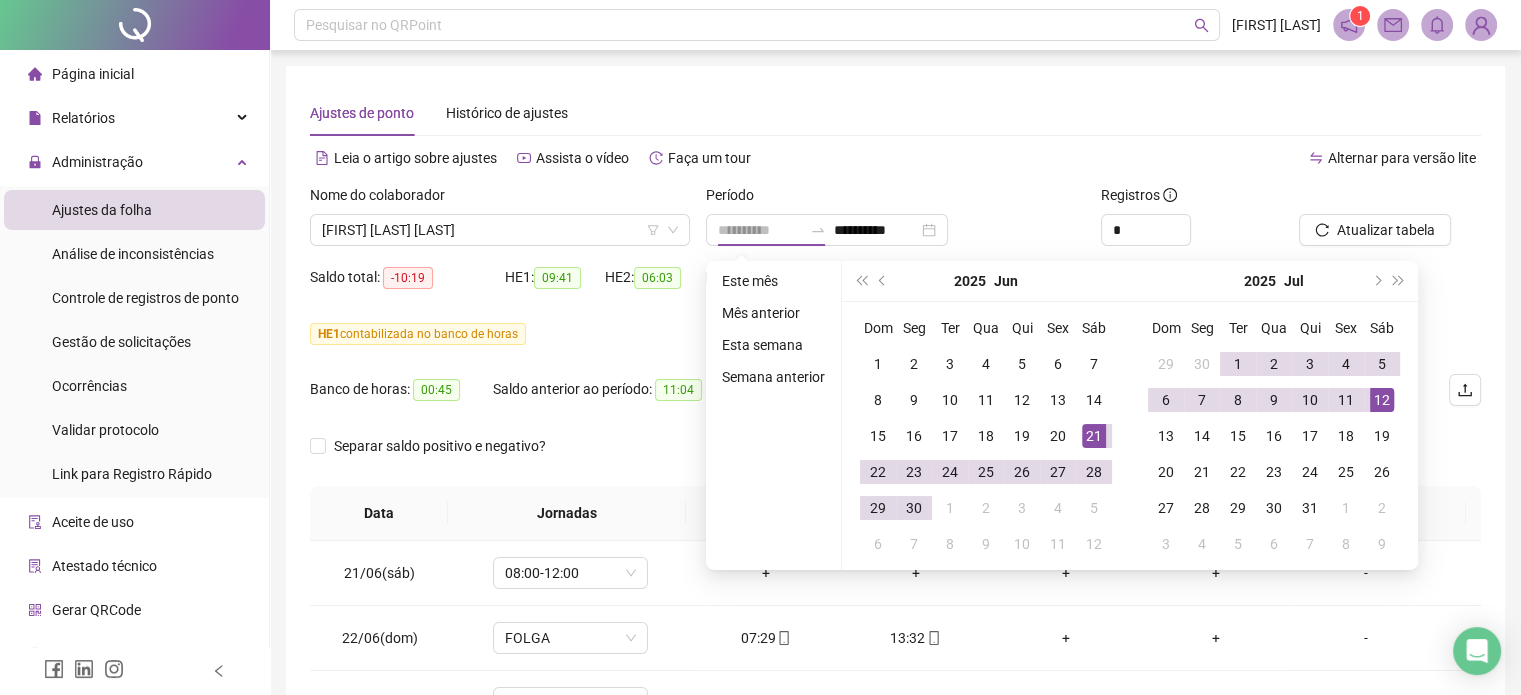 click on "21" at bounding box center [1094, 436] 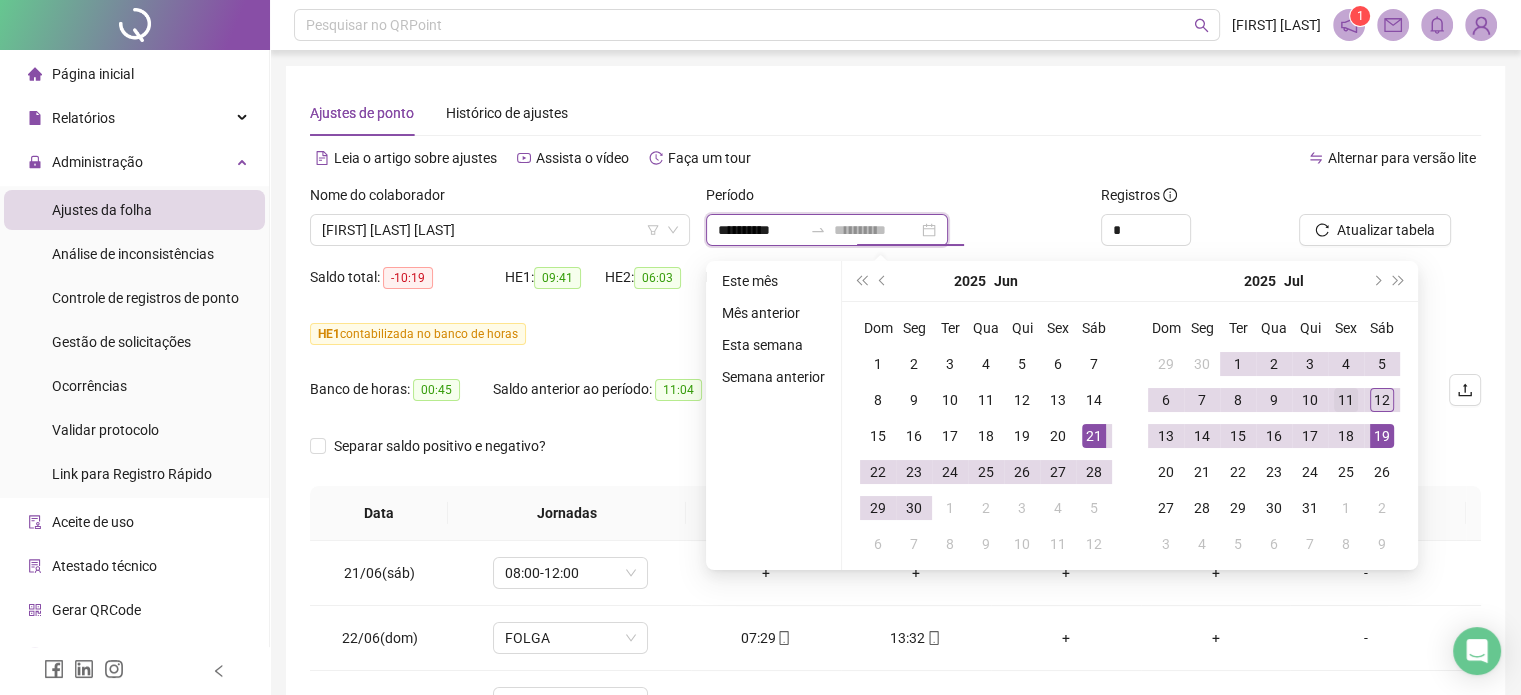 type on "**********" 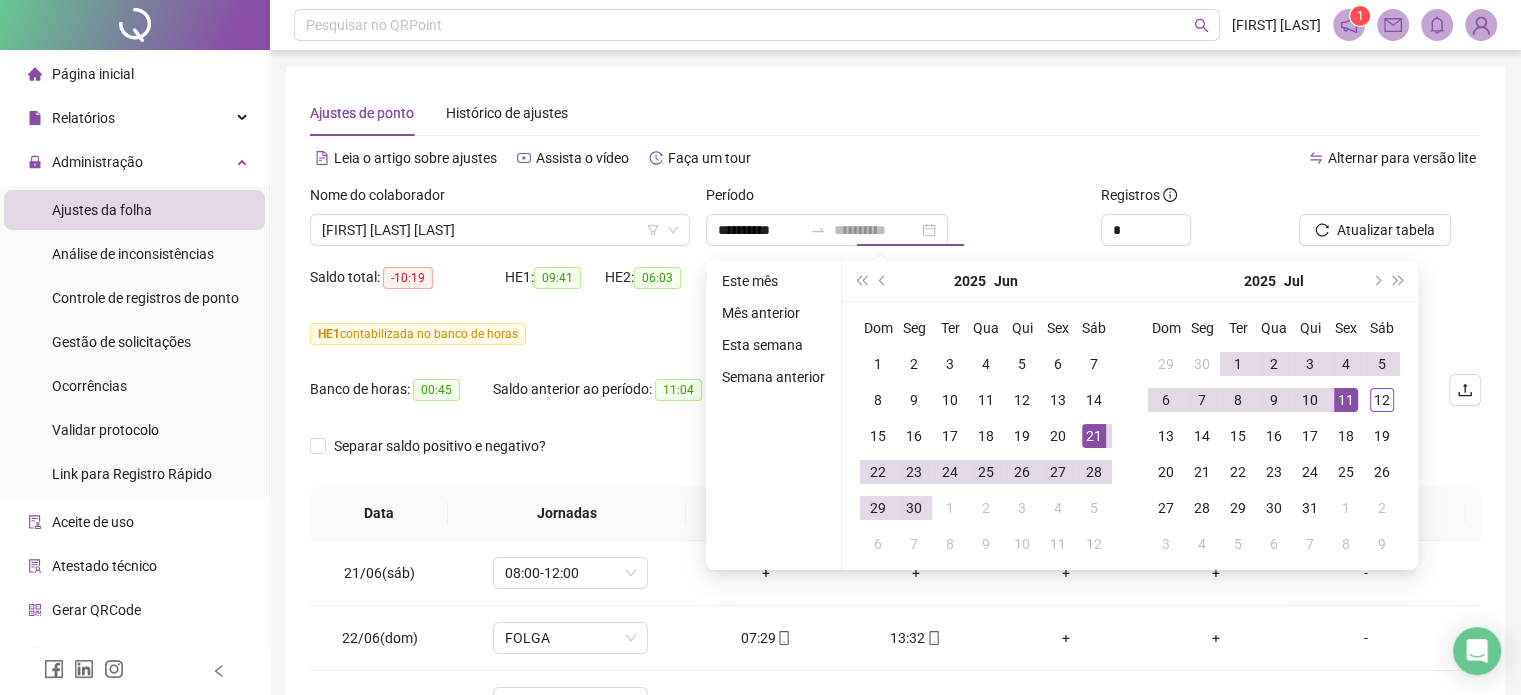 drag, startPoint x: 1344, startPoint y: 398, endPoint x: 1373, endPoint y: 307, distance: 95.50916 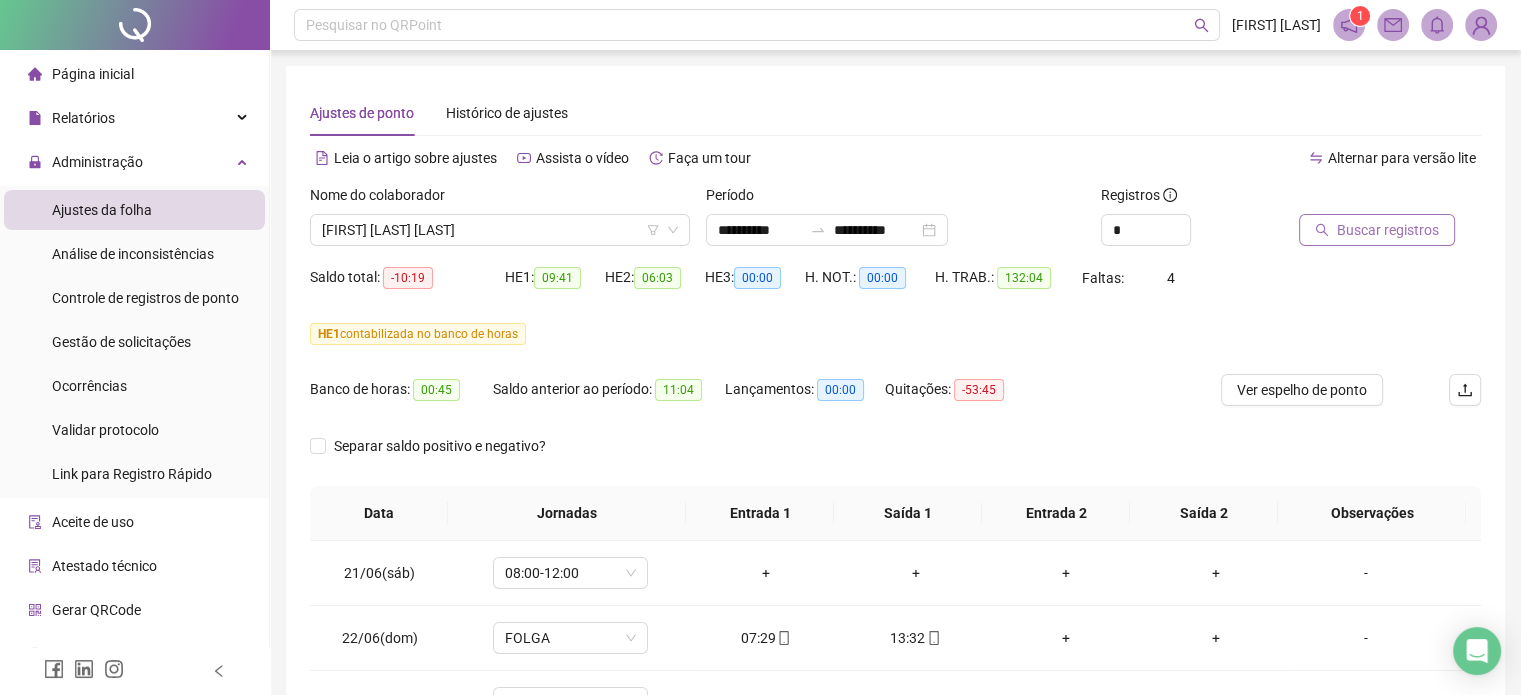 click on "Buscar registros" at bounding box center (1388, 230) 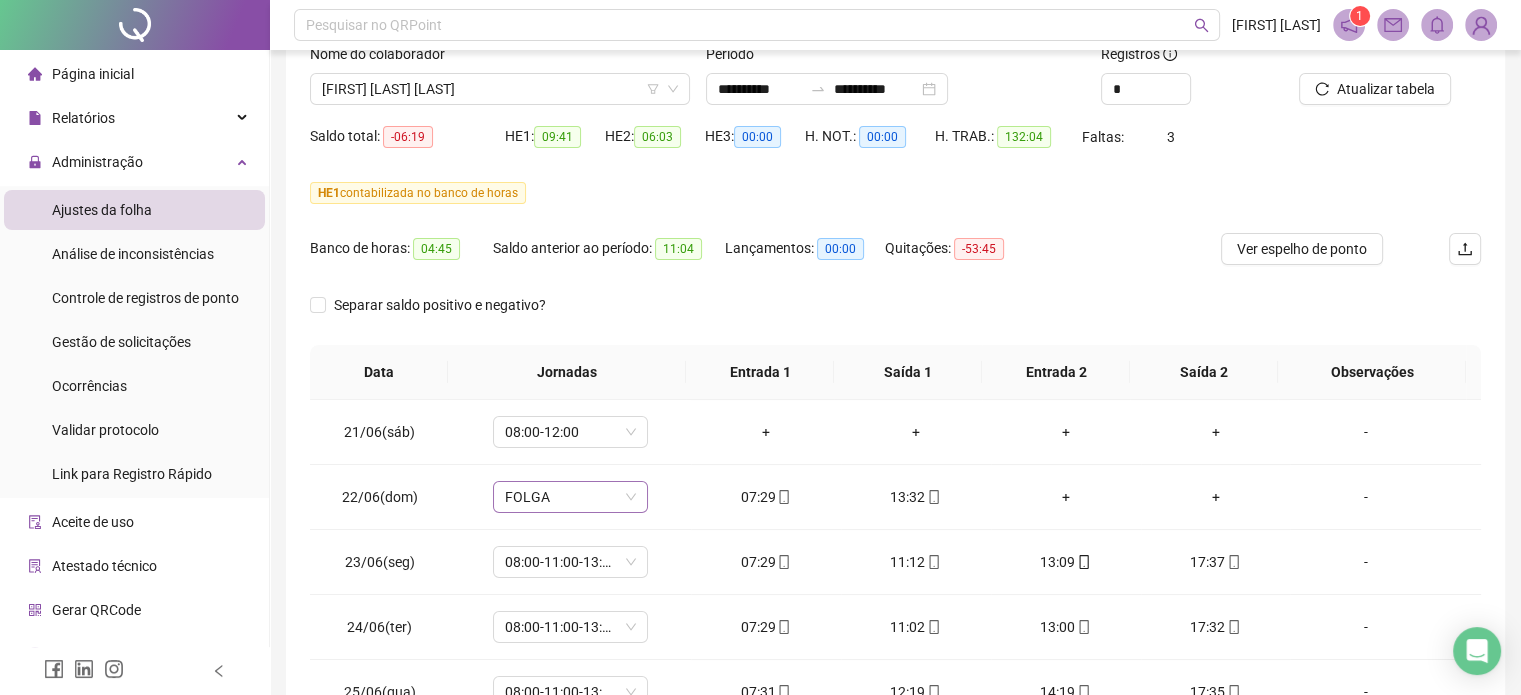scroll, scrollTop: 382, scrollLeft: 0, axis: vertical 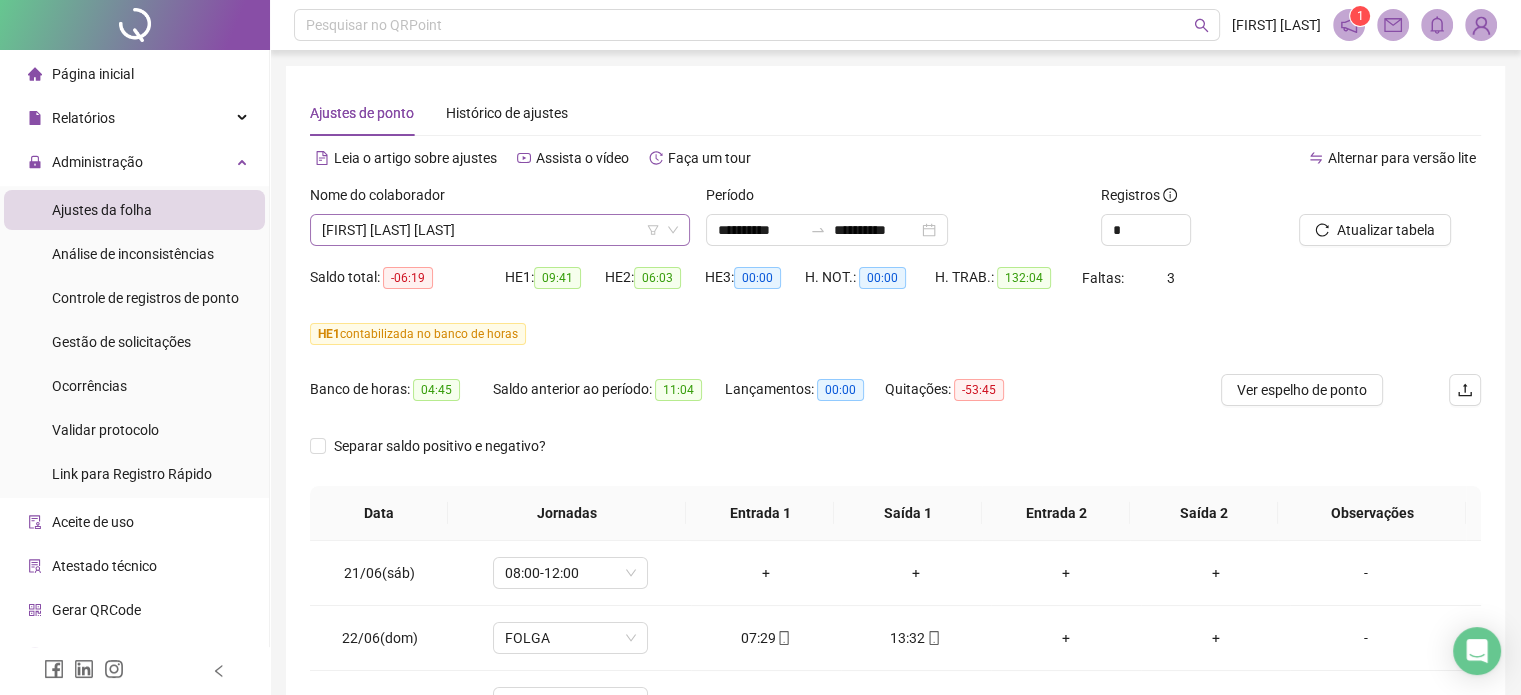 click on "[FIRST] [LAST] [LAST]" at bounding box center [500, 230] 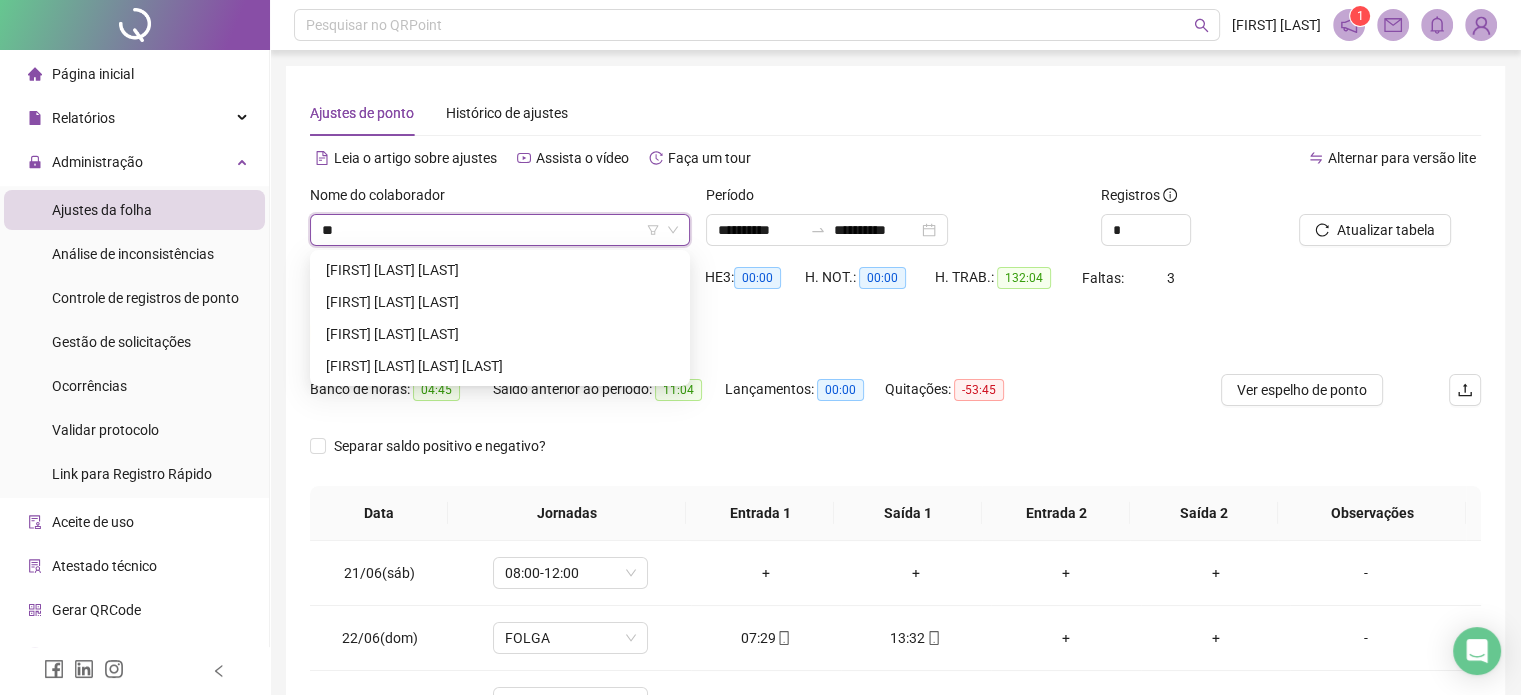 scroll, scrollTop: 0, scrollLeft: 0, axis: both 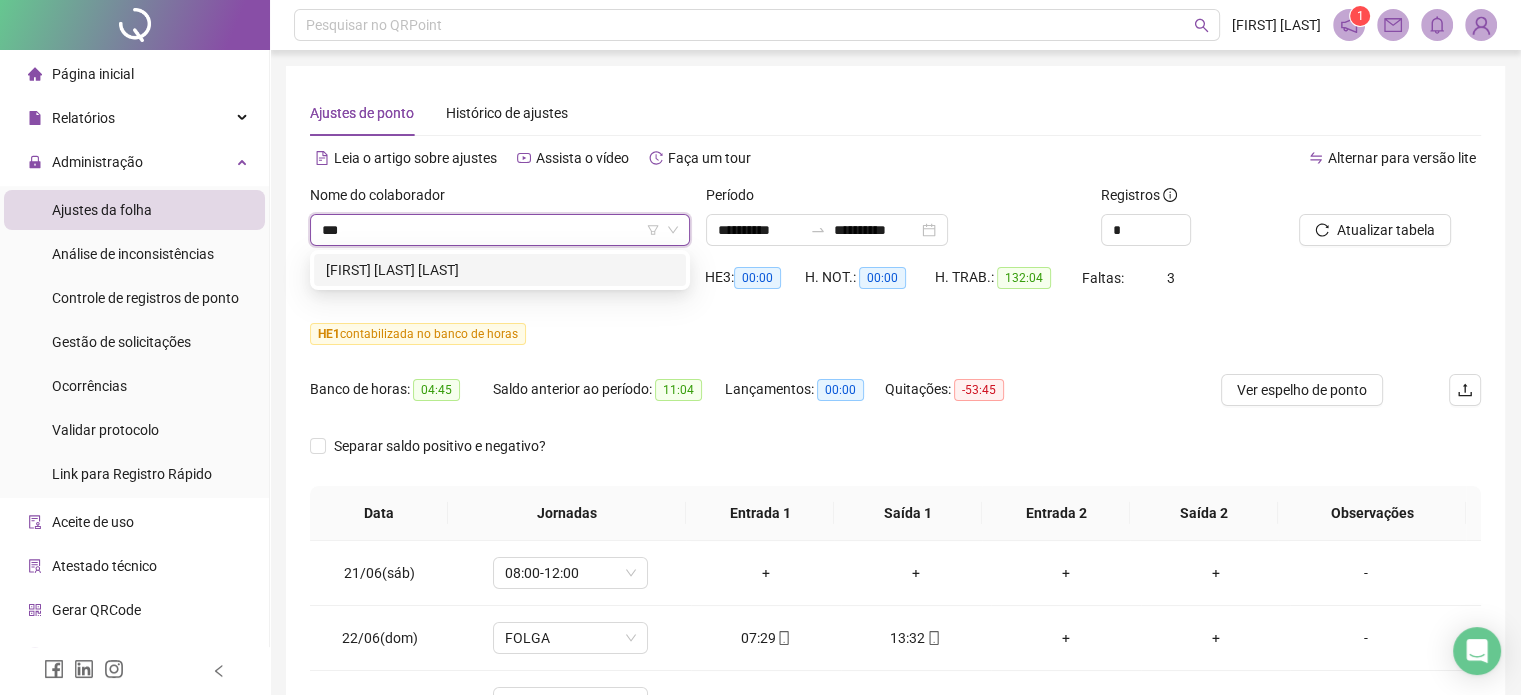 type on "****" 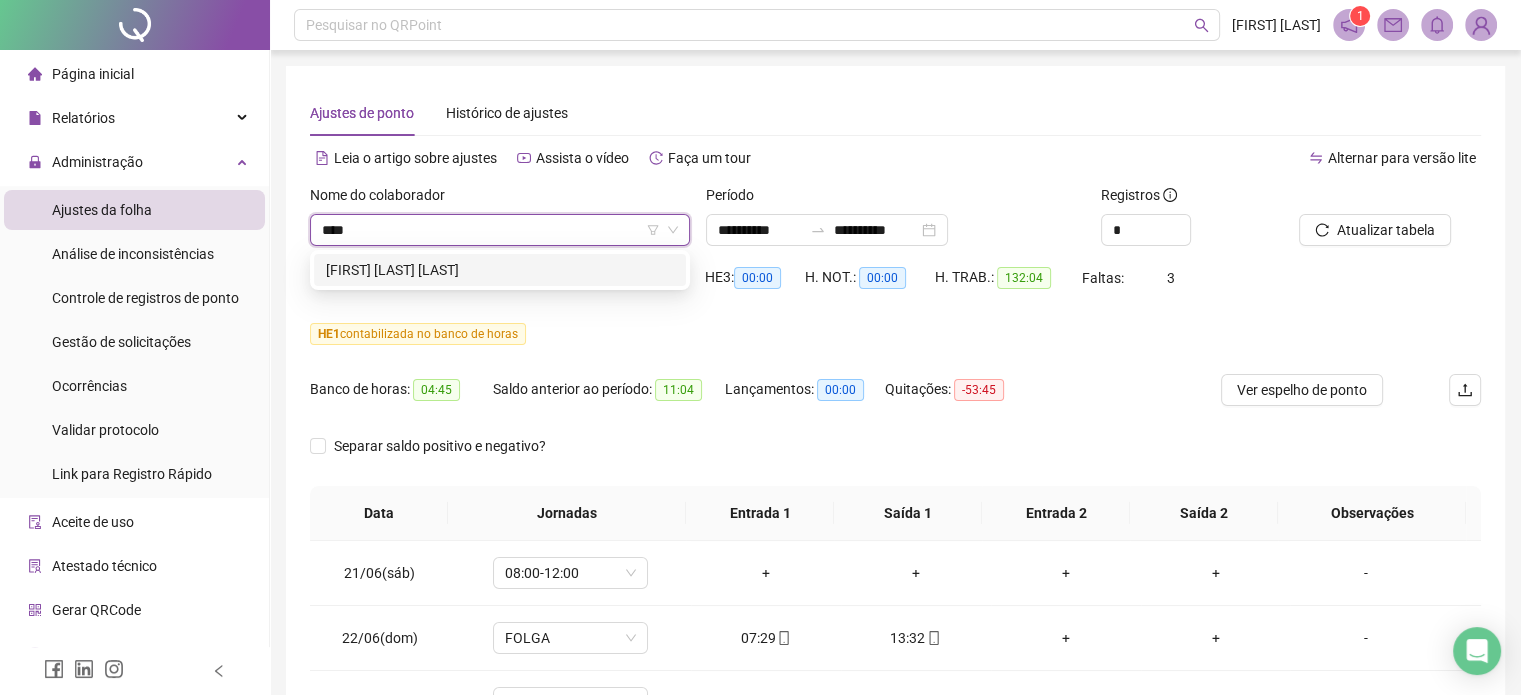 click on "[FIRST] [LAST] [LAST]" at bounding box center (500, 270) 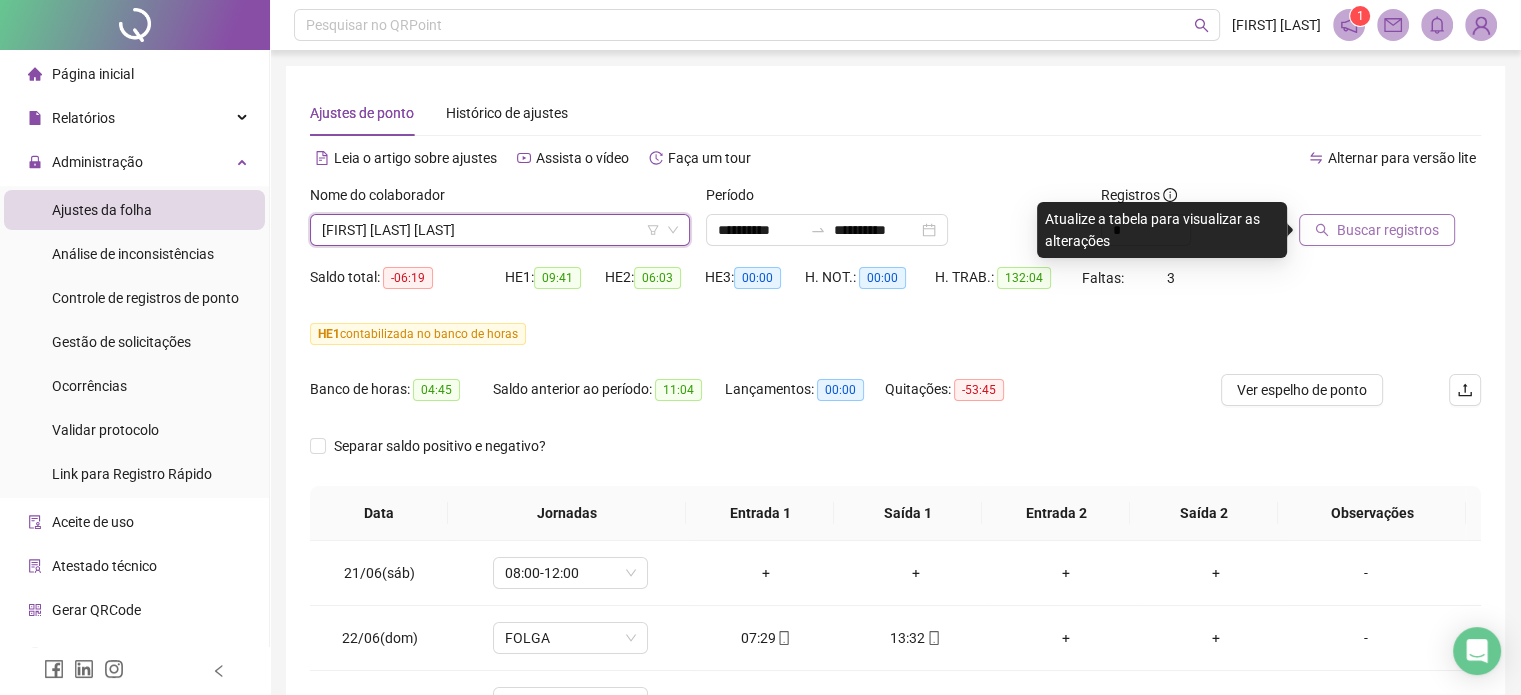 click on "Buscar registros" at bounding box center (1388, 230) 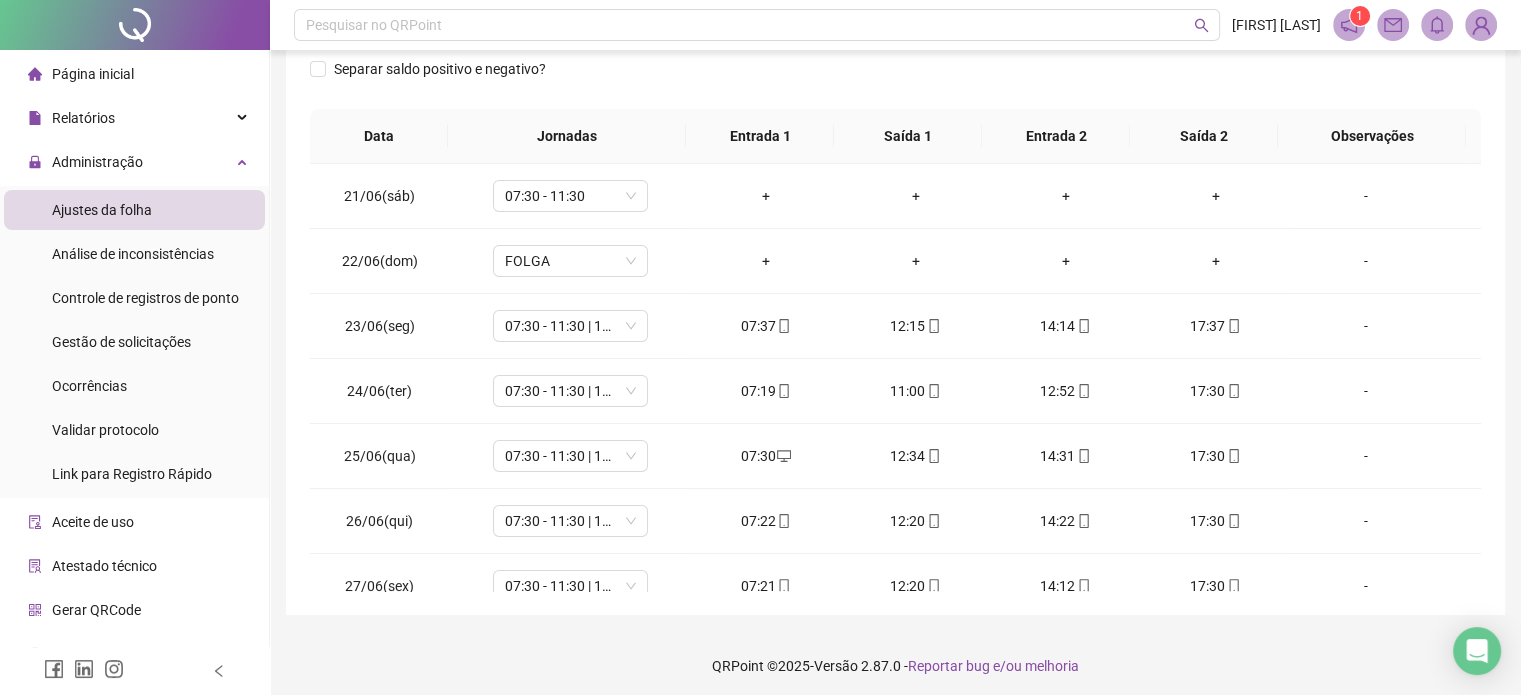 scroll, scrollTop: 382, scrollLeft: 0, axis: vertical 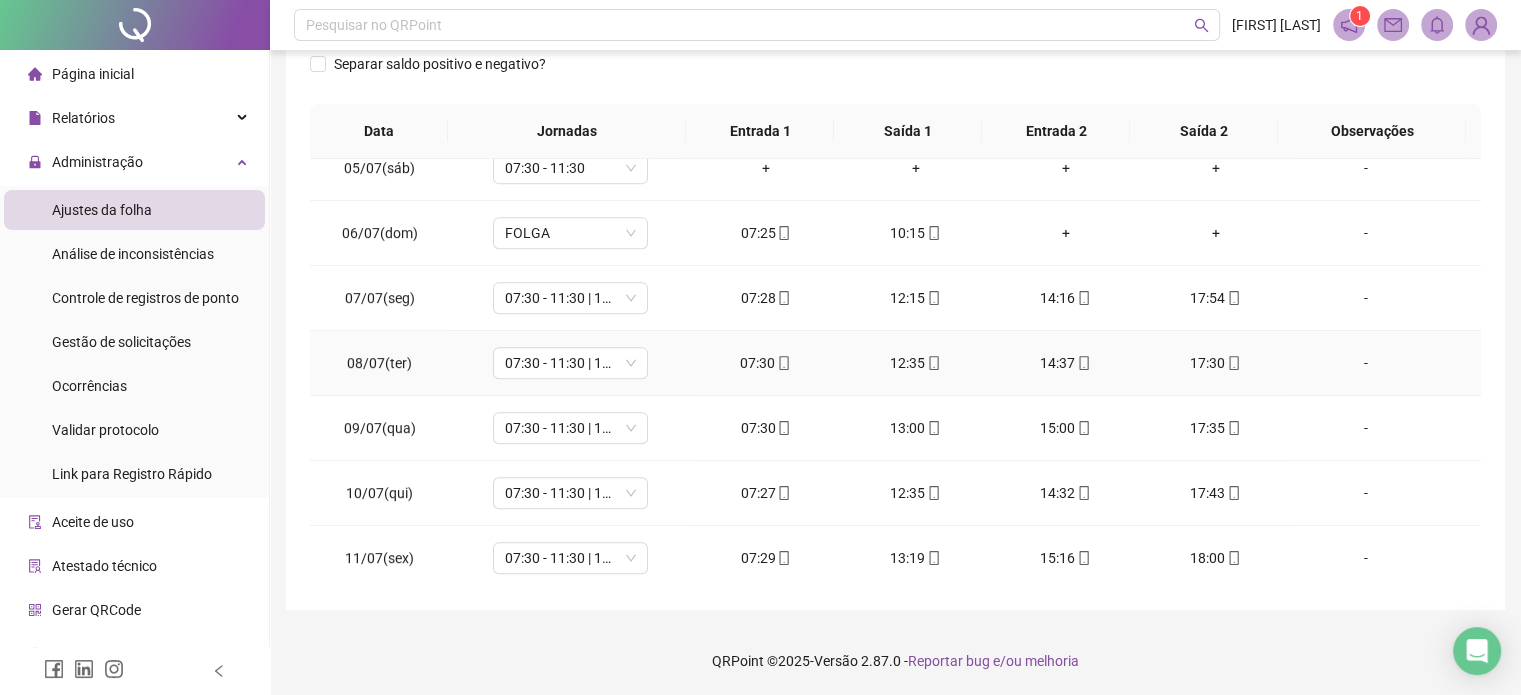 type 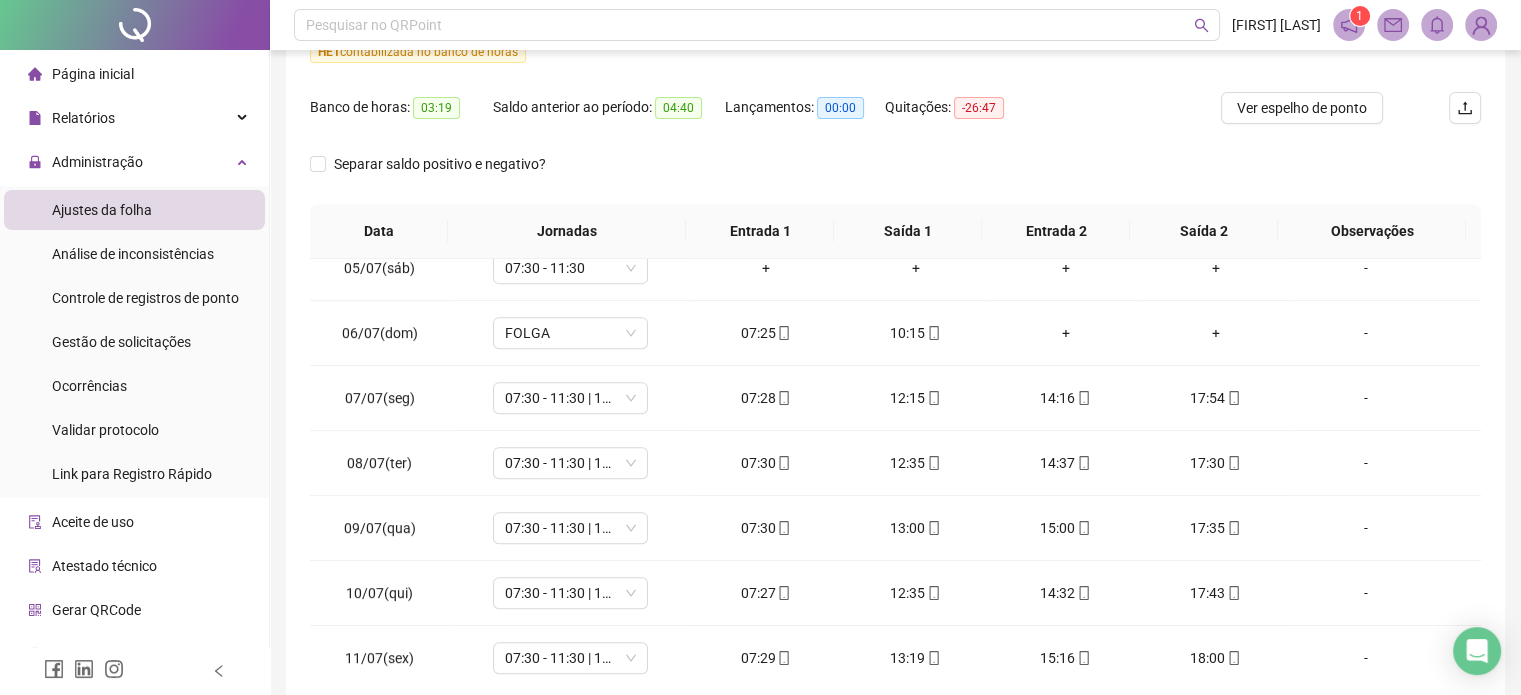 scroll, scrollTop: 0, scrollLeft: 0, axis: both 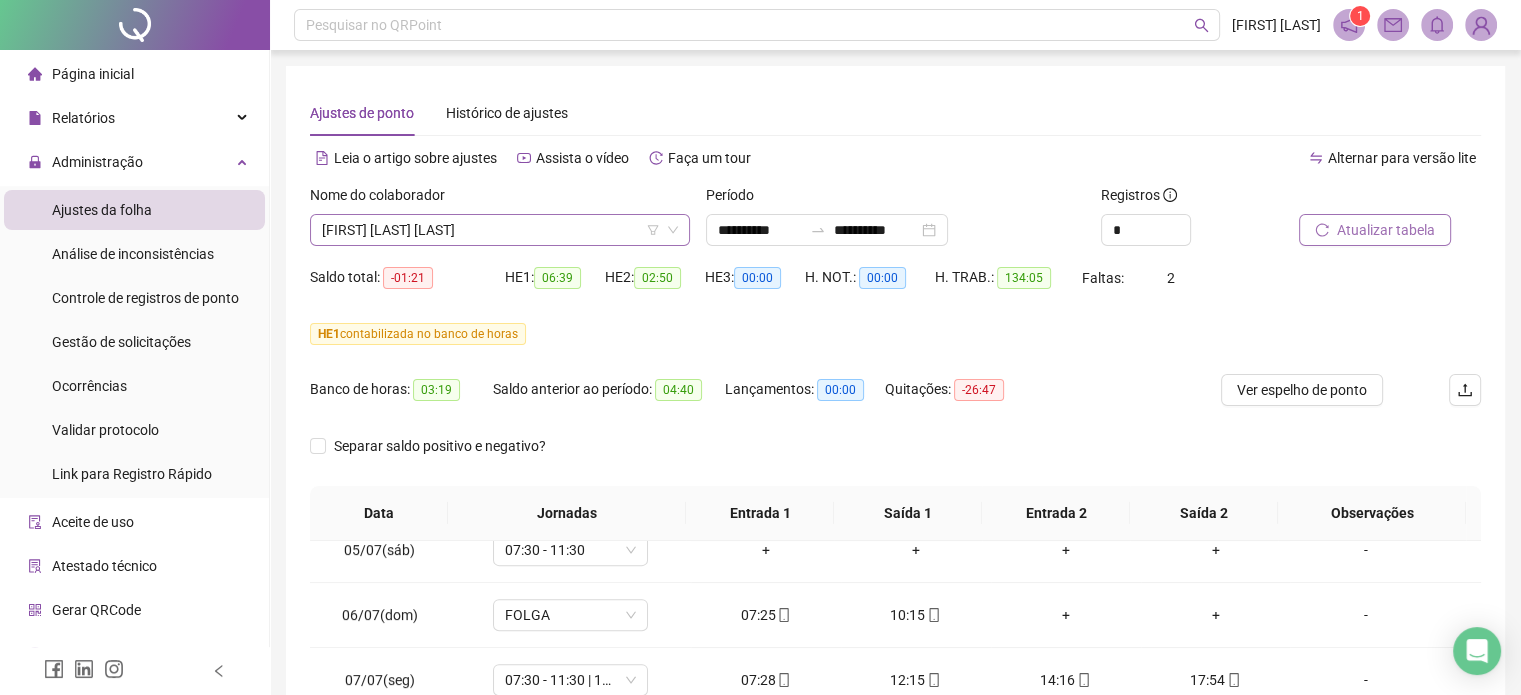 drag, startPoint x: 514, startPoint y: 247, endPoint x: 505, endPoint y: 241, distance: 10.816654 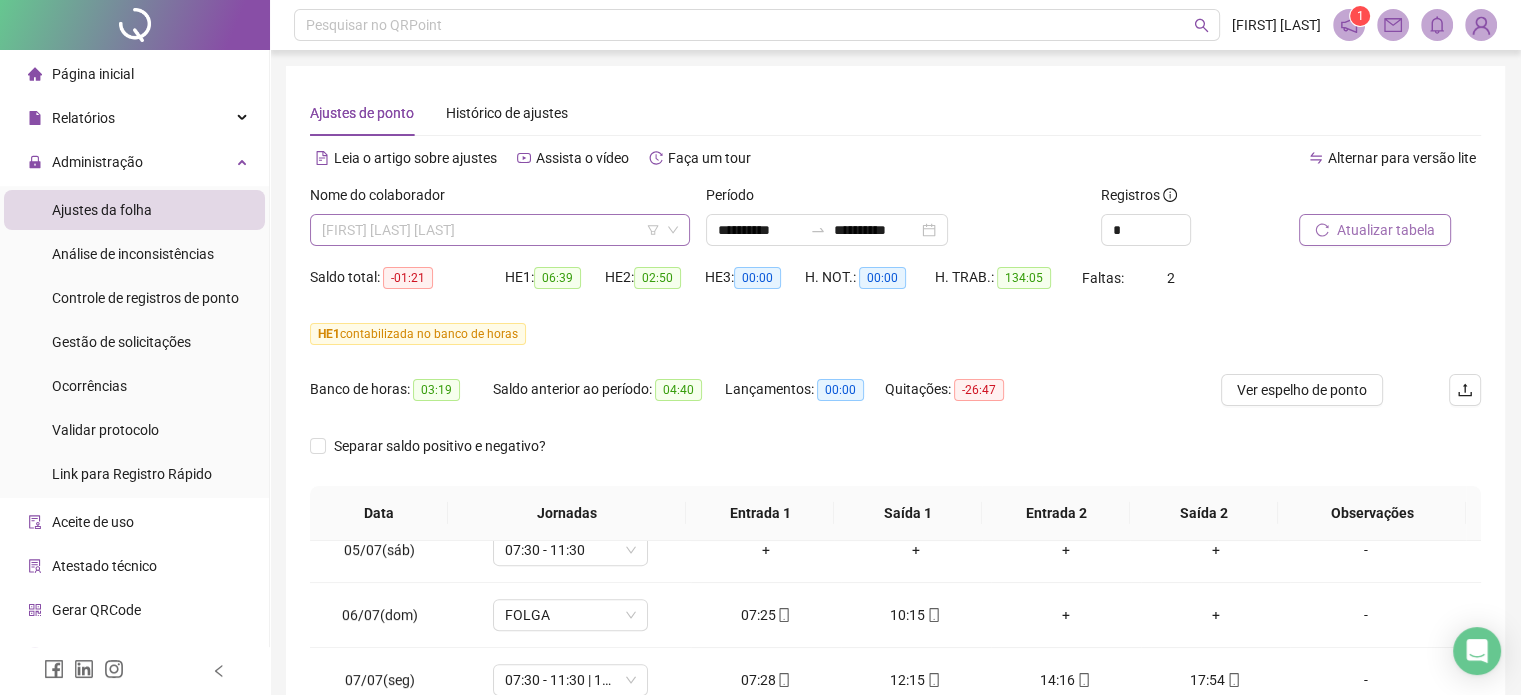 click on "[FIRST] [LAST] [LAST]" at bounding box center [500, 230] 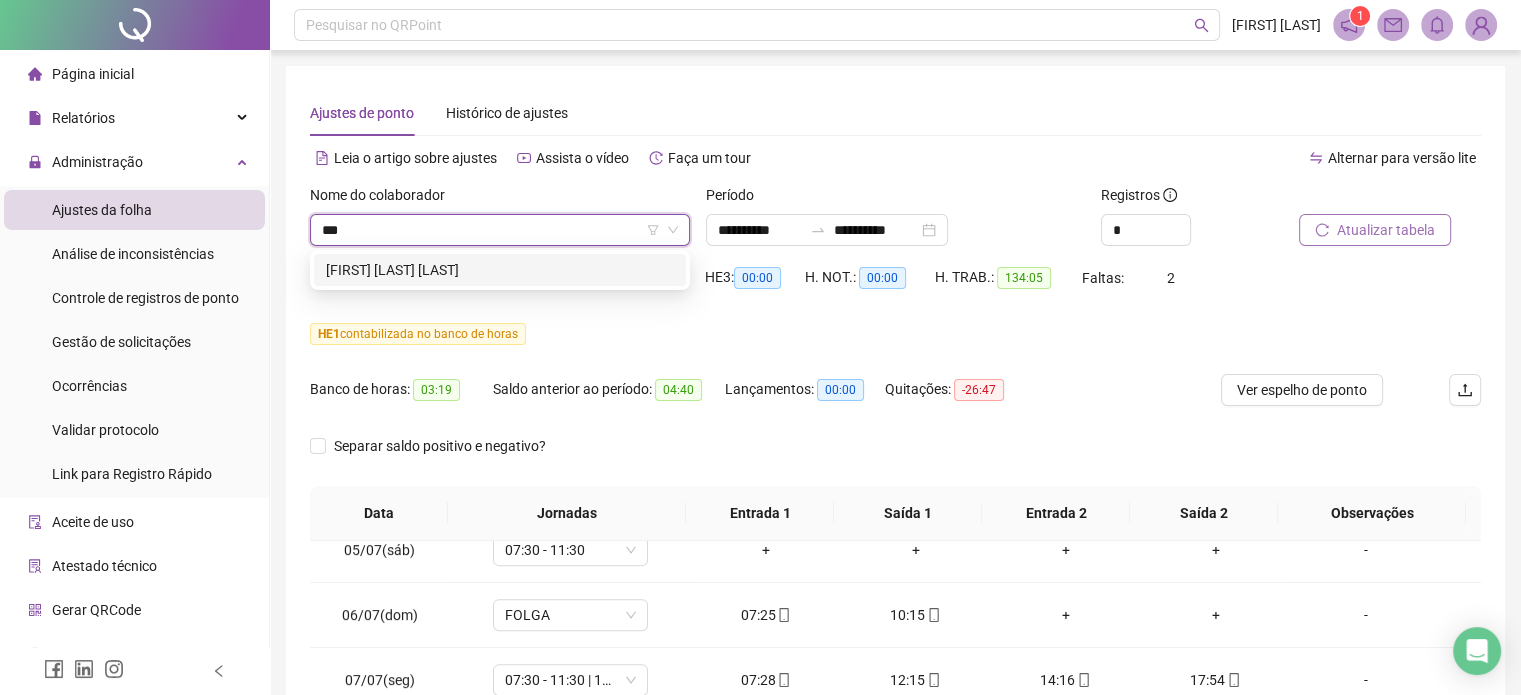 scroll, scrollTop: 0, scrollLeft: 0, axis: both 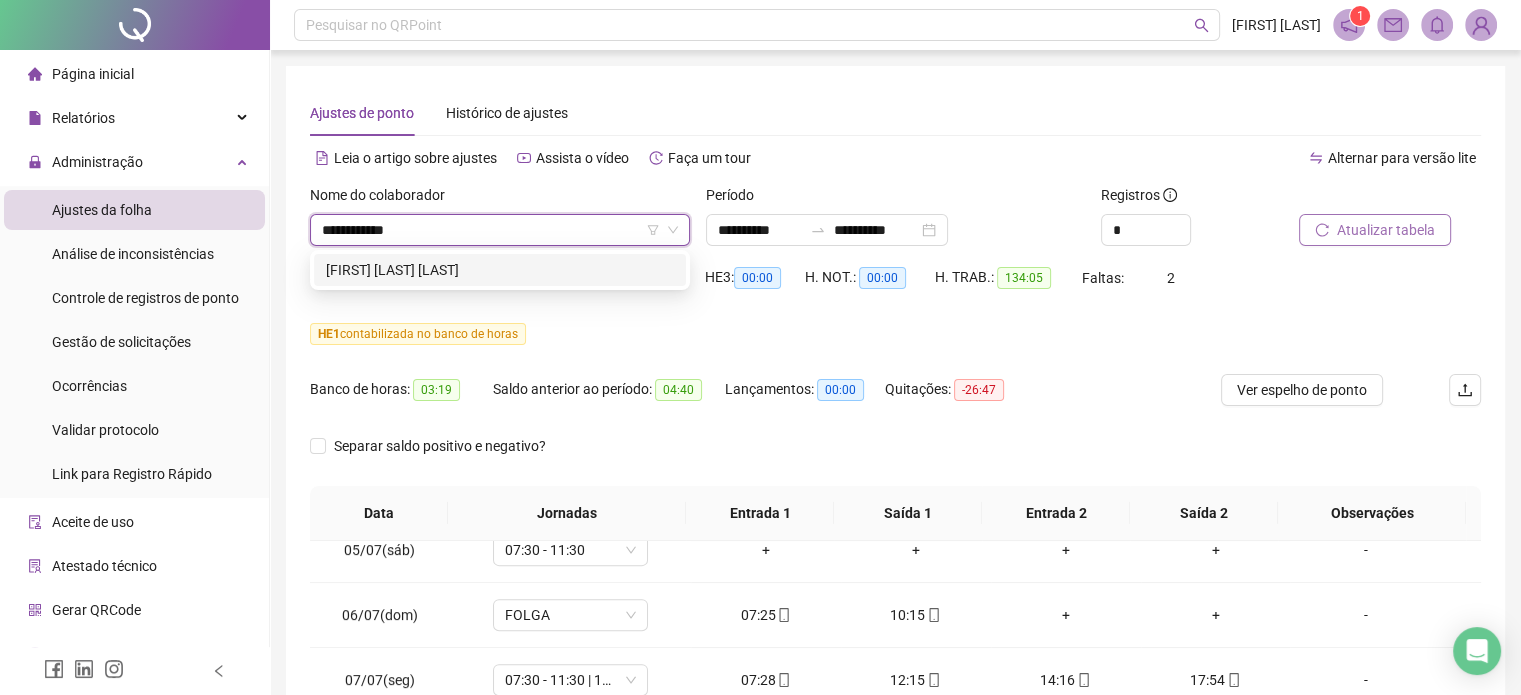 type on "**********" 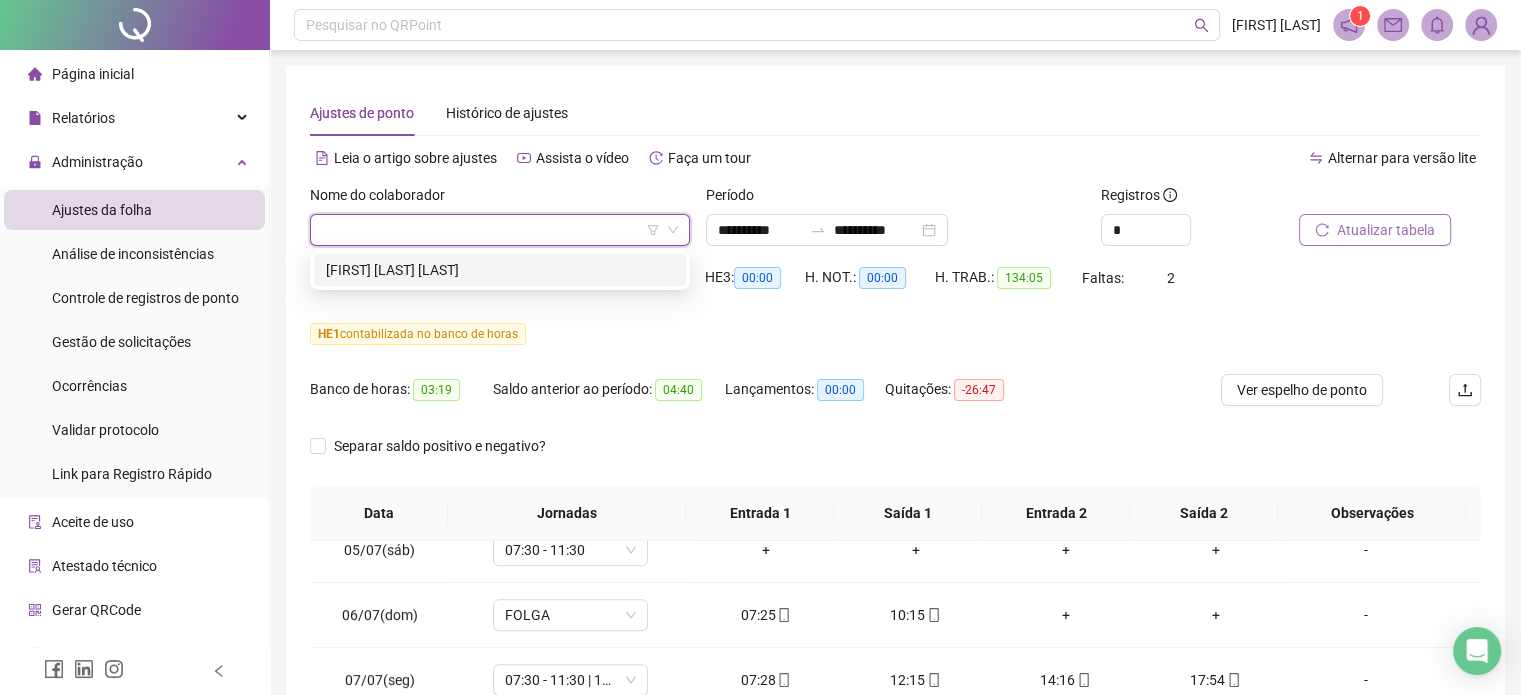 click on "Nome do colaborador [FIRST] [LAST] [LAST]" at bounding box center (500, 223) 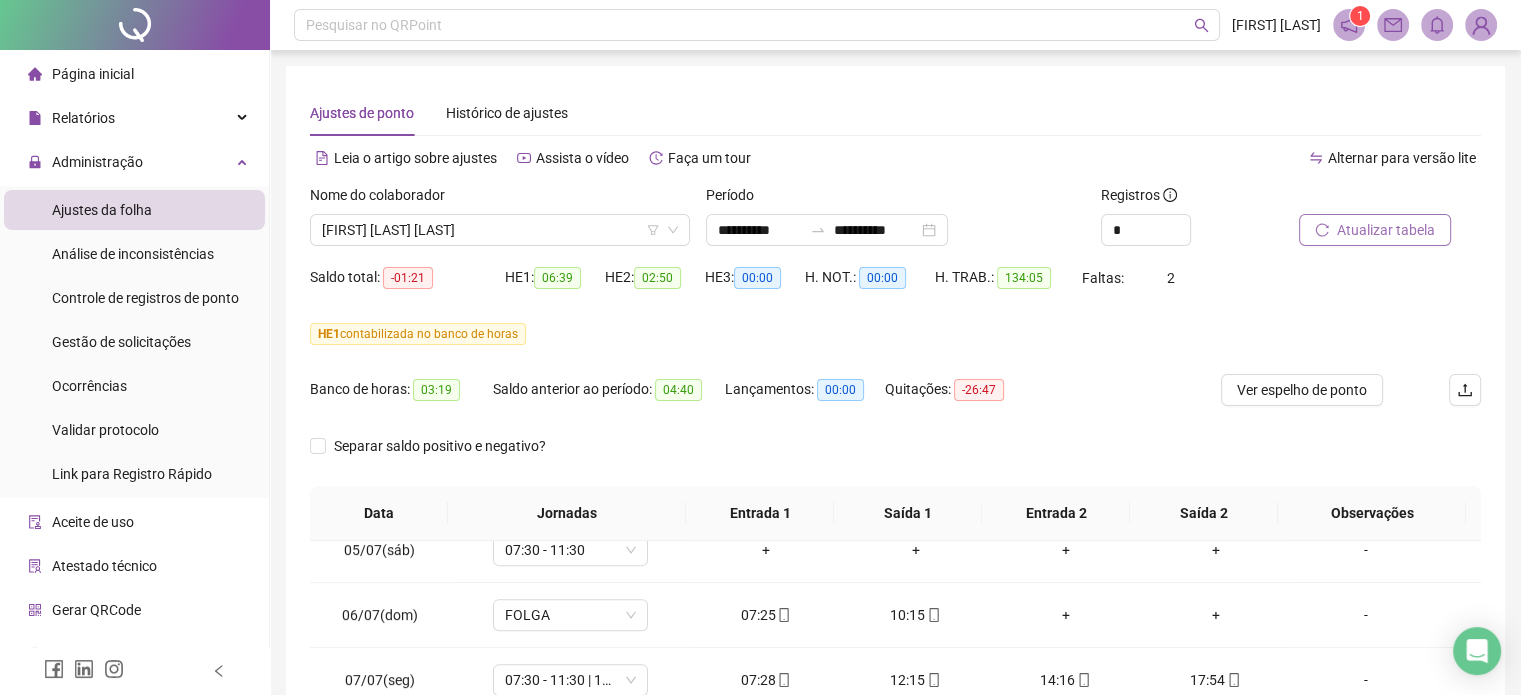 click on "Saldo total:   -01:21" at bounding box center (407, 278) 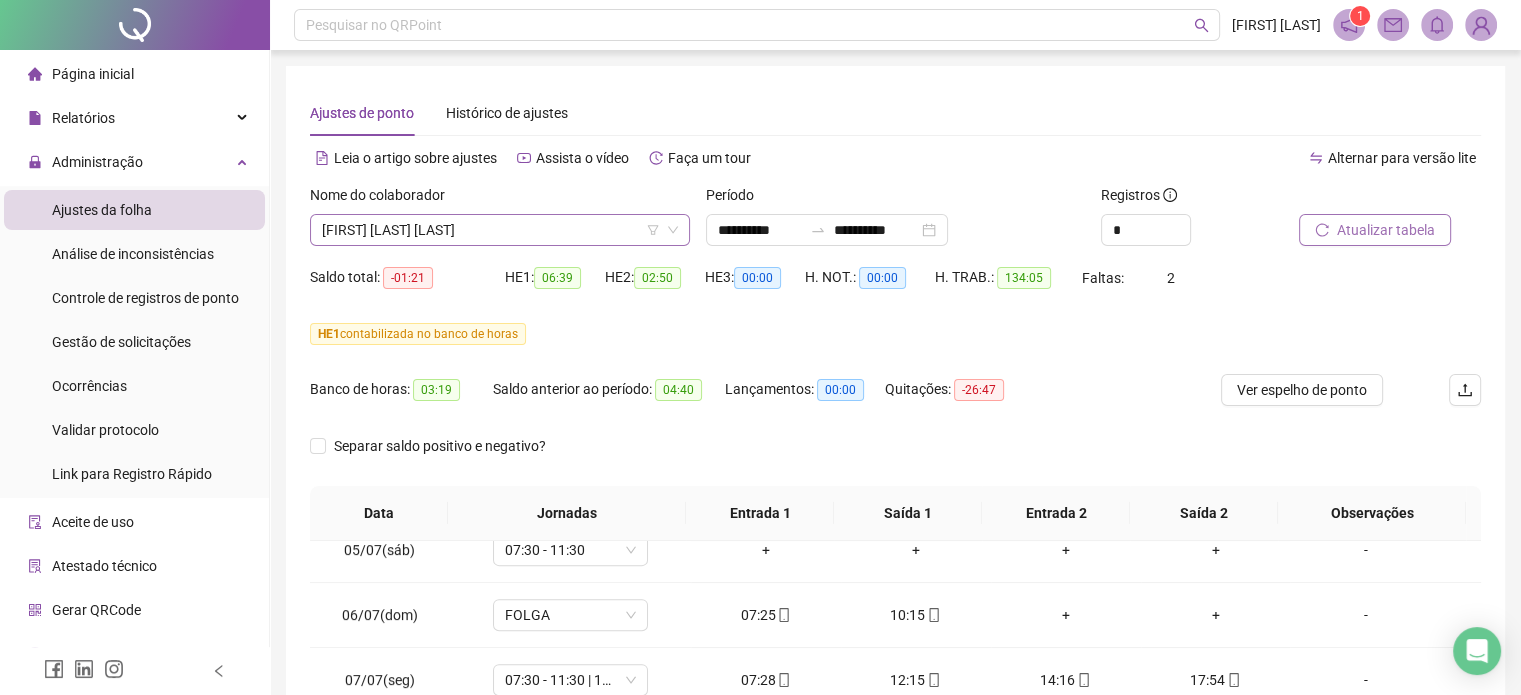 click on "[FIRST] [LAST] [LAST]" at bounding box center [500, 230] 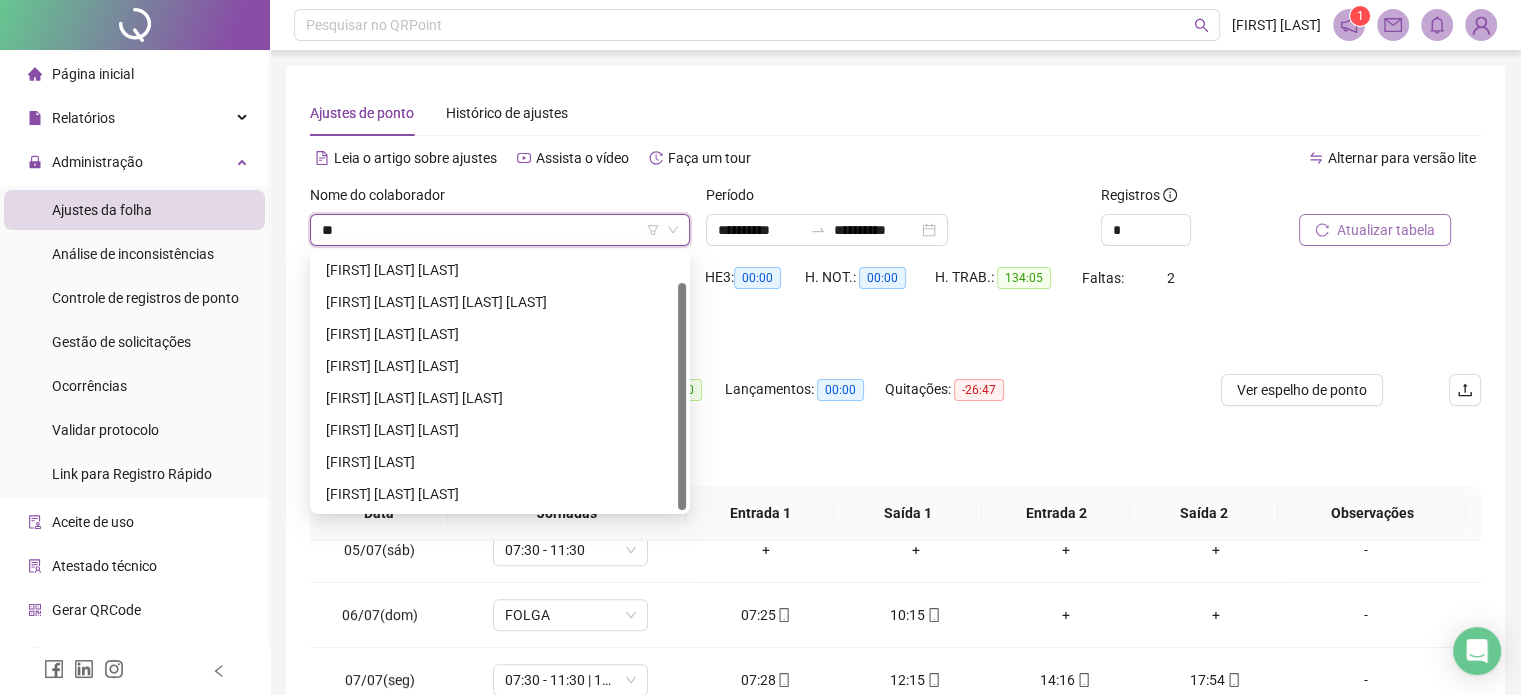 type on "***" 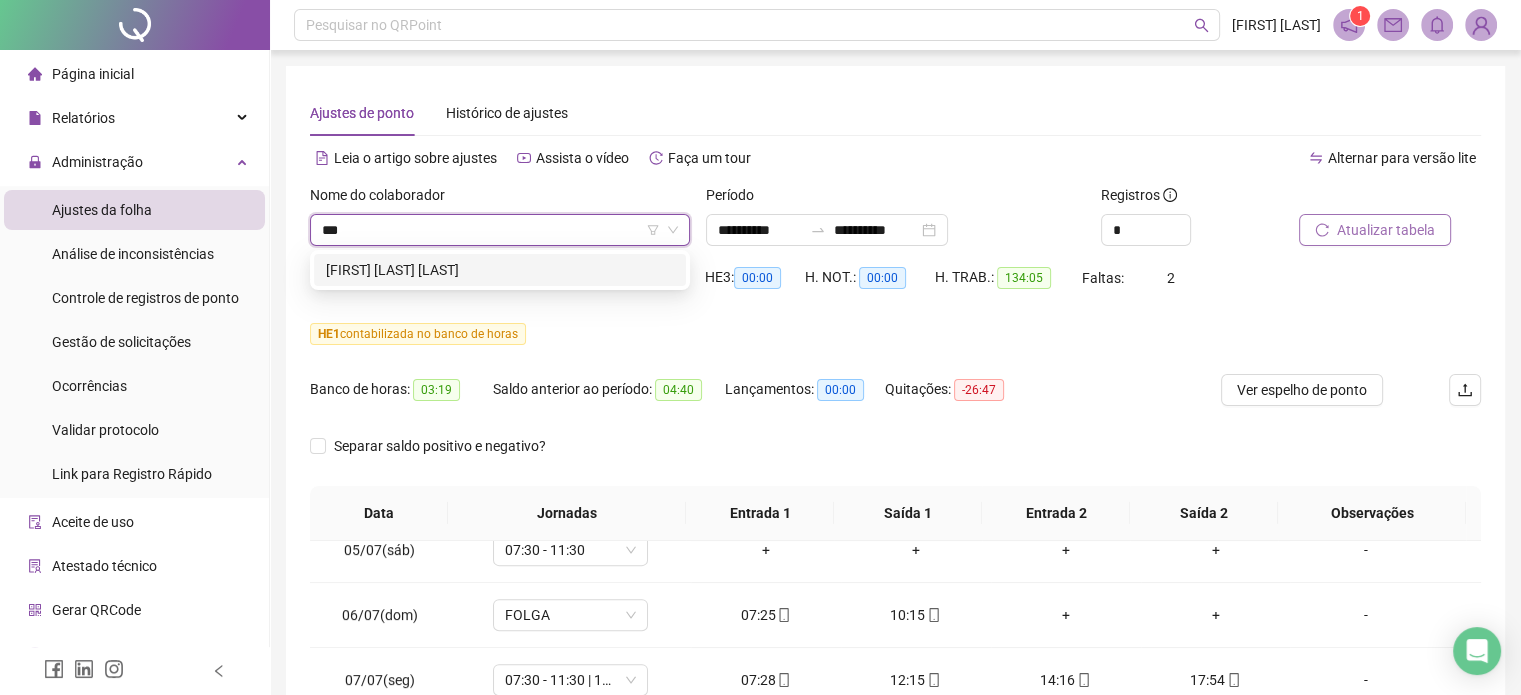 click on "[FIRST] [LAST] [LAST]" at bounding box center [500, 270] 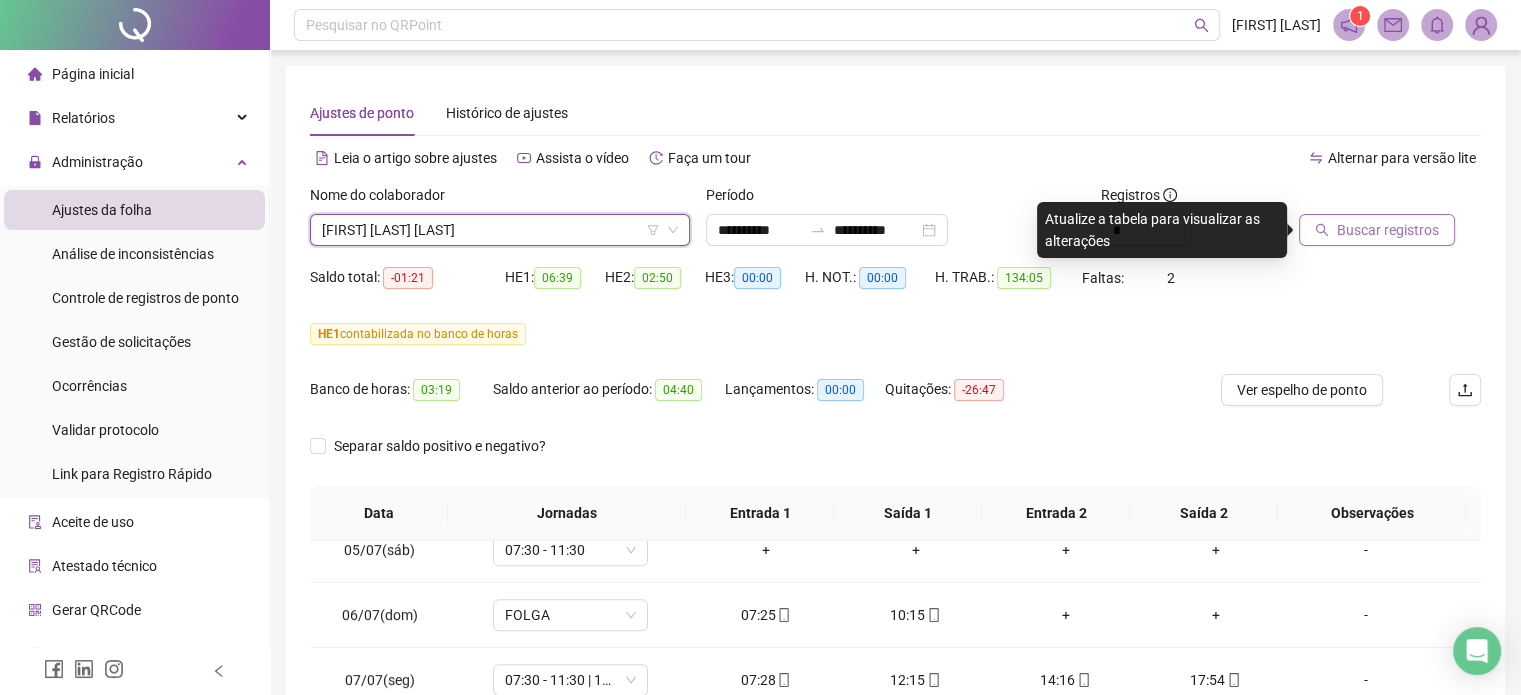 click on "Buscar registros" at bounding box center (1388, 230) 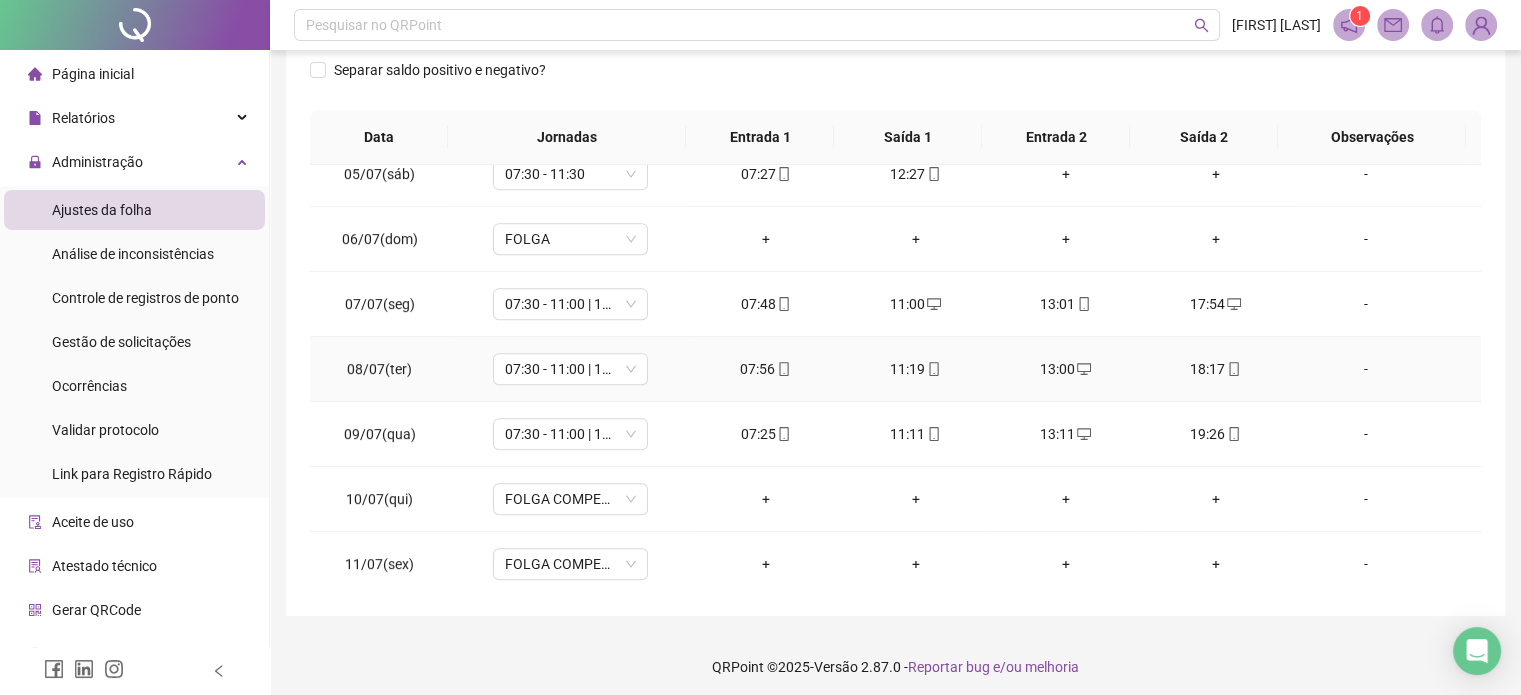 scroll, scrollTop: 382, scrollLeft: 0, axis: vertical 